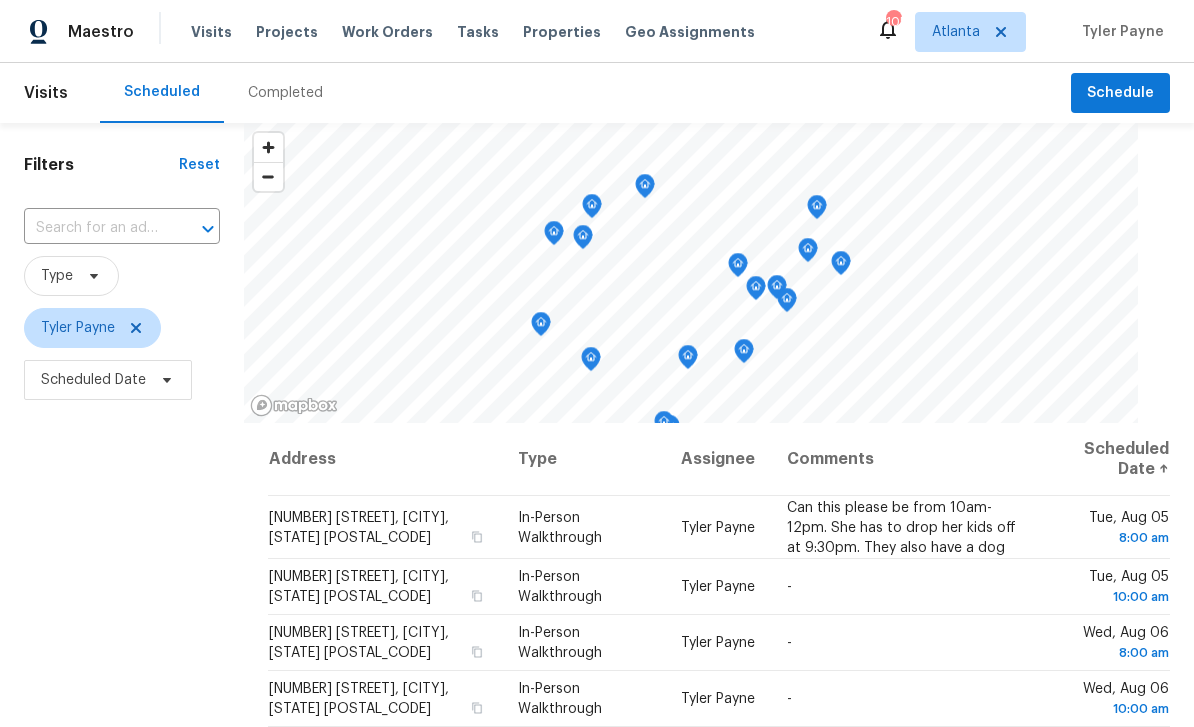 scroll, scrollTop: 0, scrollLeft: 0, axis: both 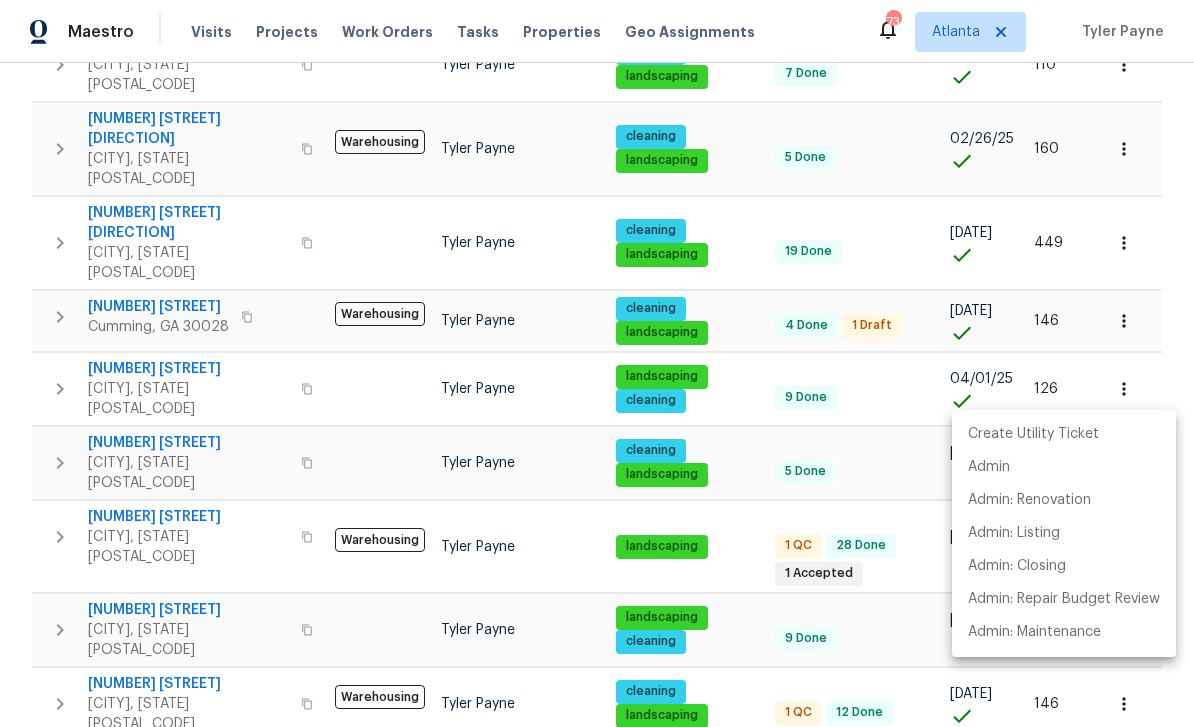click at bounding box center [597, 363] 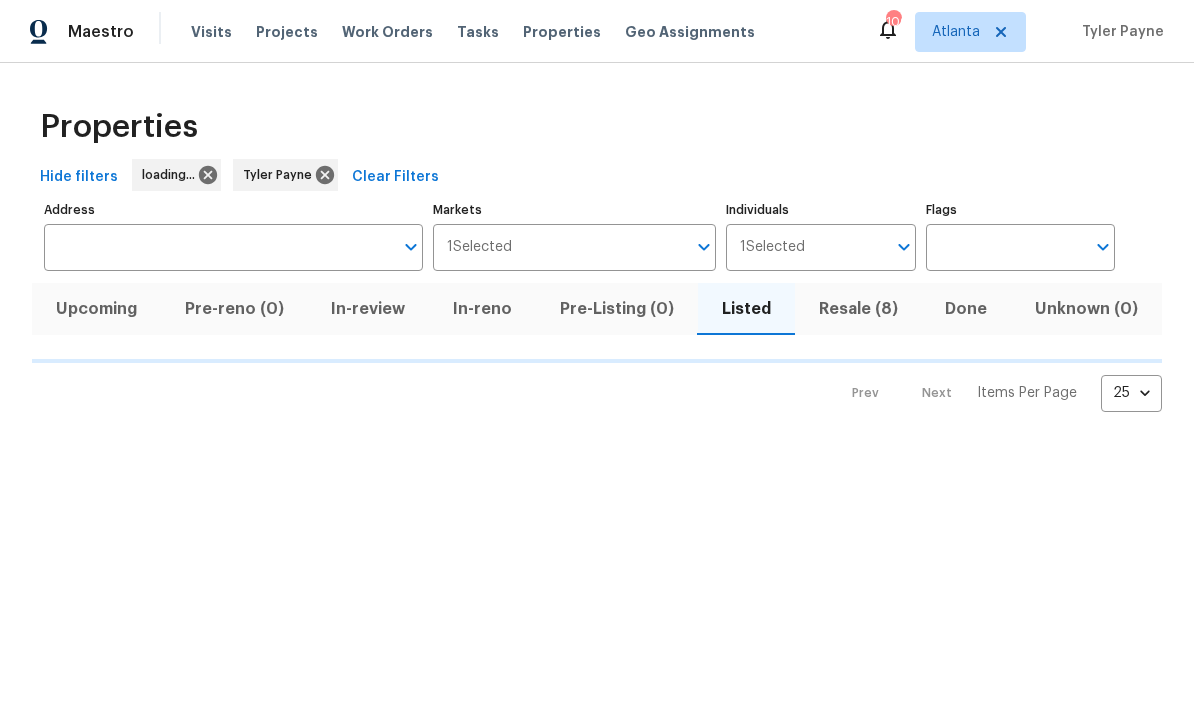 scroll, scrollTop: 0, scrollLeft: 0, axis: both 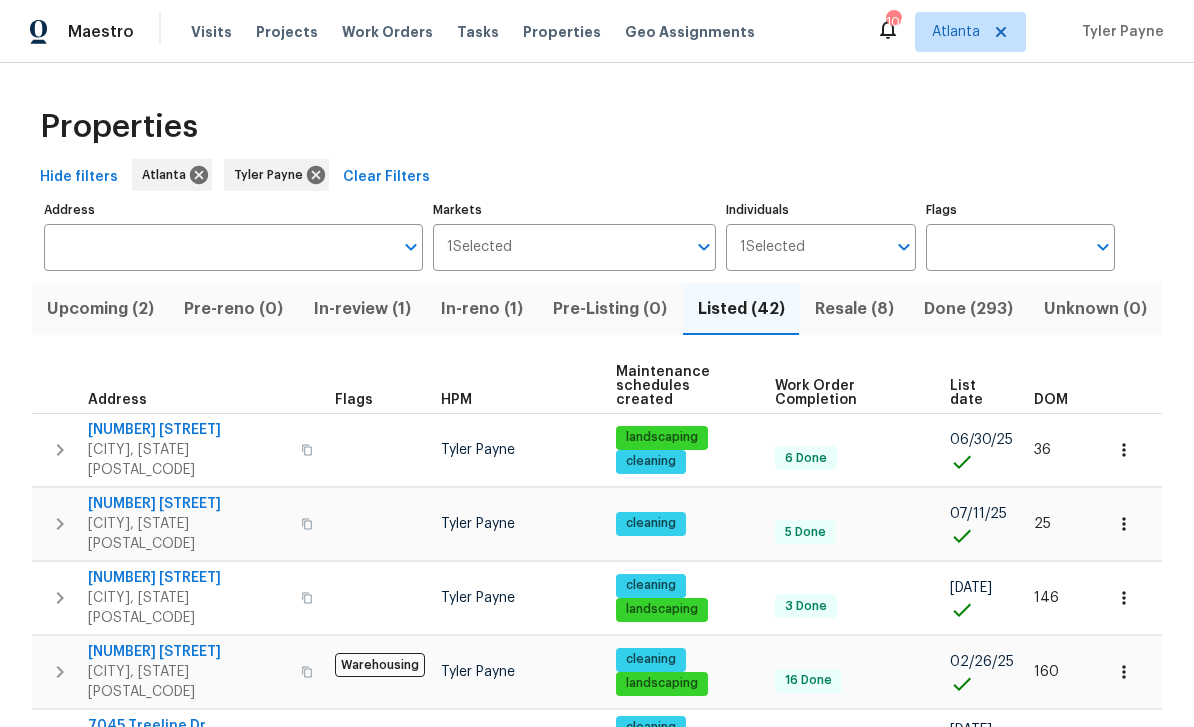click on "In-review (1)" at bounding box center [362, 309] 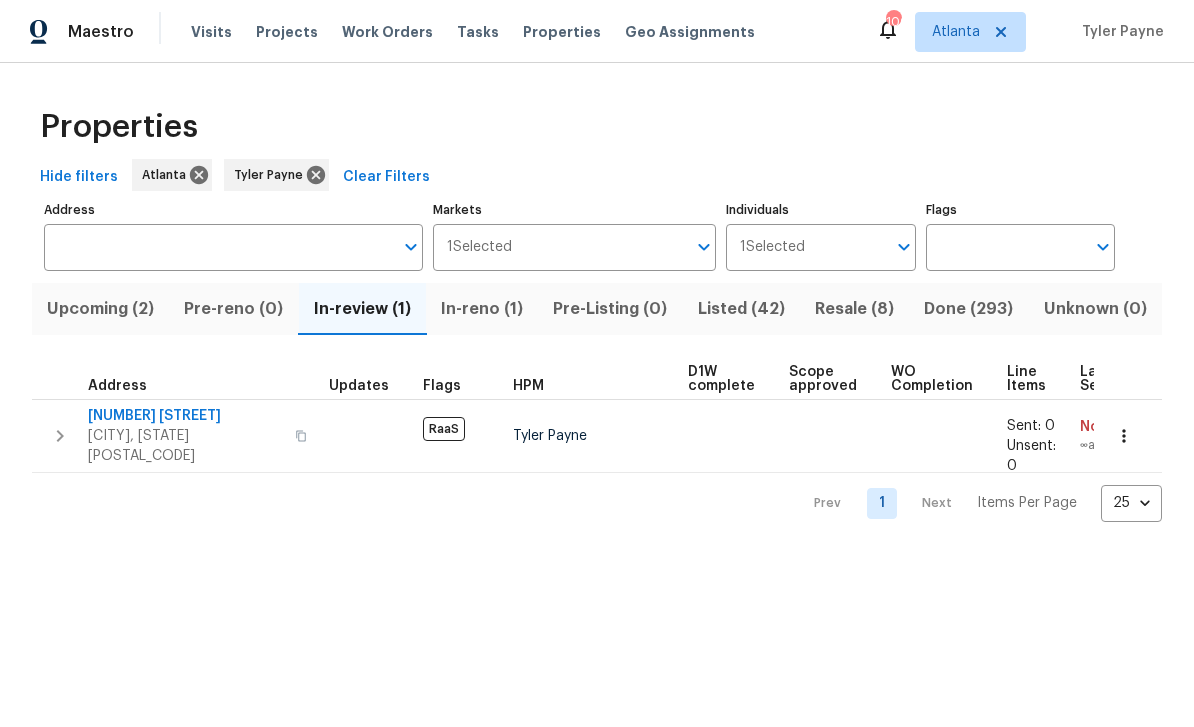 click on "310 Ivey Hollow Cir" at bounding box center (185, 416) 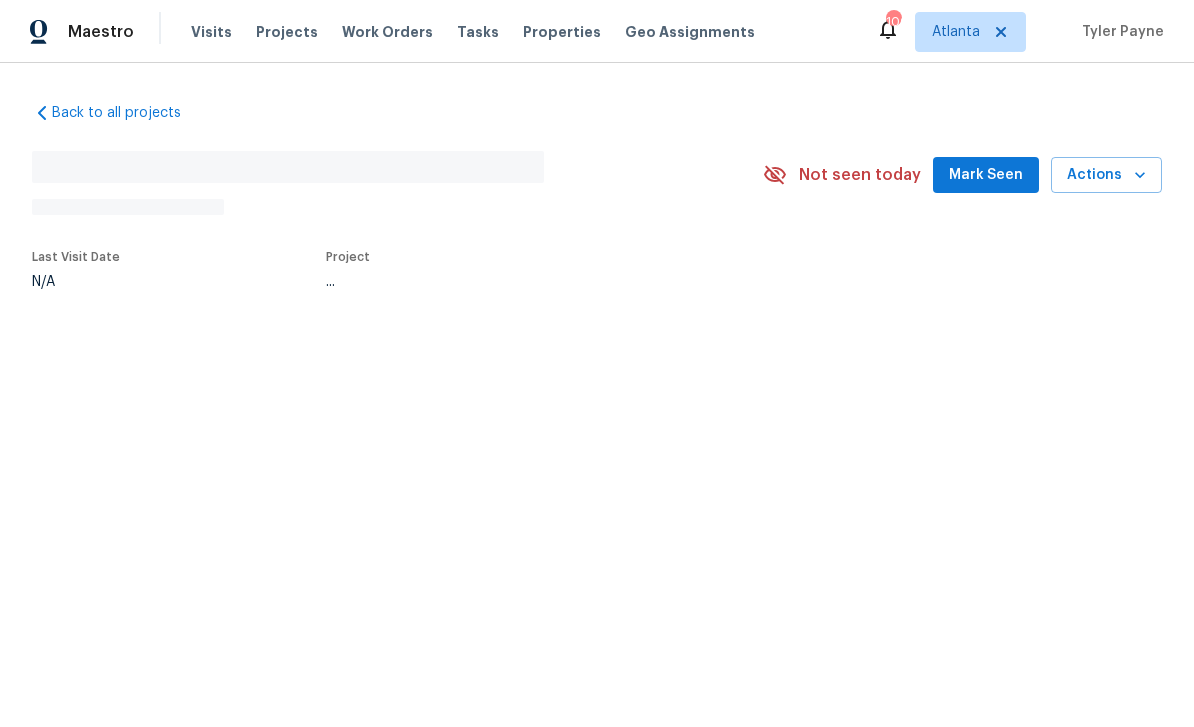 scroll, scrollTop: 0, scrollLeft: 0, axis: both 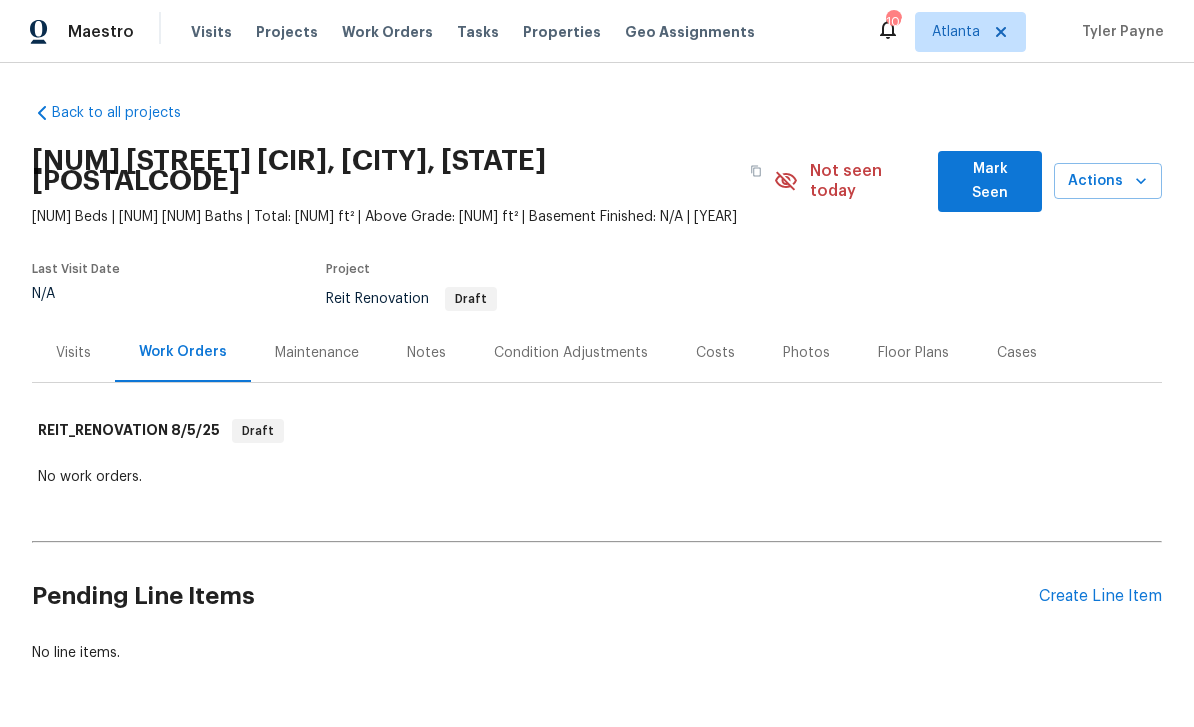 click on "Create Line Item" at bounding box center (1100, 596) 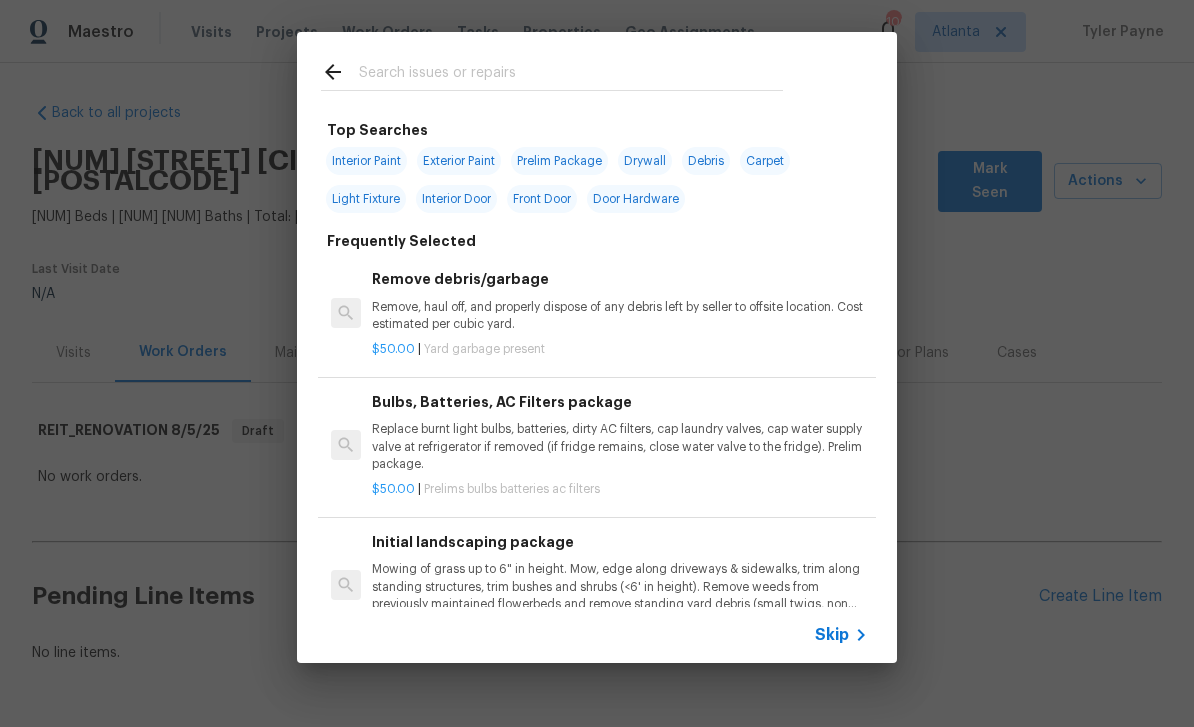 click at bounding box center (571, 75) 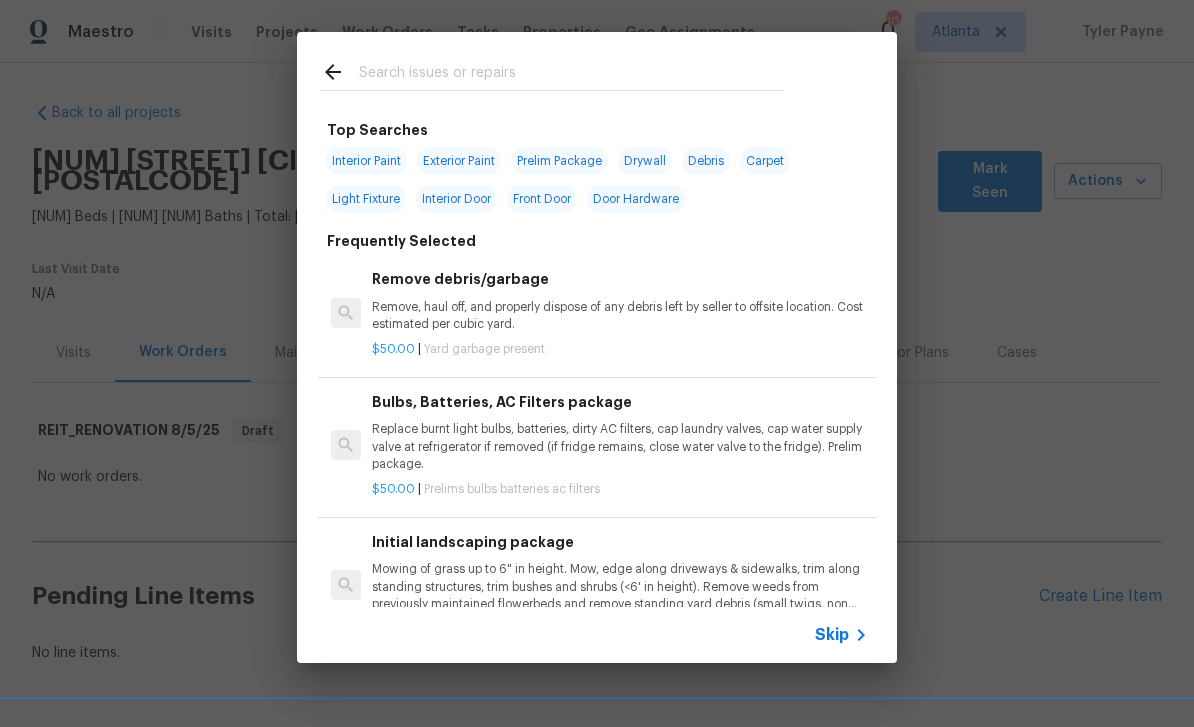 click on "Exterior Paint" at bounding box center [459, 161] 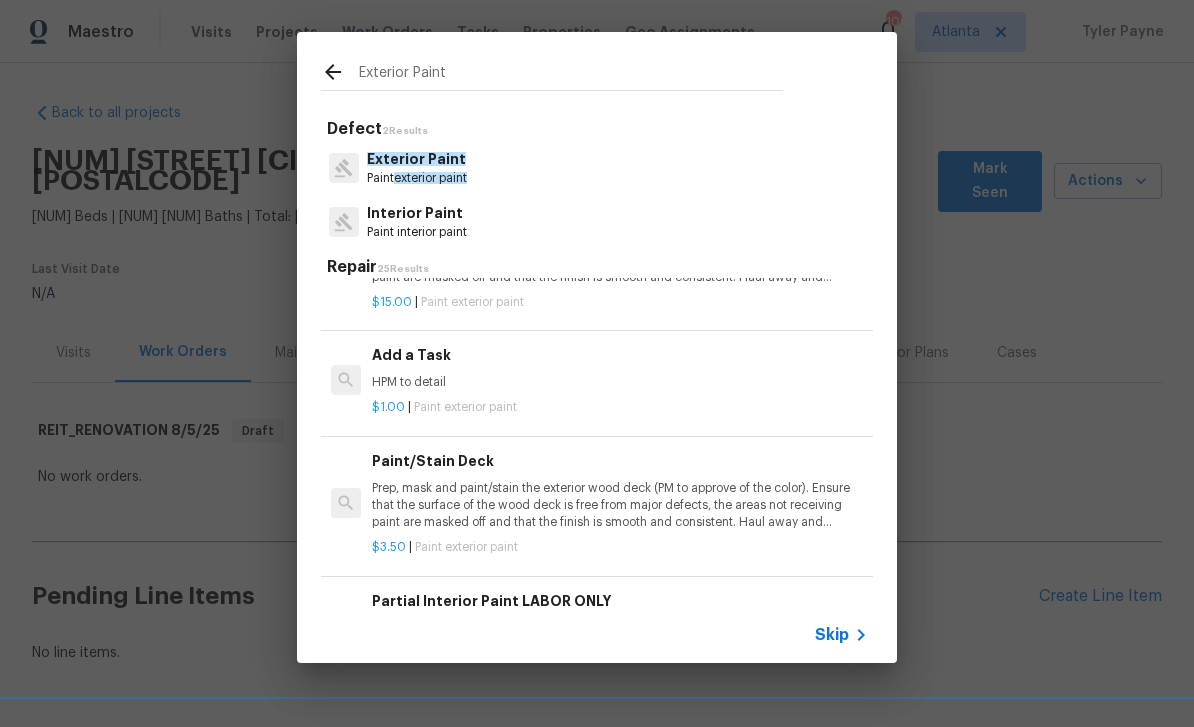 scroll, scrollTop: 581, scrollLeft: 0, axis: vertical 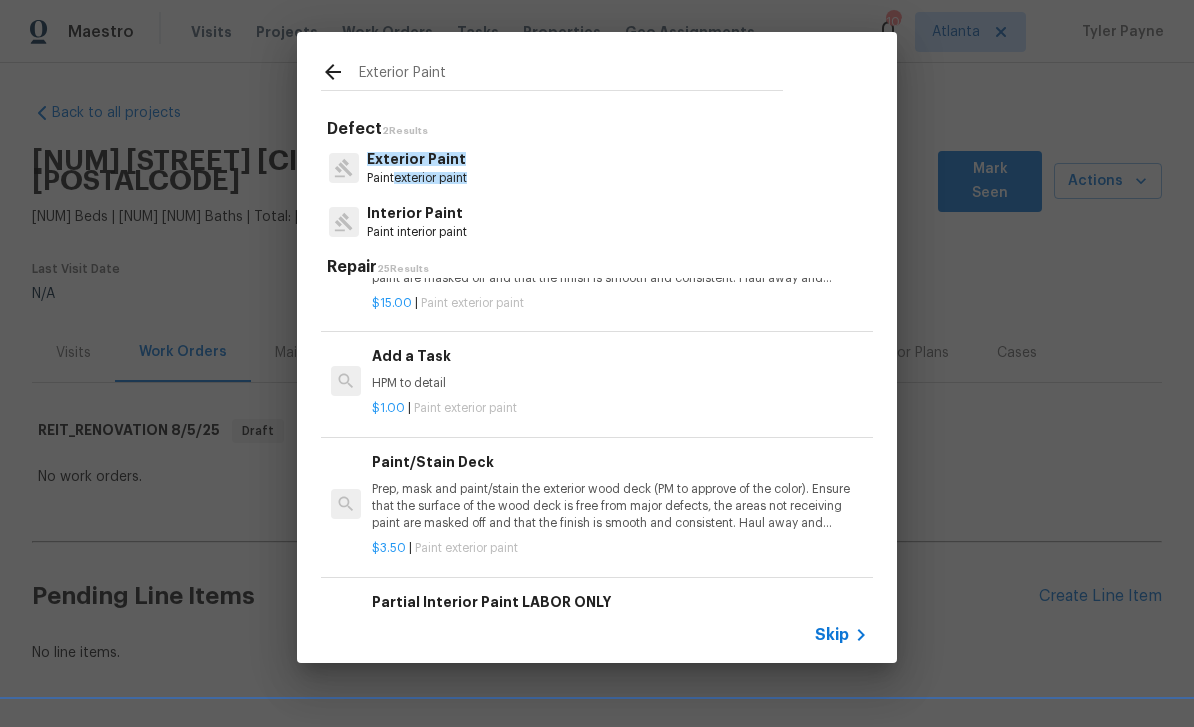 click on "HPM to detail" at bounding box center (620, 383) 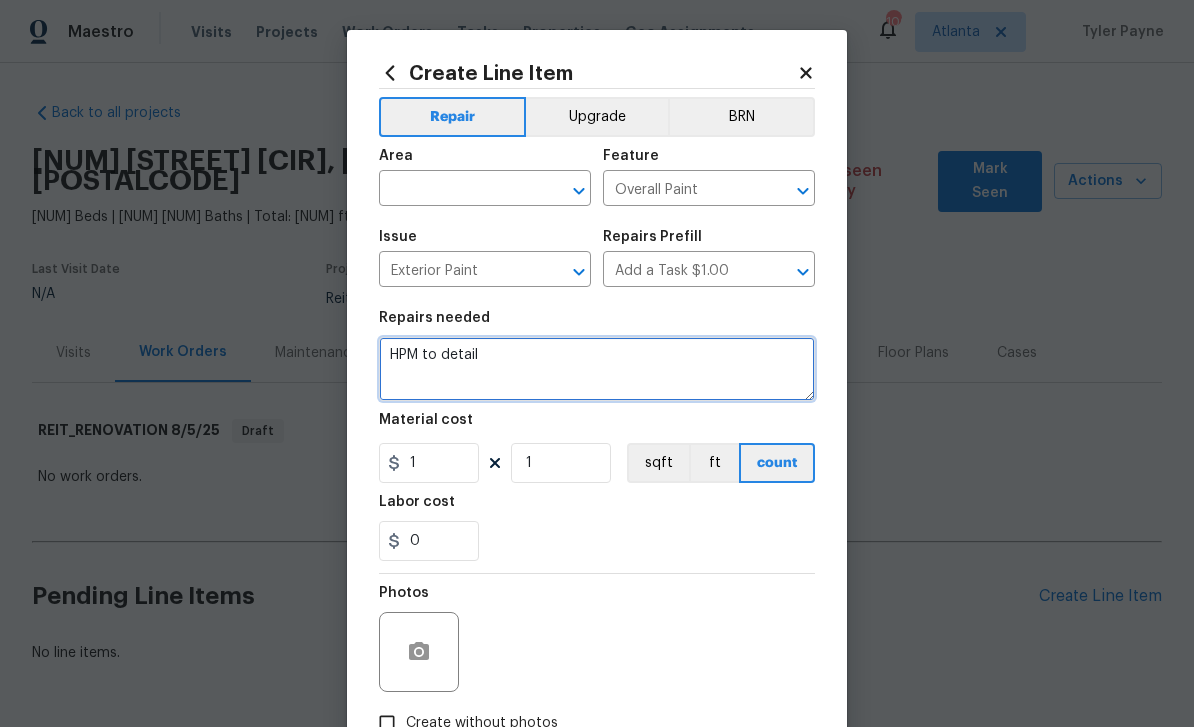click on "HPM to detail" at bounding box center (597, 369) 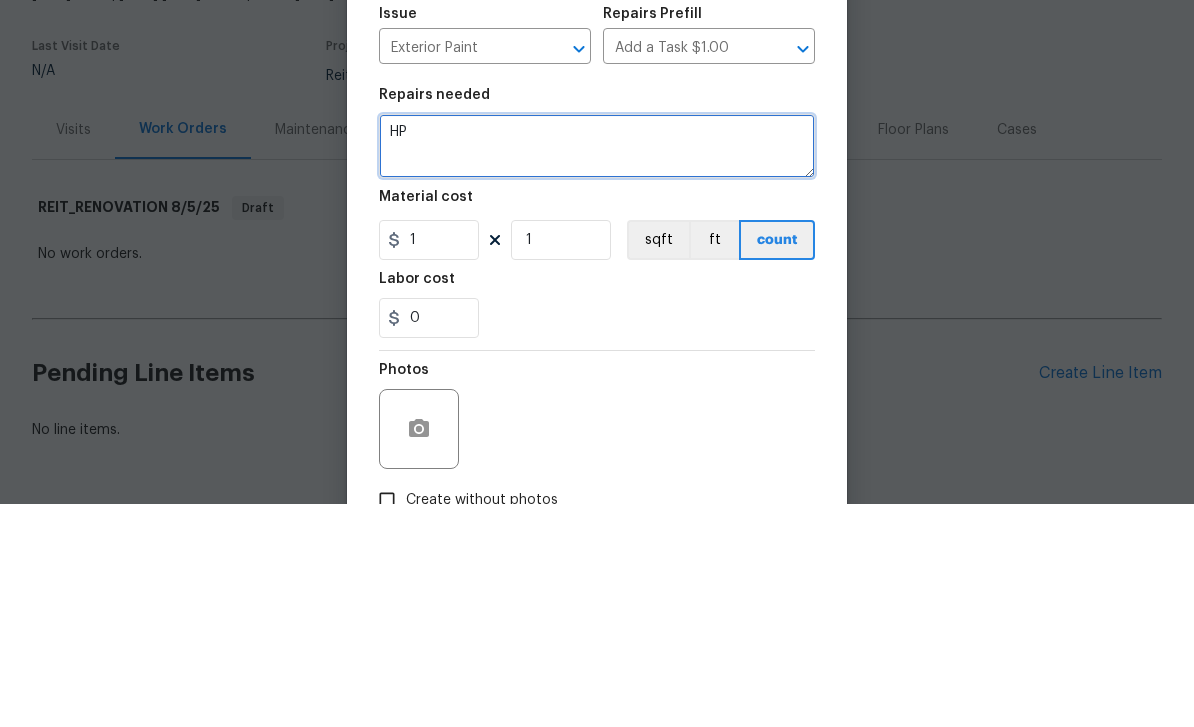 type on "H" 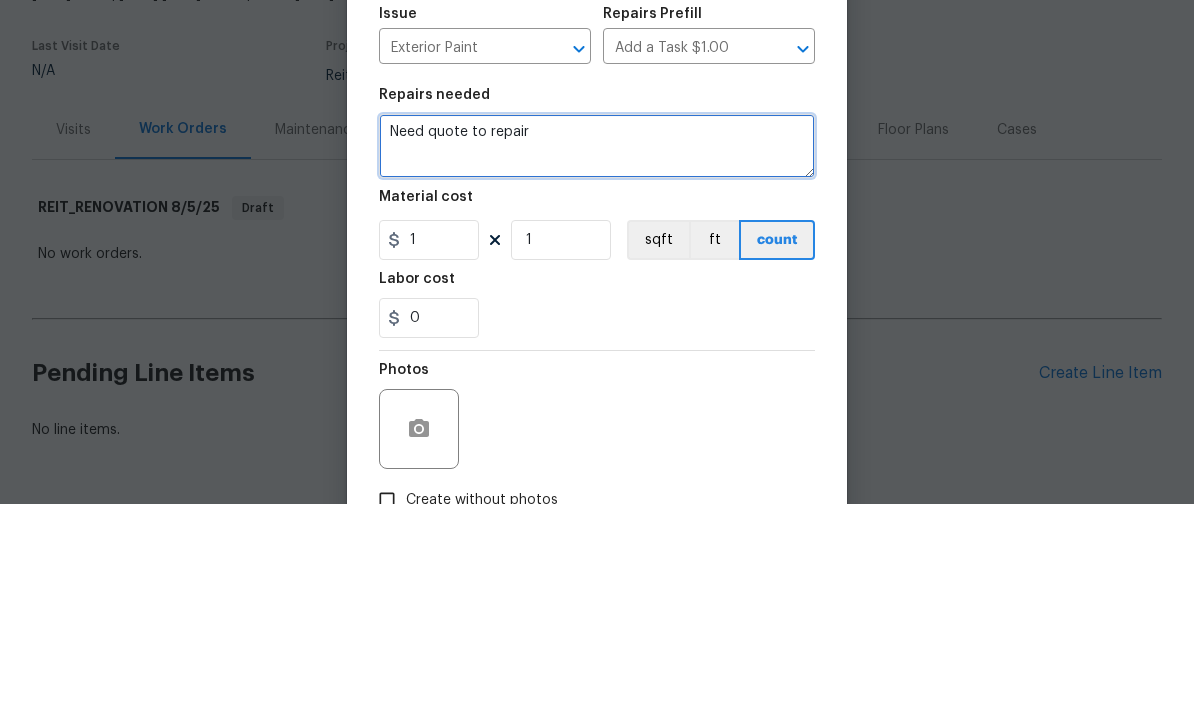paste on "peeling and chipping
paint located on the deck and exterior trim will be painted, repair of the rotten wood area" 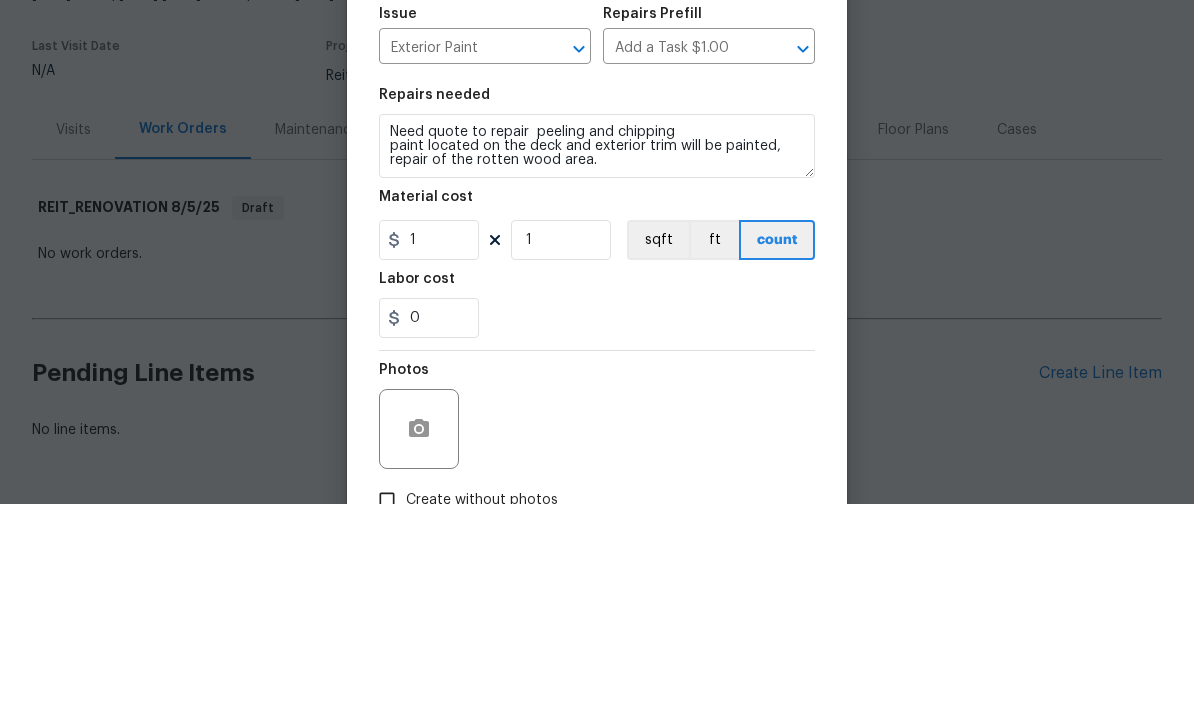 scroll, scrollTop: 51, scrollLeft: 0, axis: vertical 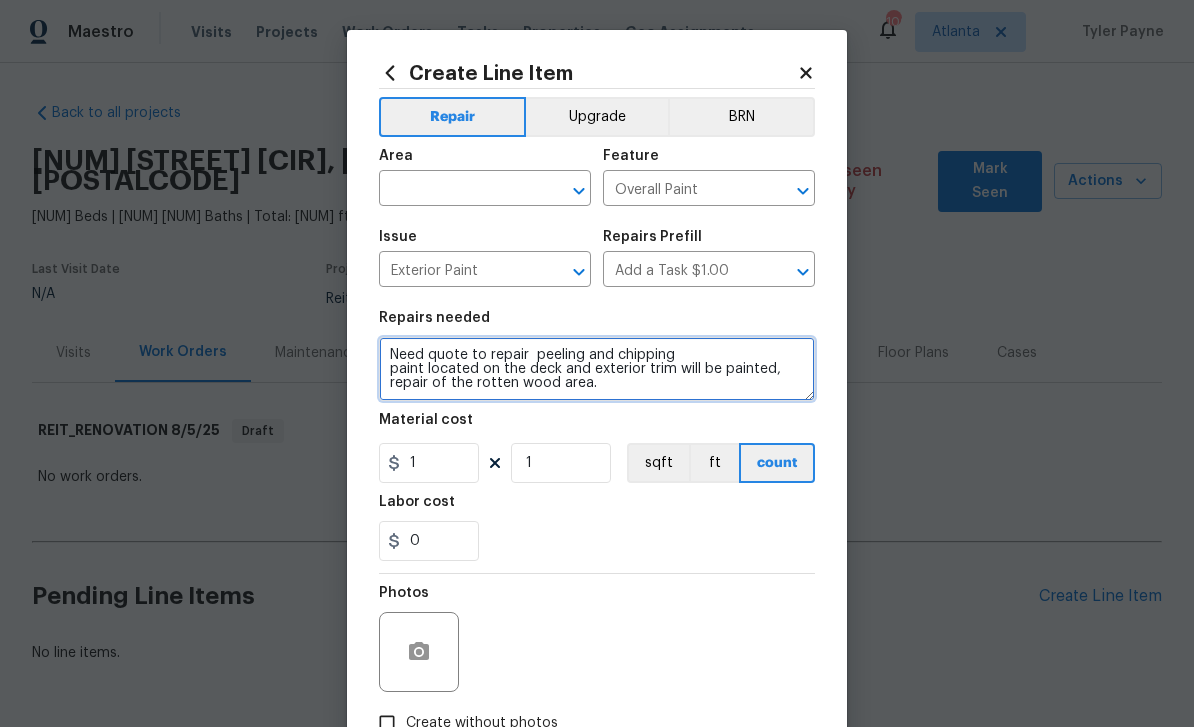 type on "Need quote to repair  peeling and chipping
paint located on the deck and exterior trim will be painted, repair of the rotten wood area." 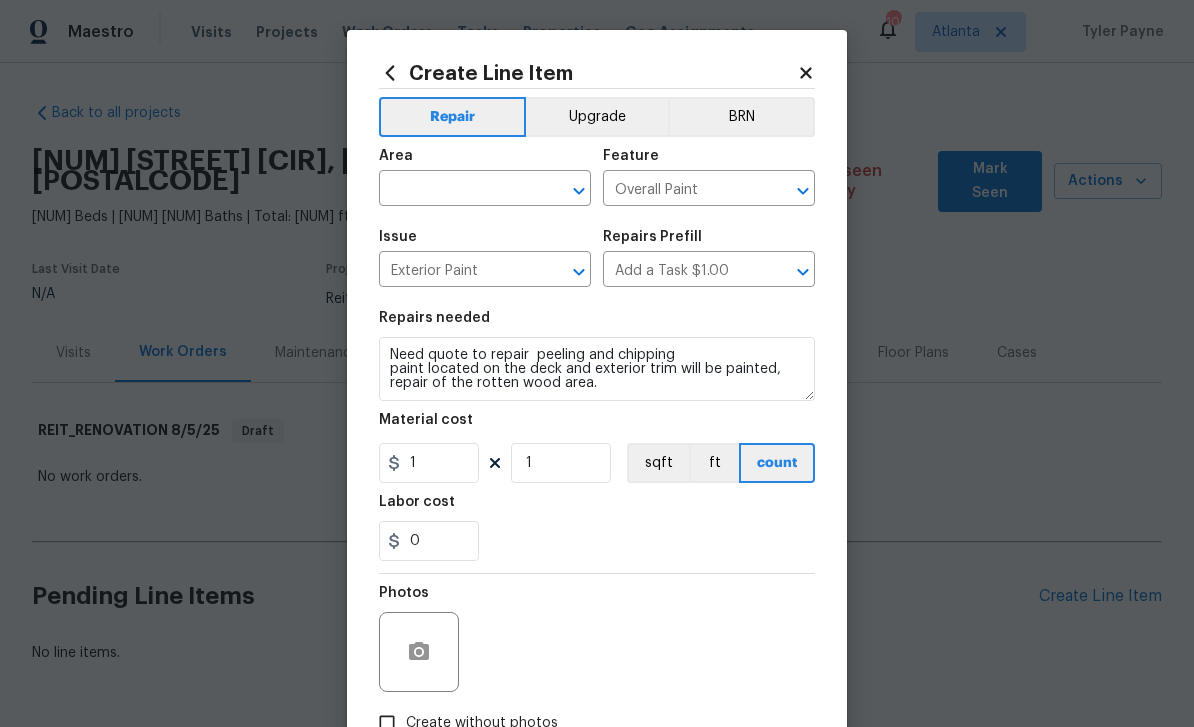 click at bounding box center [457, 190] 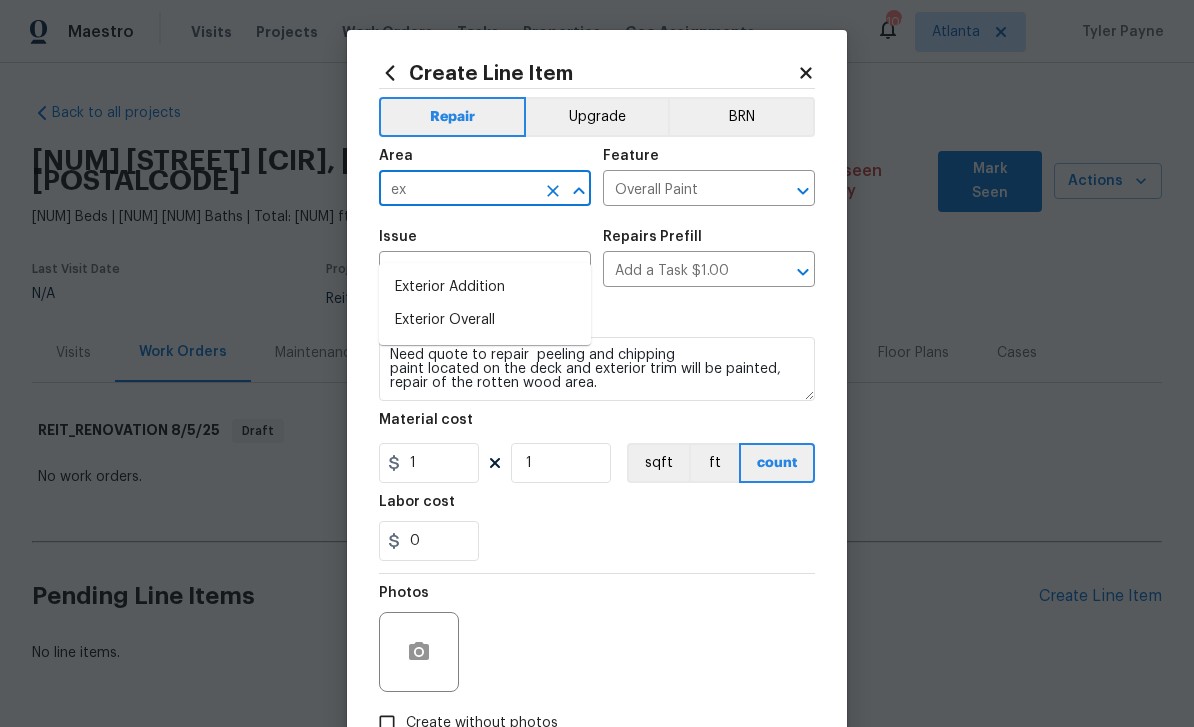 click on "Exterior Overall" at bounding box center [485, 320] 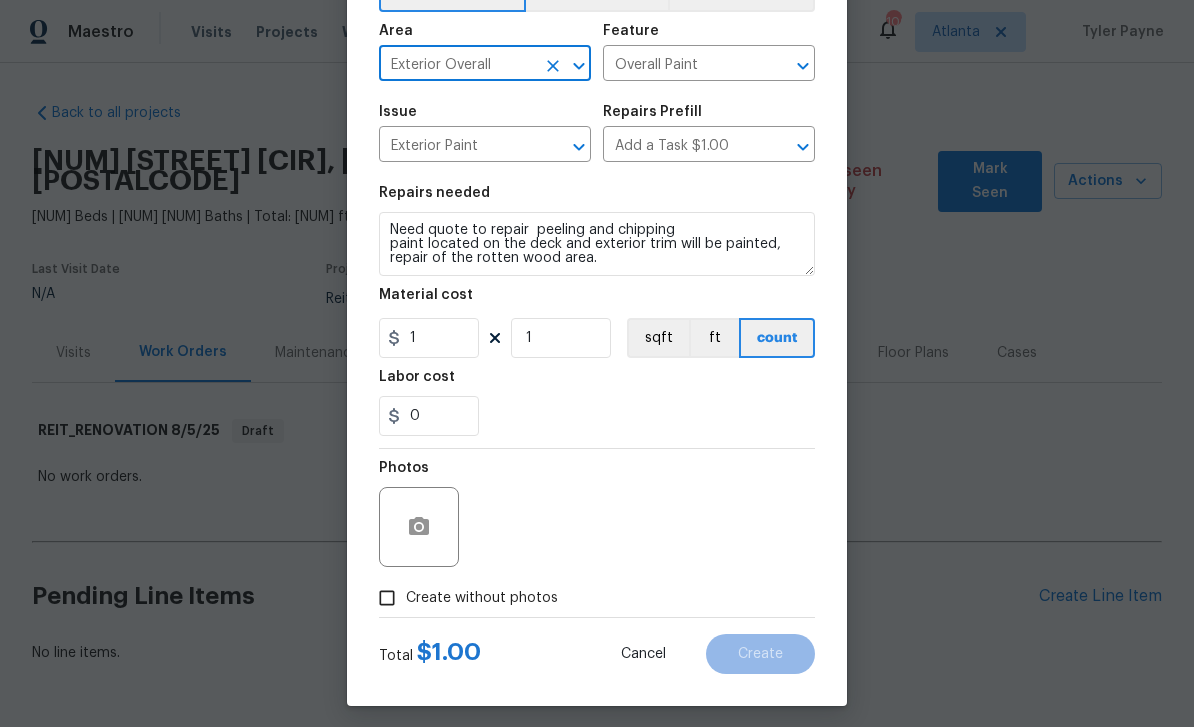 scroll, scrollTop: 127, scrollLeft: 0, axis: vertical 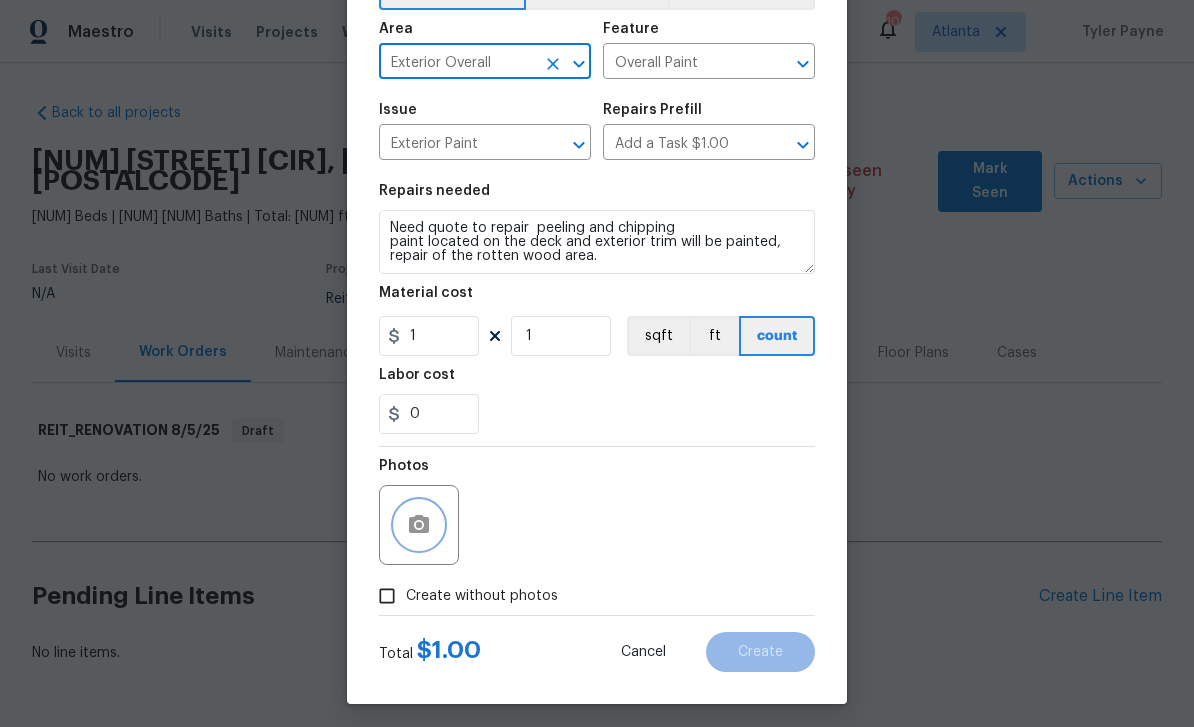 click 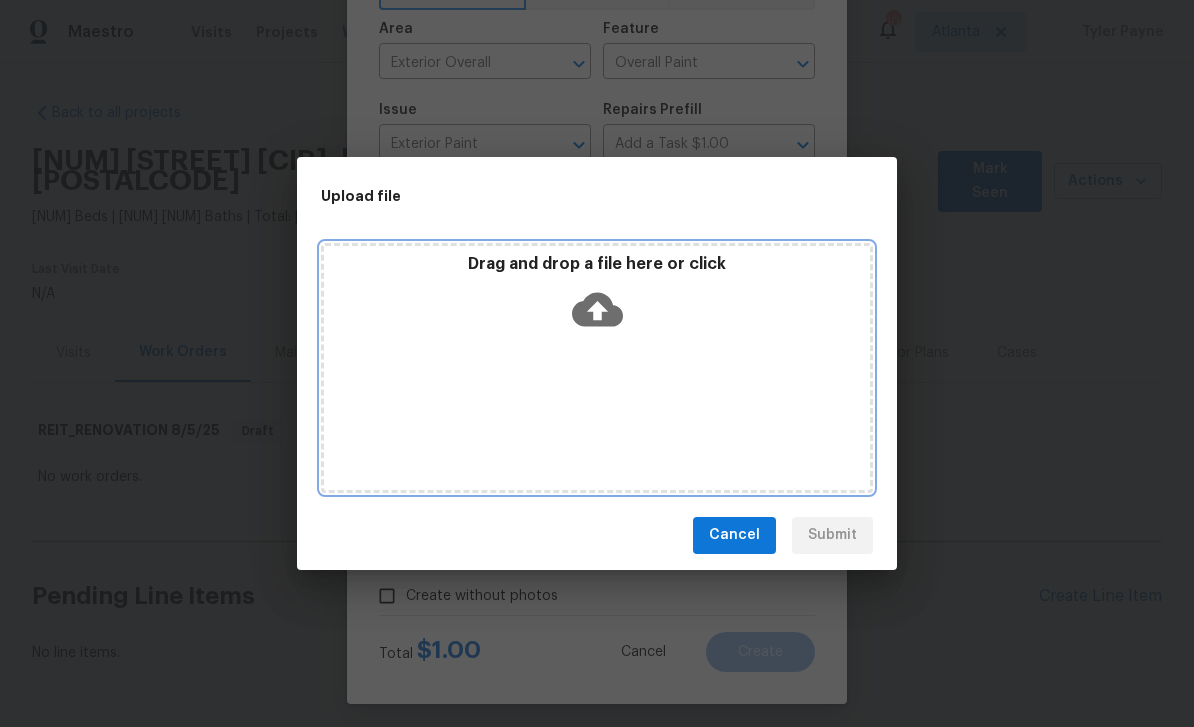 click on "Drag and drop a file here or click" at bounding box center (597, 368) 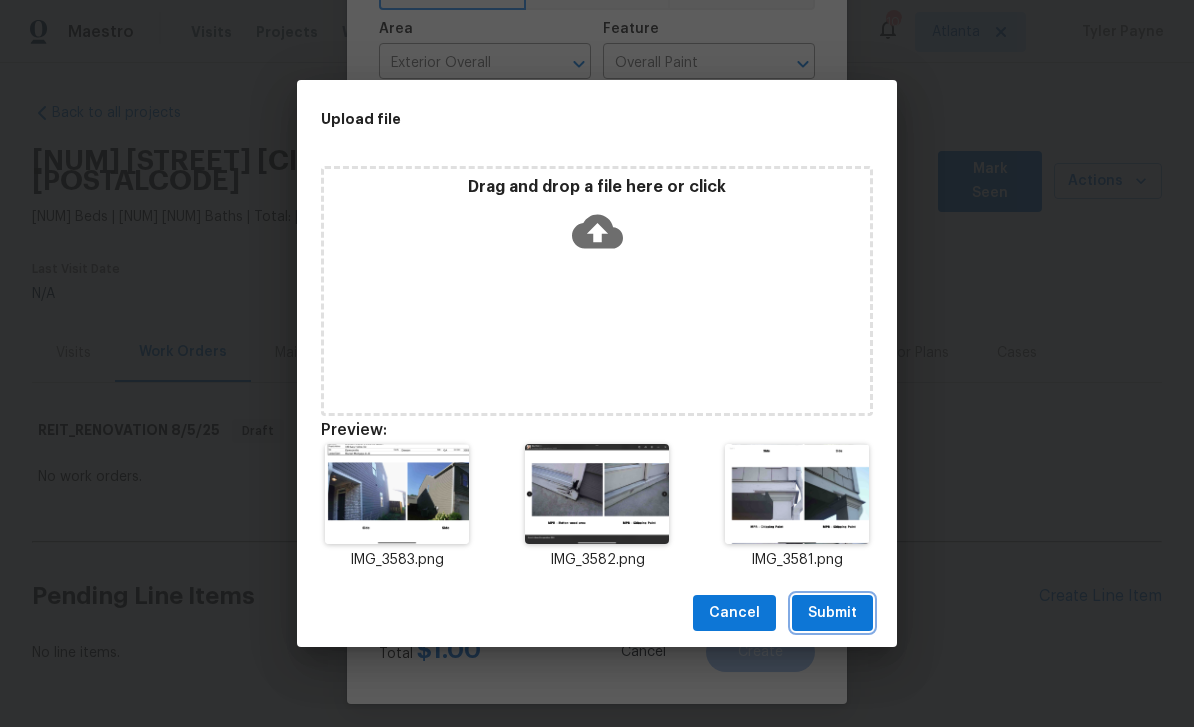 click on "Submit" at bounding box center [832, 613] 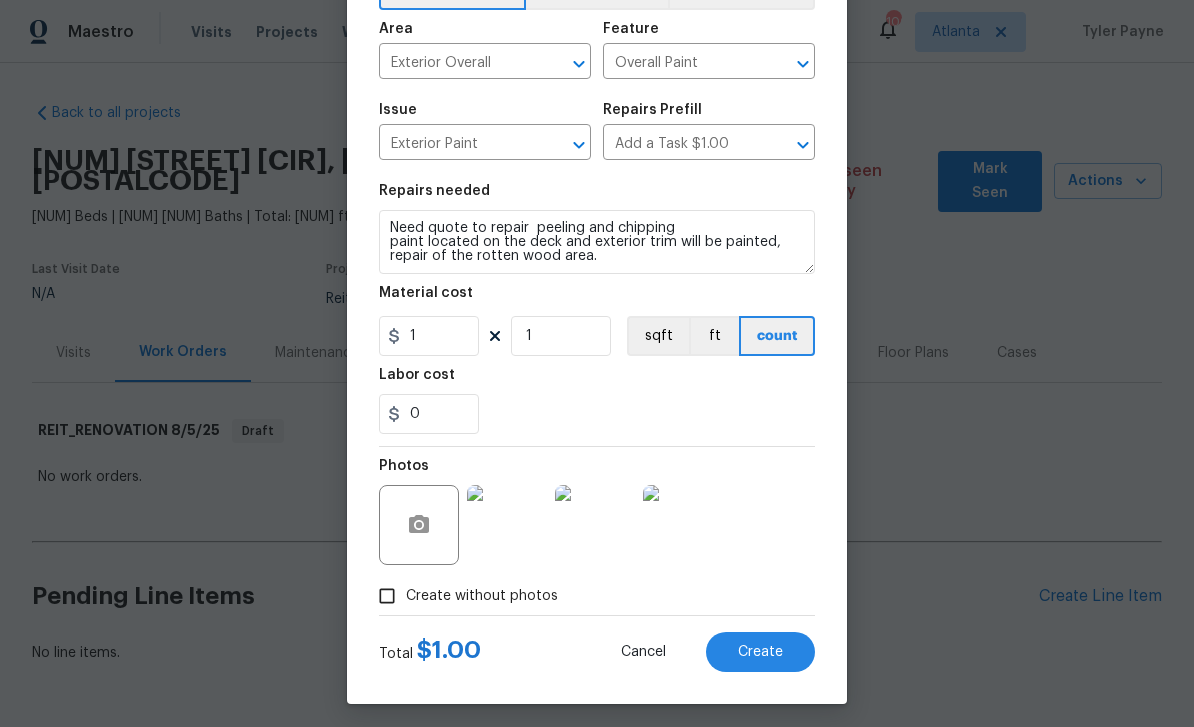 click on "Create" at bounding box center [760, 652] 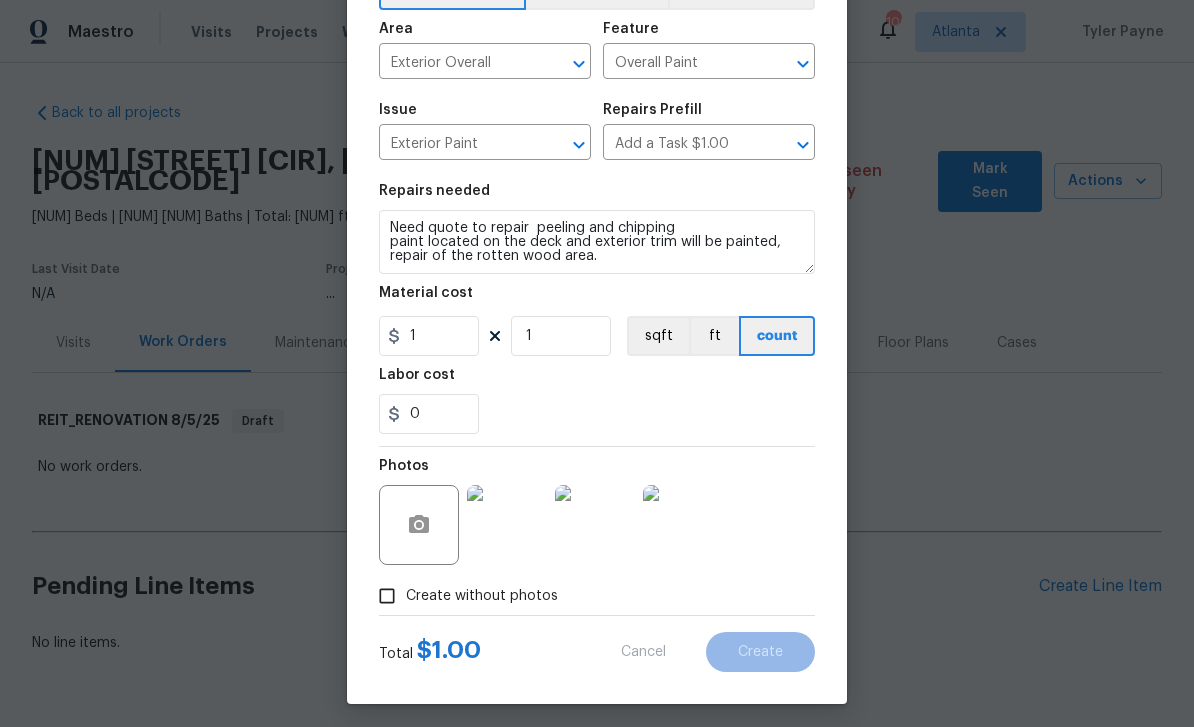 scroll, scrollTop: 41, scrollLeft: 0, axis: vertical 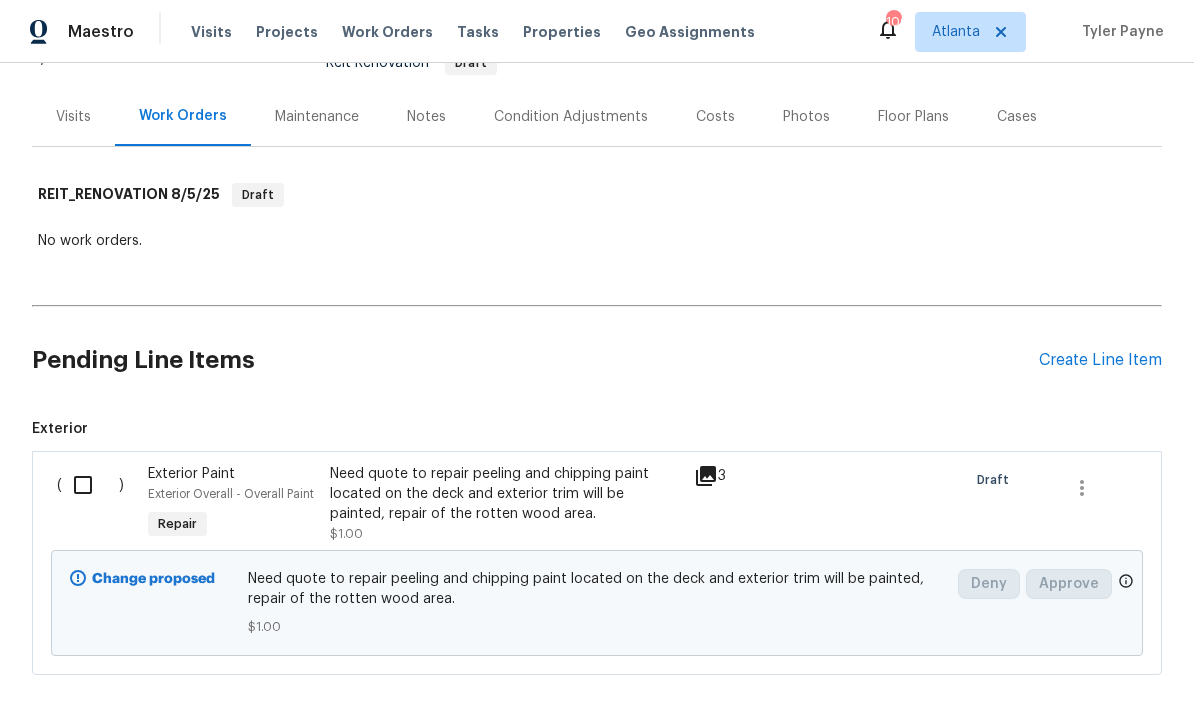 click at bounding box center (90, 485) 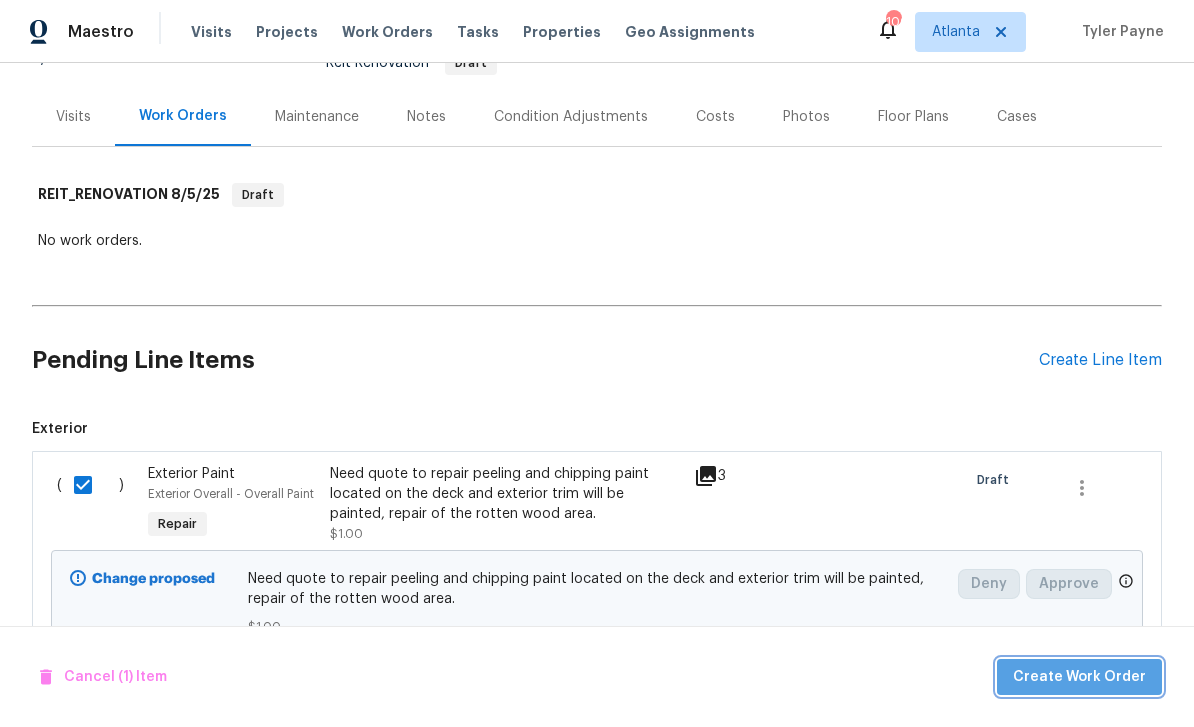 click on "Create Work Order" at bounding box center (1079, 677) 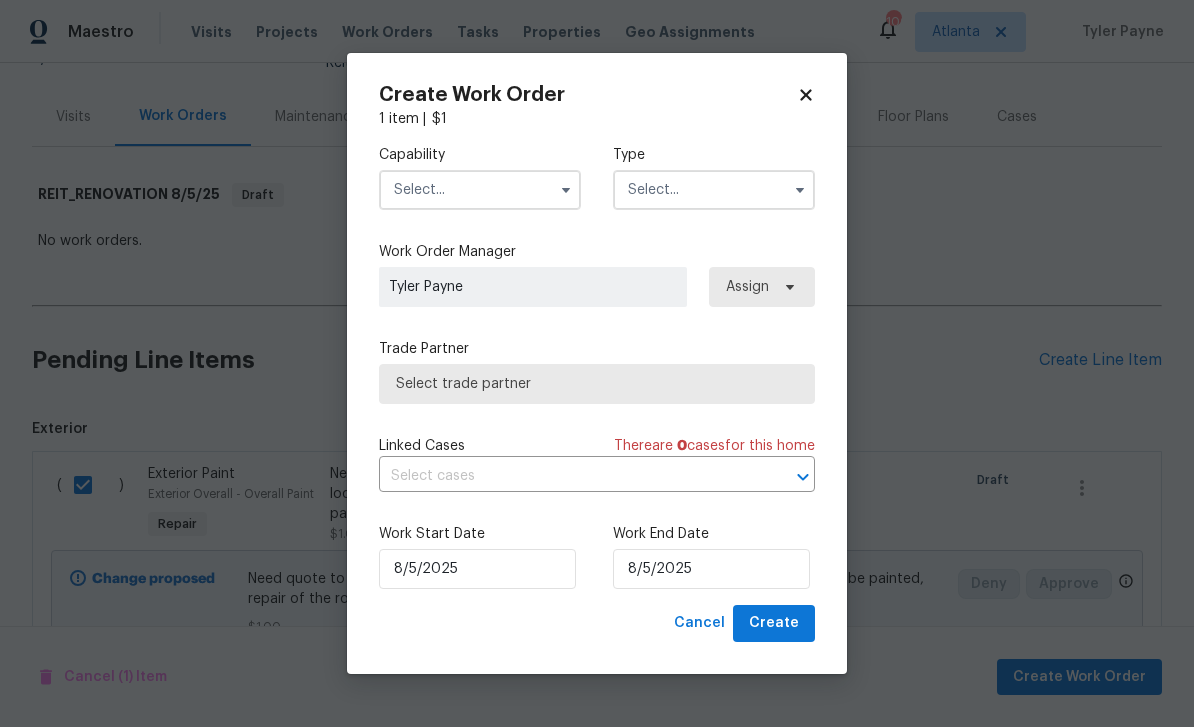 click at bounding box center (480, 190) 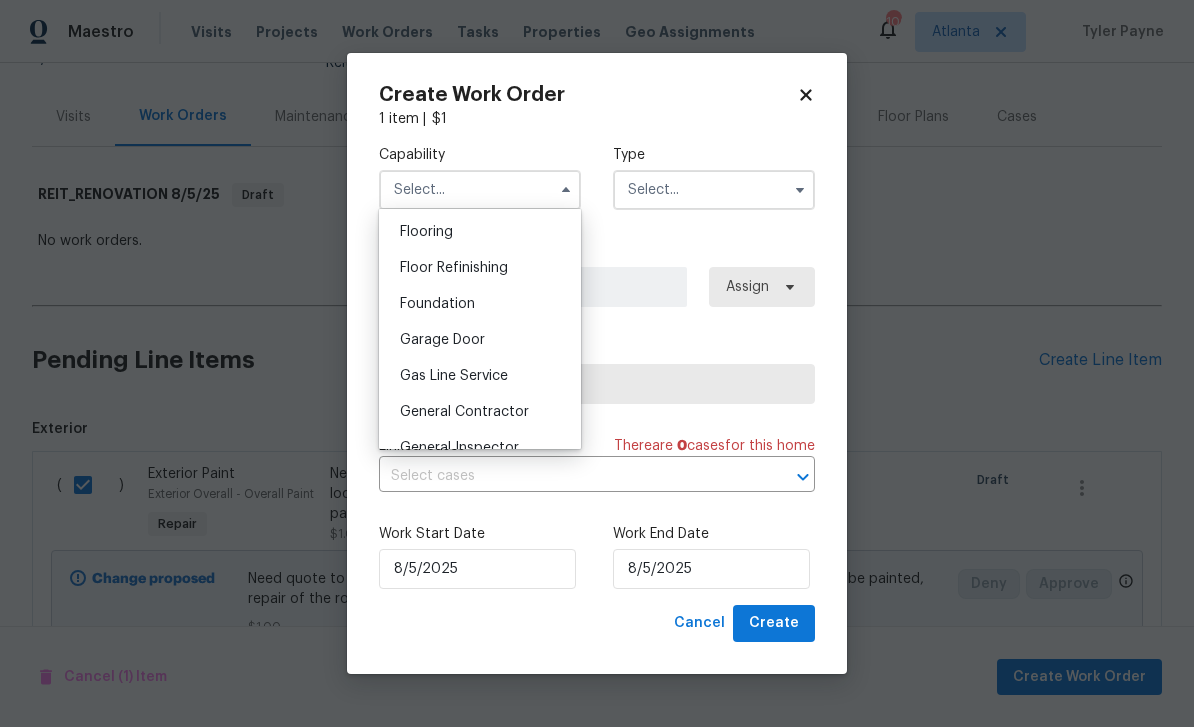 scroll, scrollTop: 815, scrollLeft: 0, axis: vertical 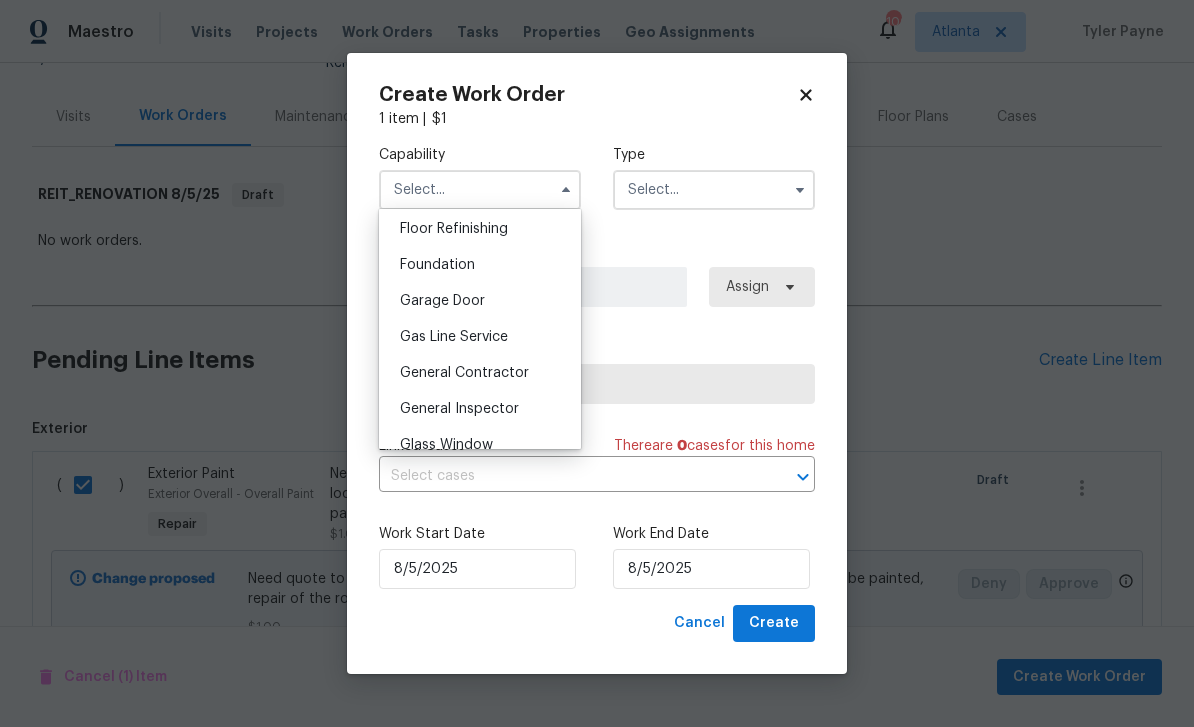 click on "General Contractor" at bounding box center [480, 373] 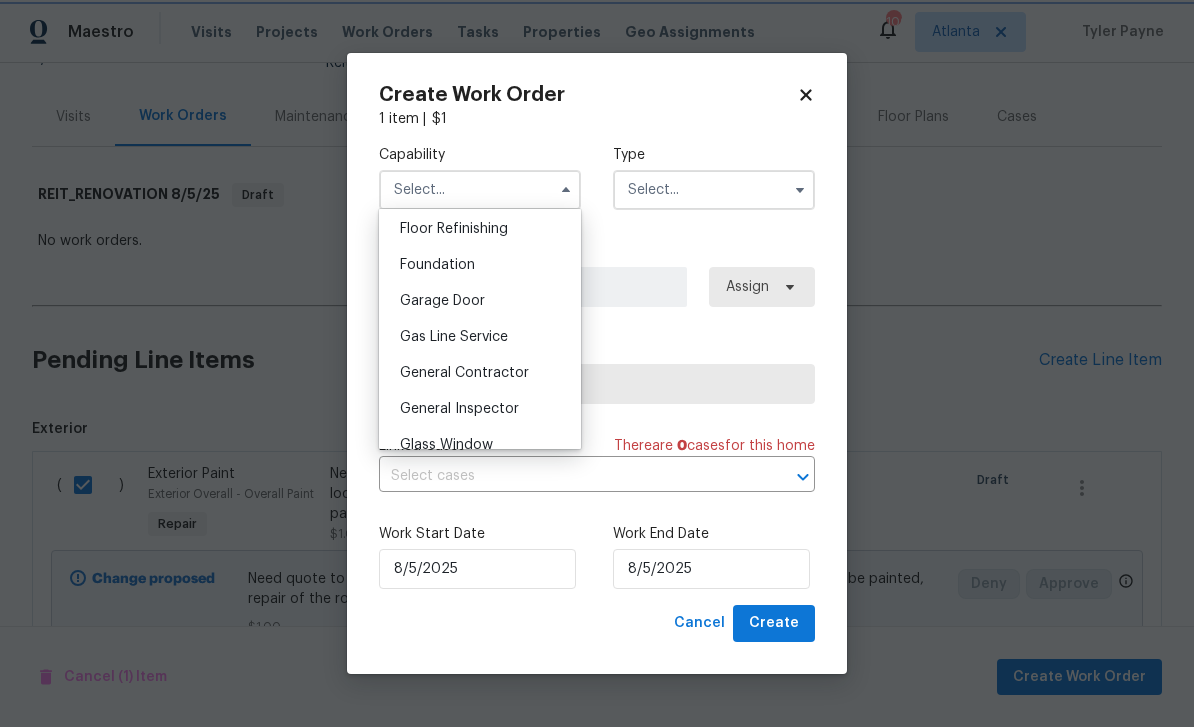 type on "General Contractor" 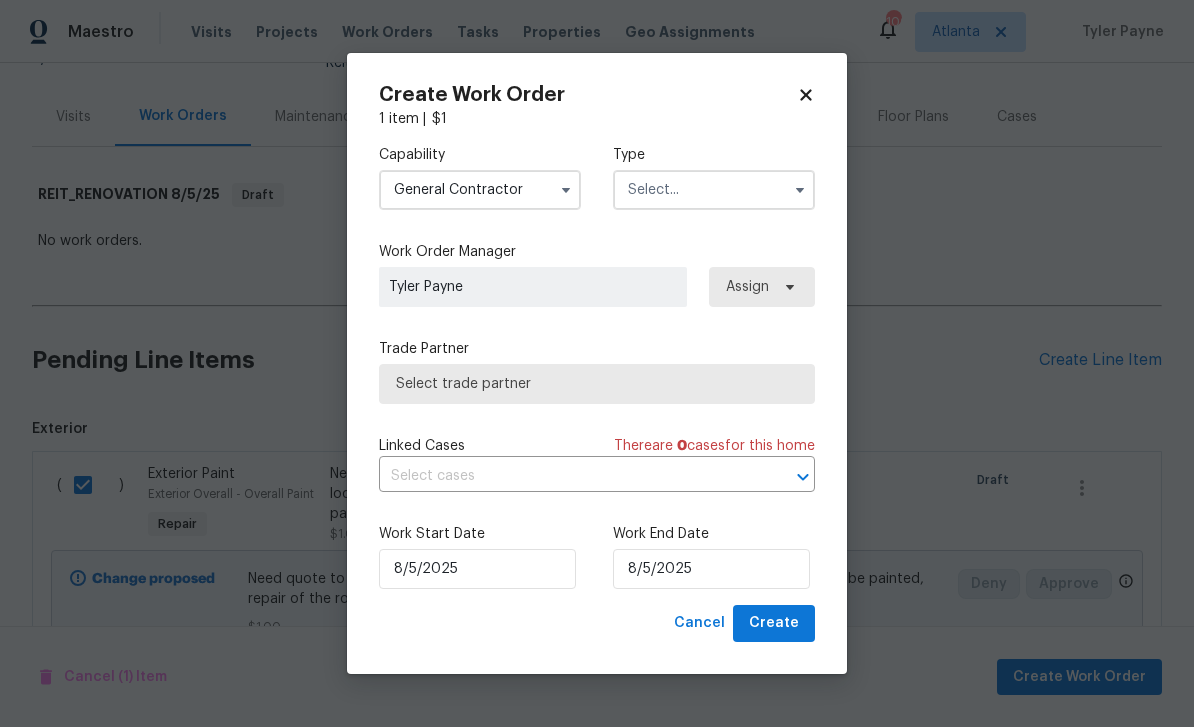 click at bounding box center [714, 190] 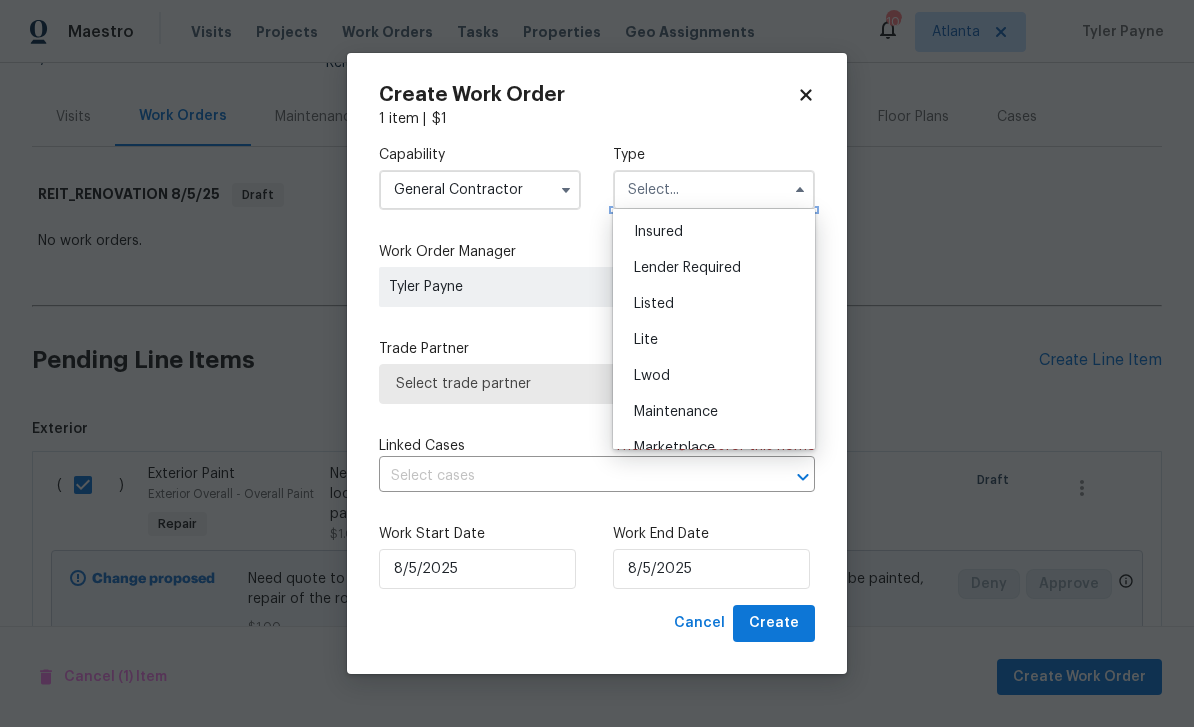 scroll, scrollTop: 134, scrollLeft: 0, axis: vertical 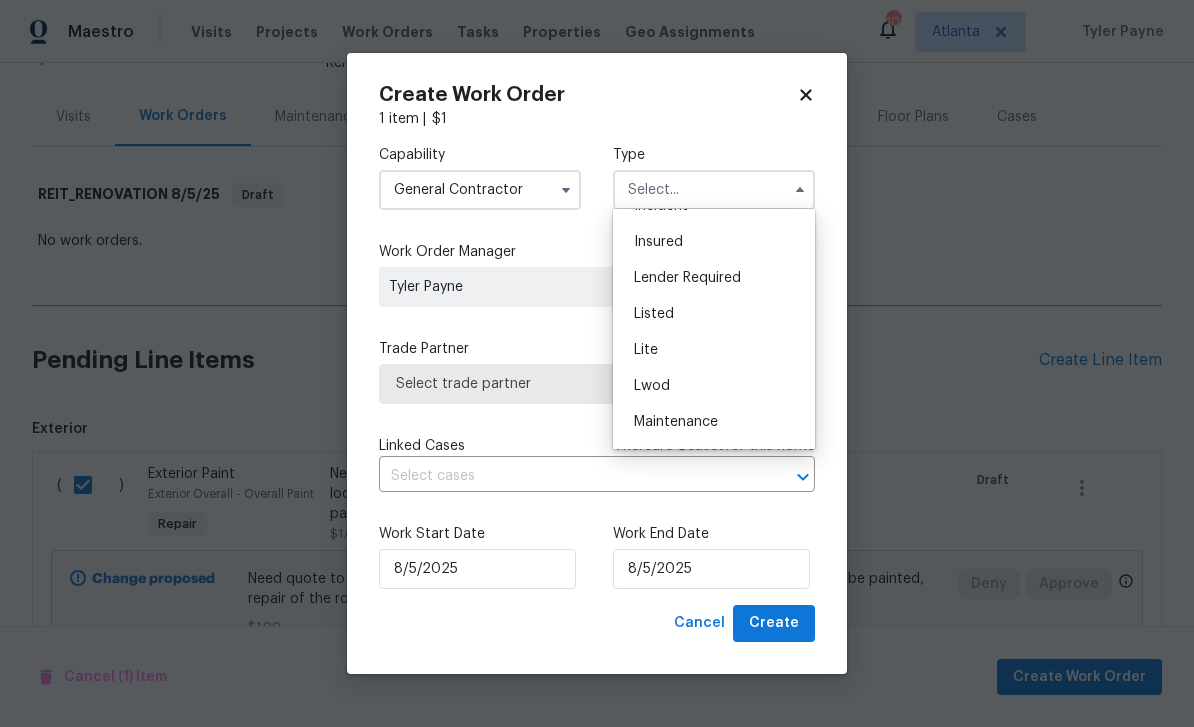 click on "Listed" at bounding box center (714, 314) 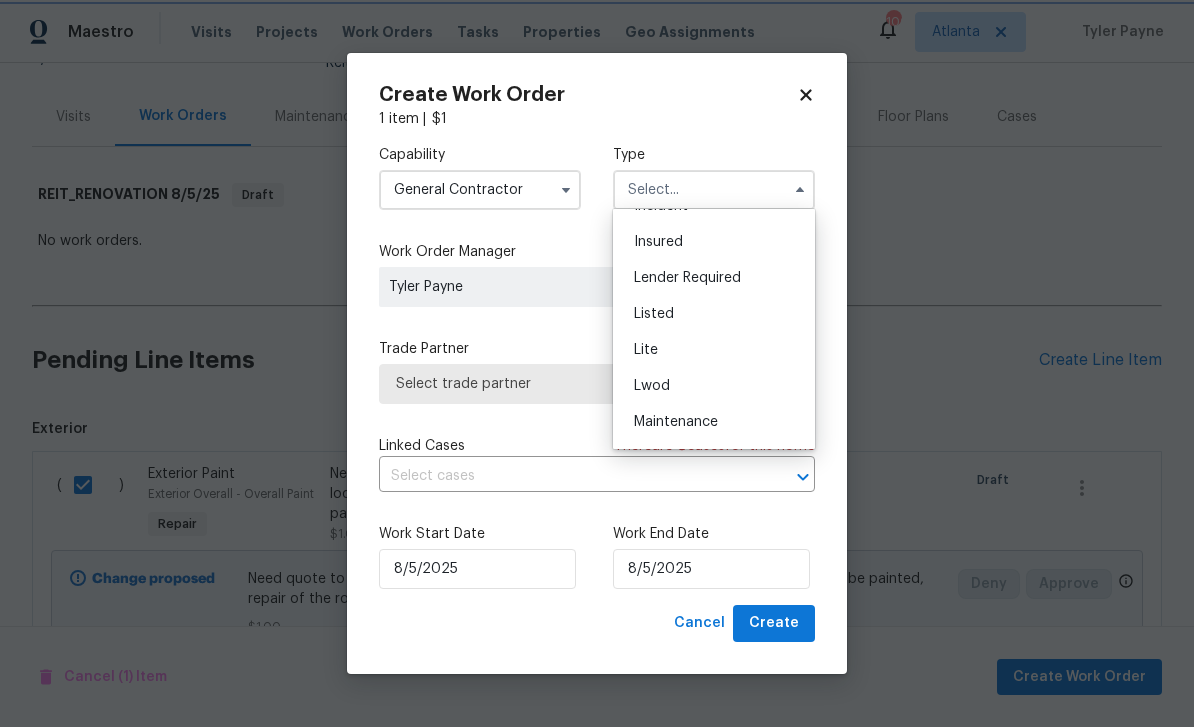 type on "Listed" 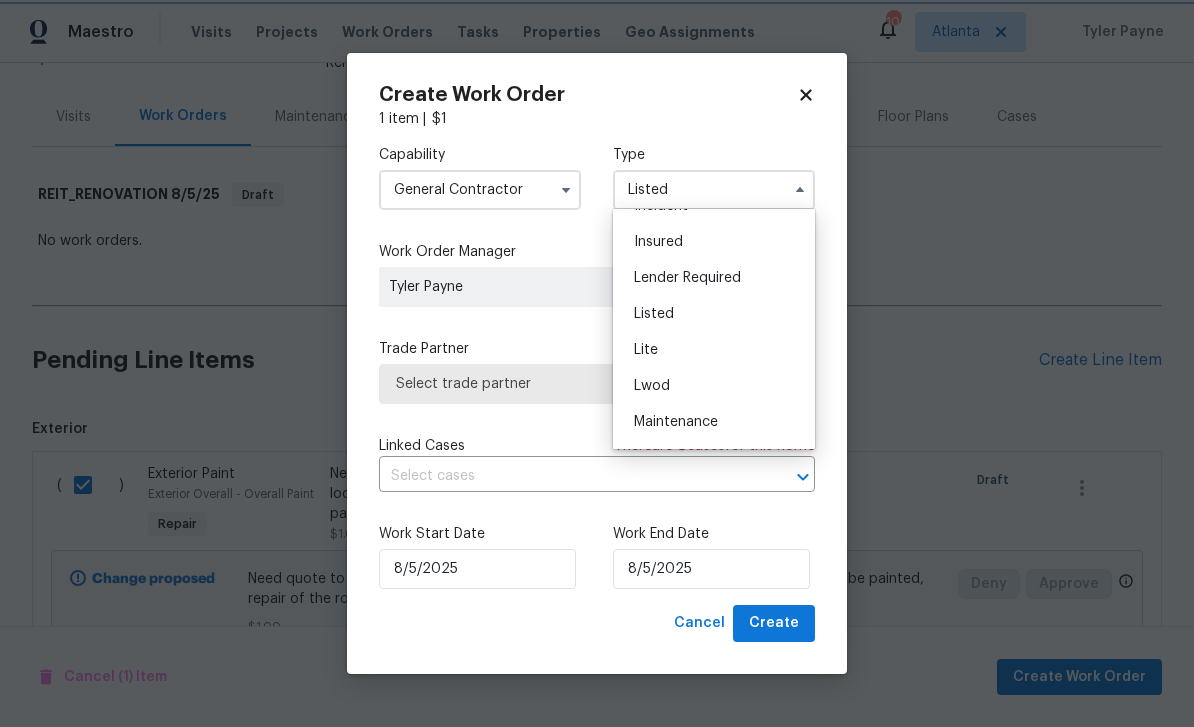scroll, scrollTop: 0, scrollLeft: 0, axis: both 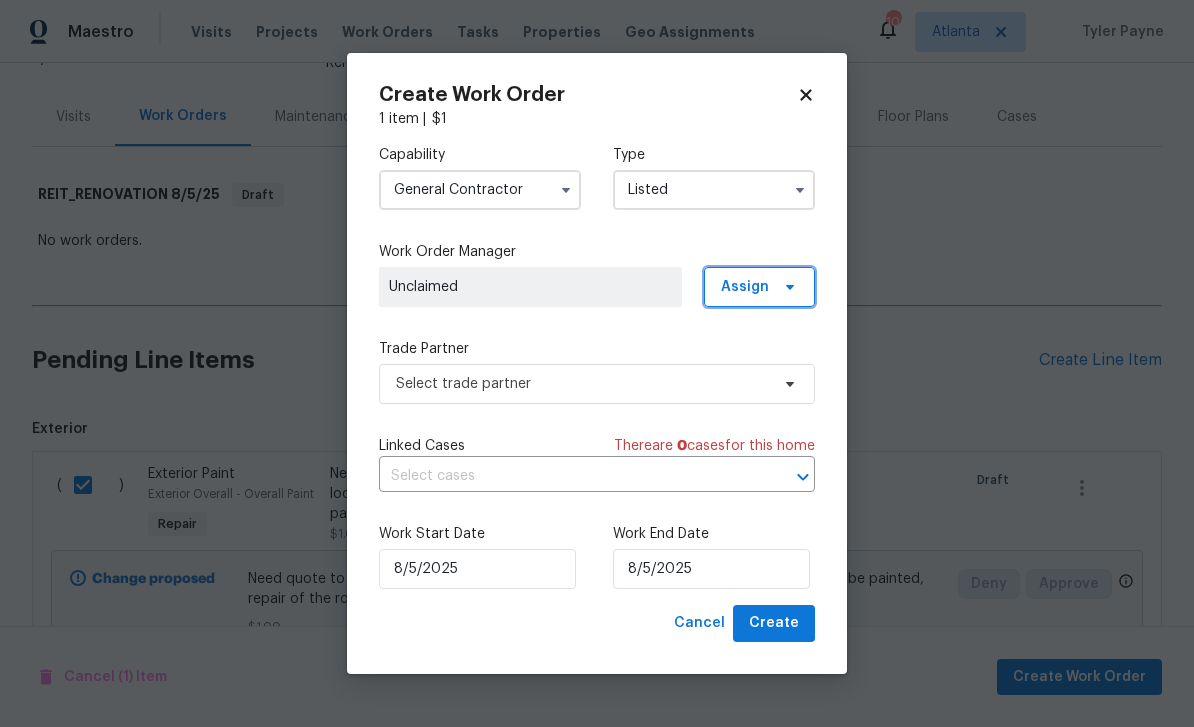 click on "Assign" at bounding box center [745, 287] 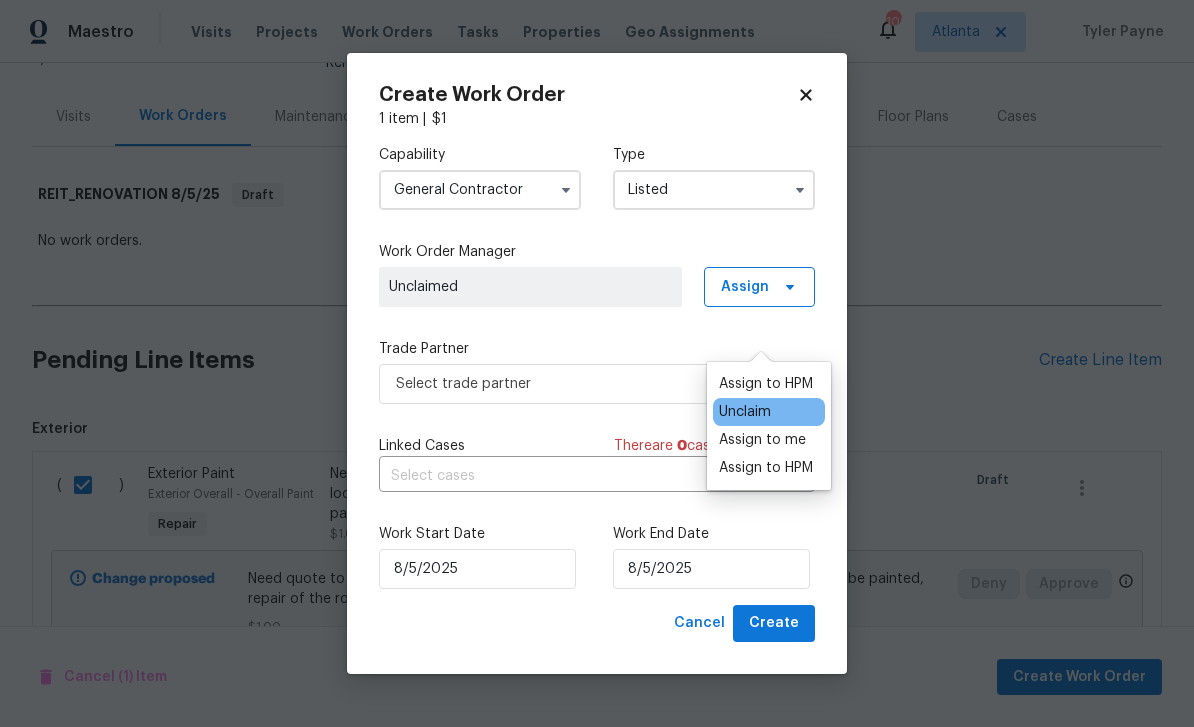 click on "Assign to HPM" at bounding box center (766, 384) 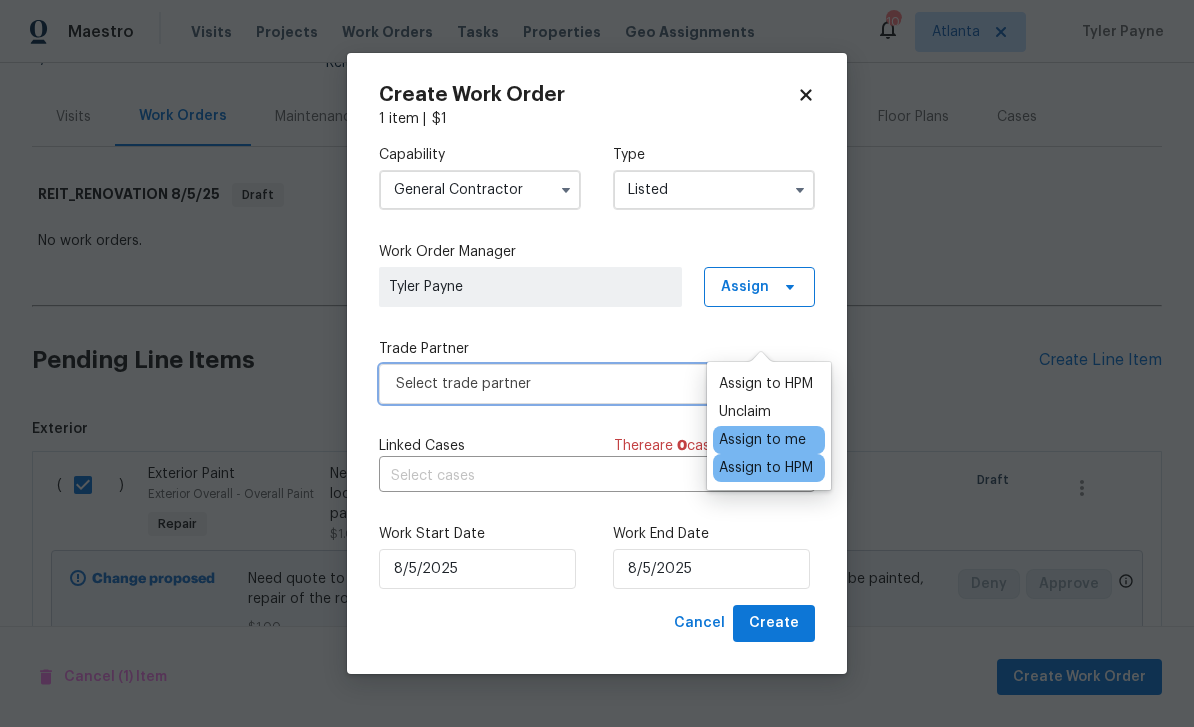 click on "Select trade partner" at bounding box center [582, 384] 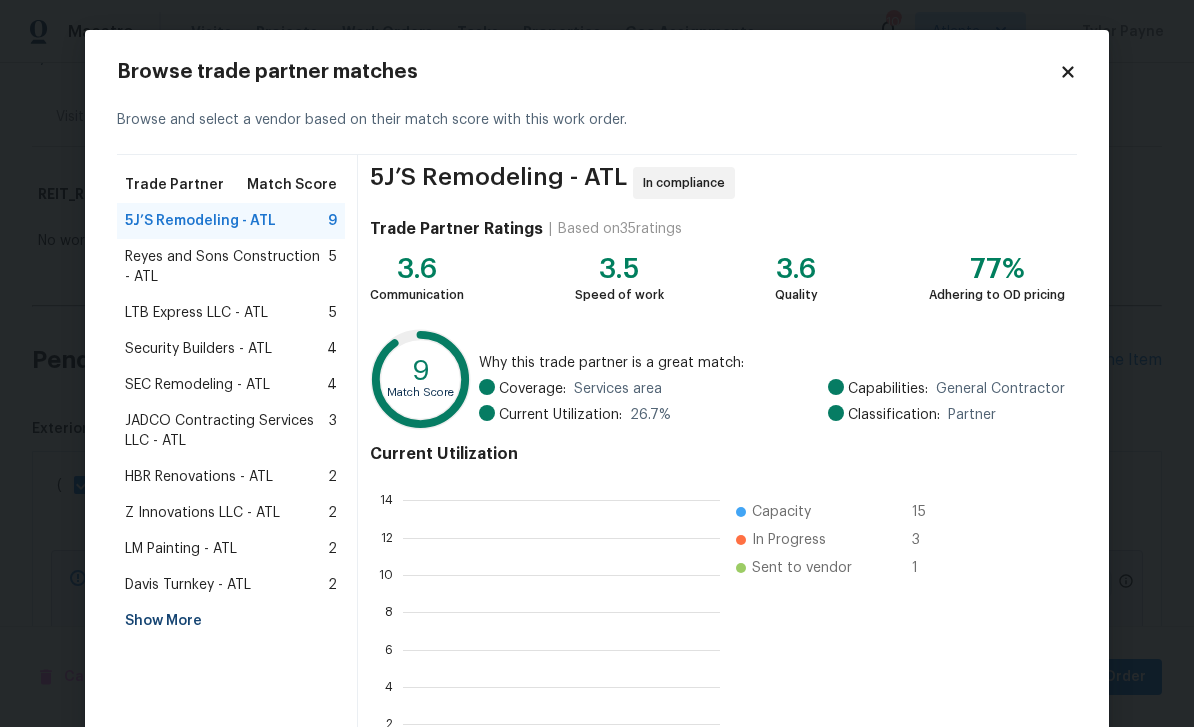 scroll, scrollTop: 2, scrollLeft: 2, axis: both 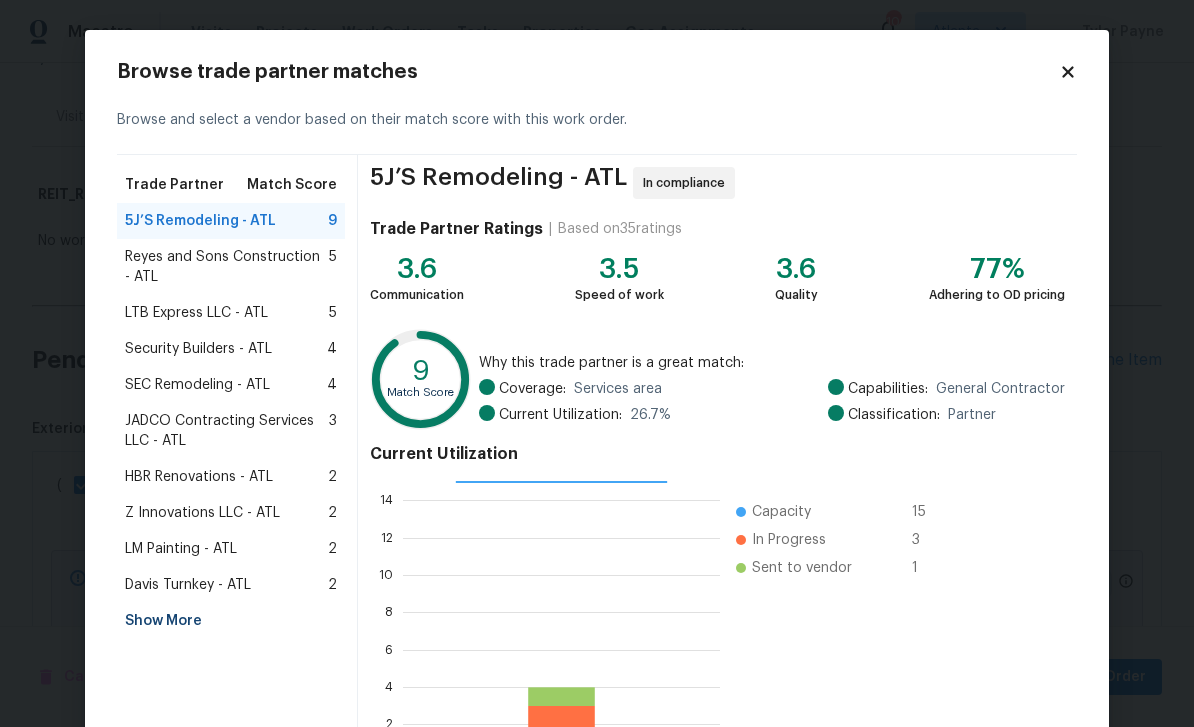 click on "Z Innovations LLC - ATL" at bounding box center [202, 513] 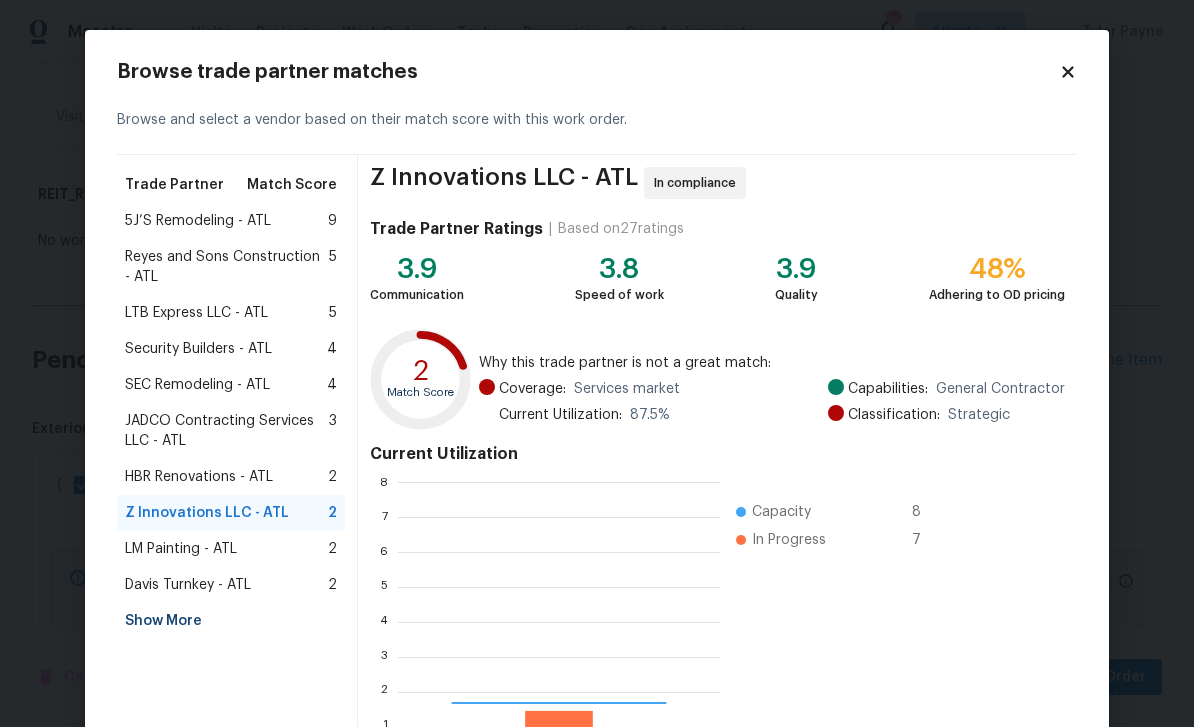 scroll, scrollTop: 2, scrollLeft: 2, axis: both 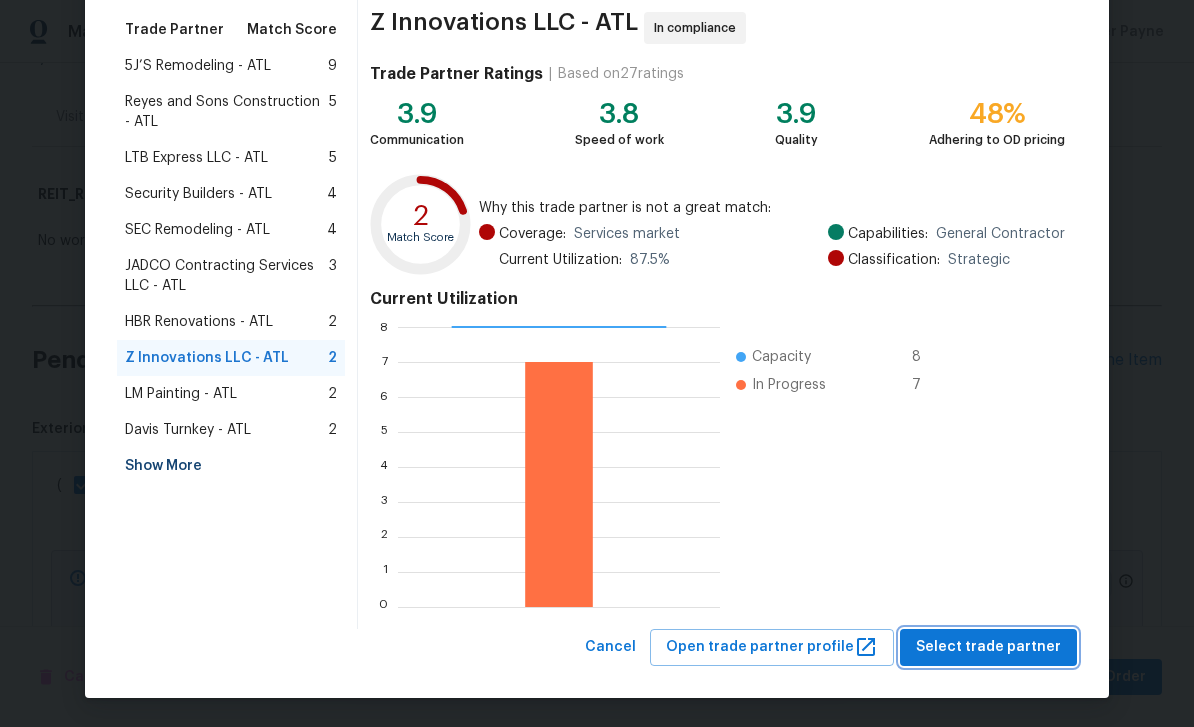 click on "Select trade partner" at bounding box center (988, 647) 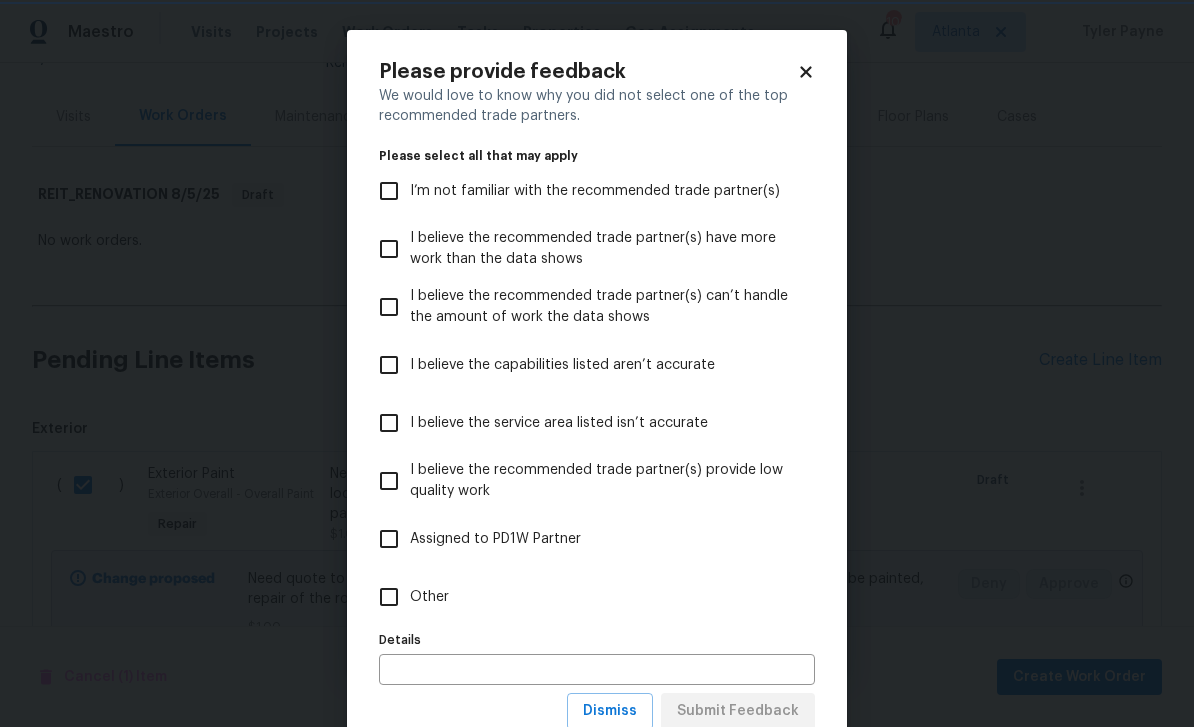 scroll, scrollTop: 0, scrollLeft: 0, axis: both 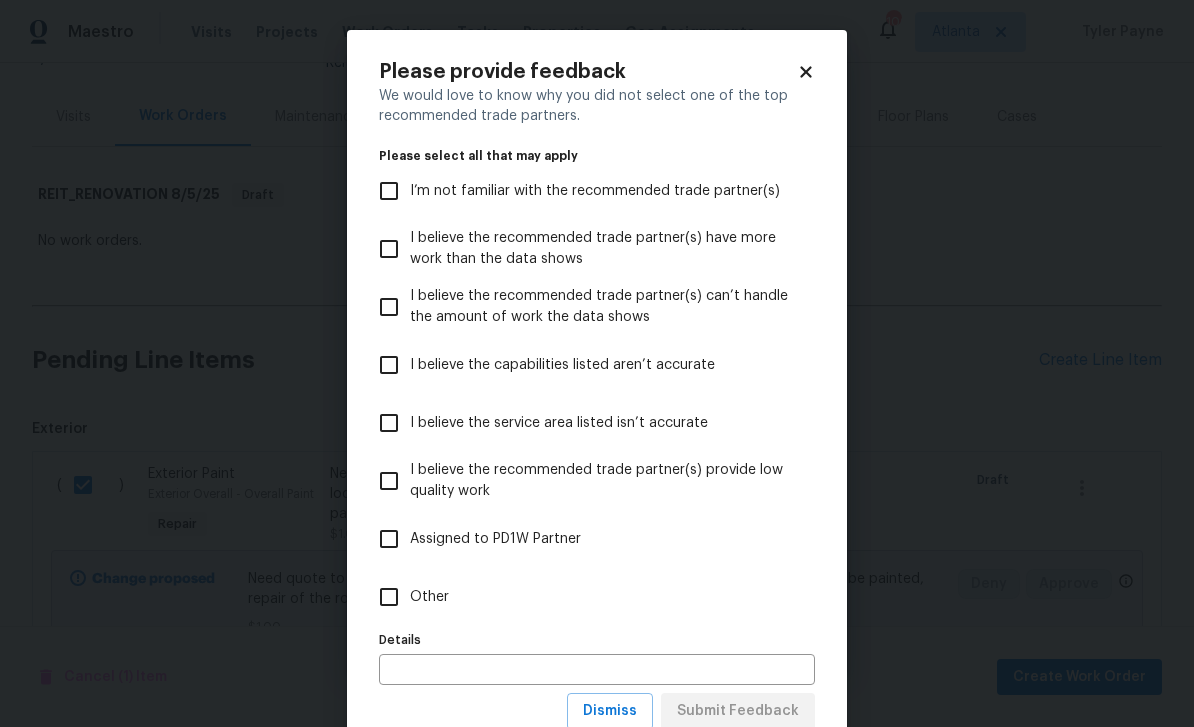 click on "Other" at bounding box center (389, 597) 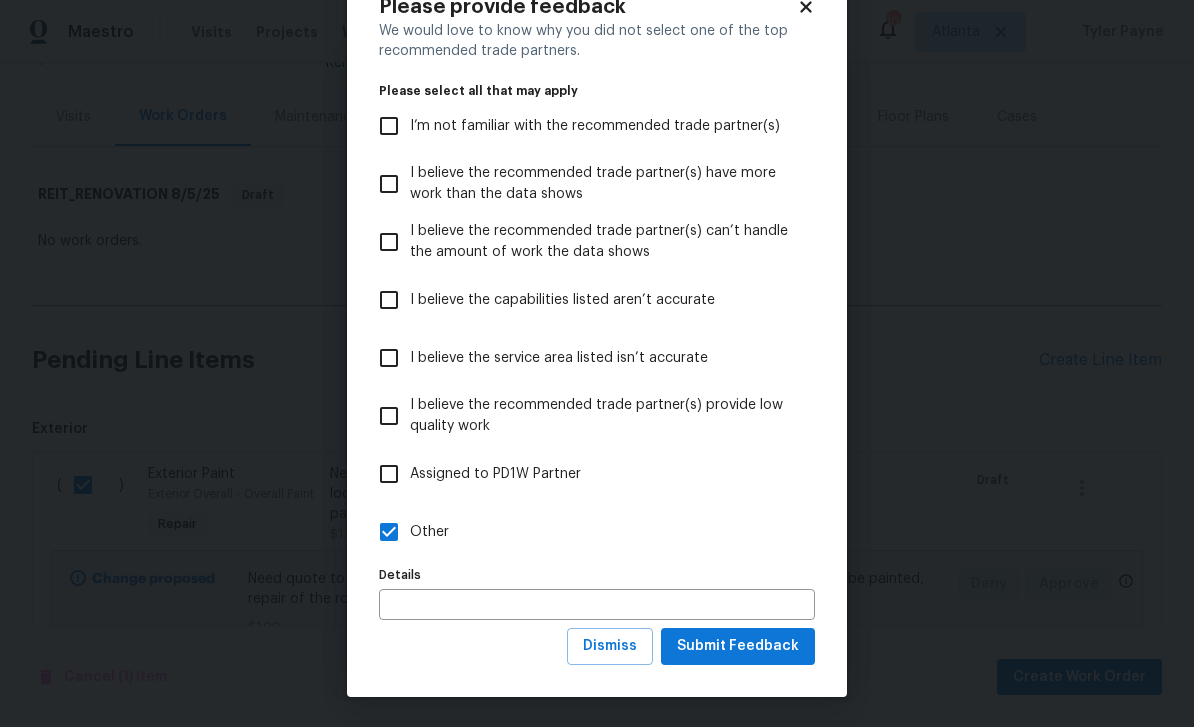 scroll, scrollTop: 66, scrollLeft: 0, axis: vertical 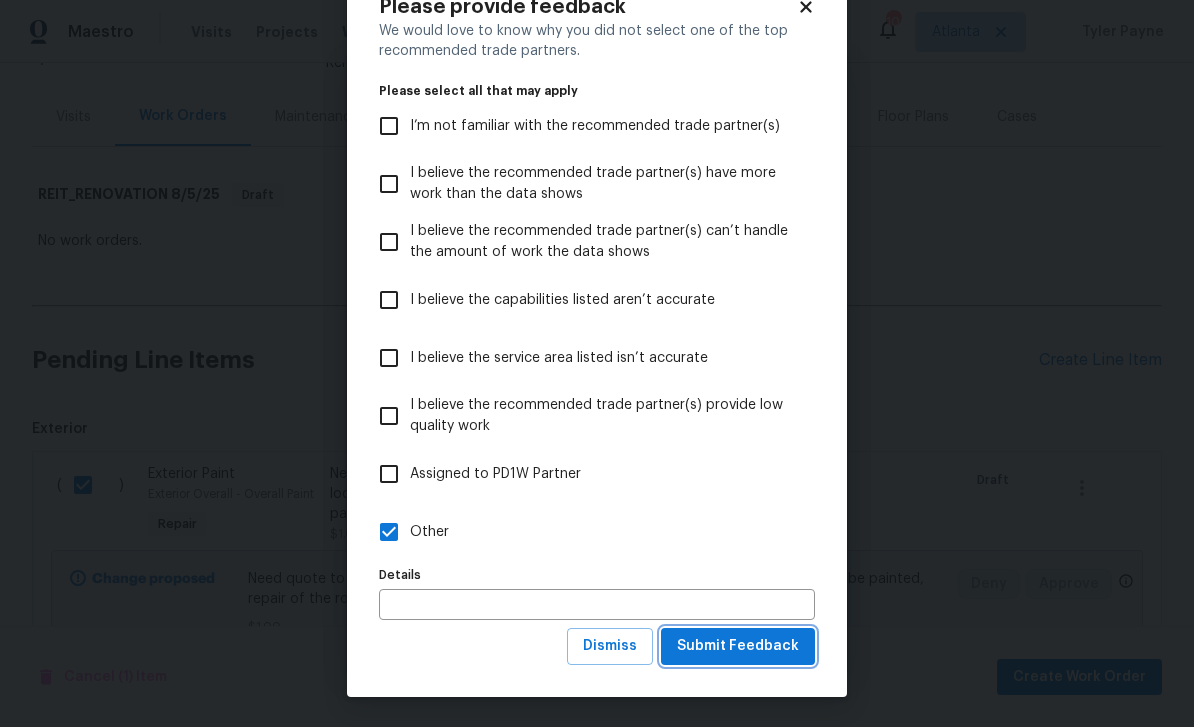 click on "Submit Feedback" at bounding box center [738, 646] 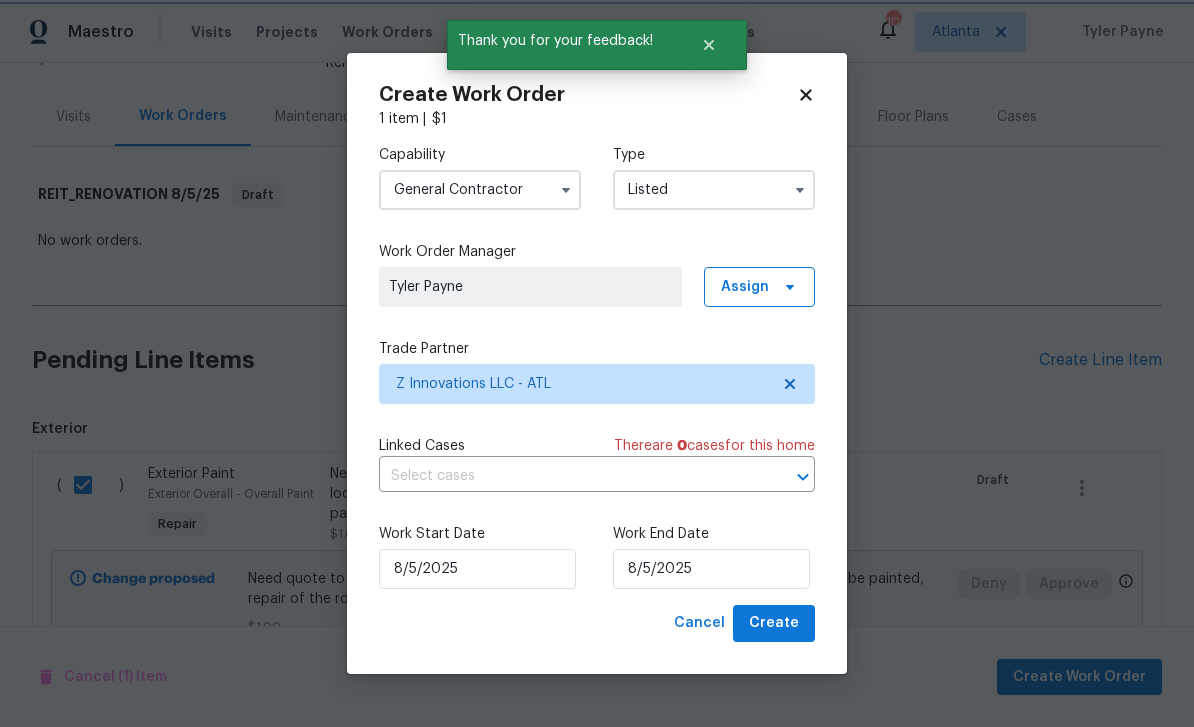 scroll, scrollTop: 0, scrollLeft: 0, axis: both 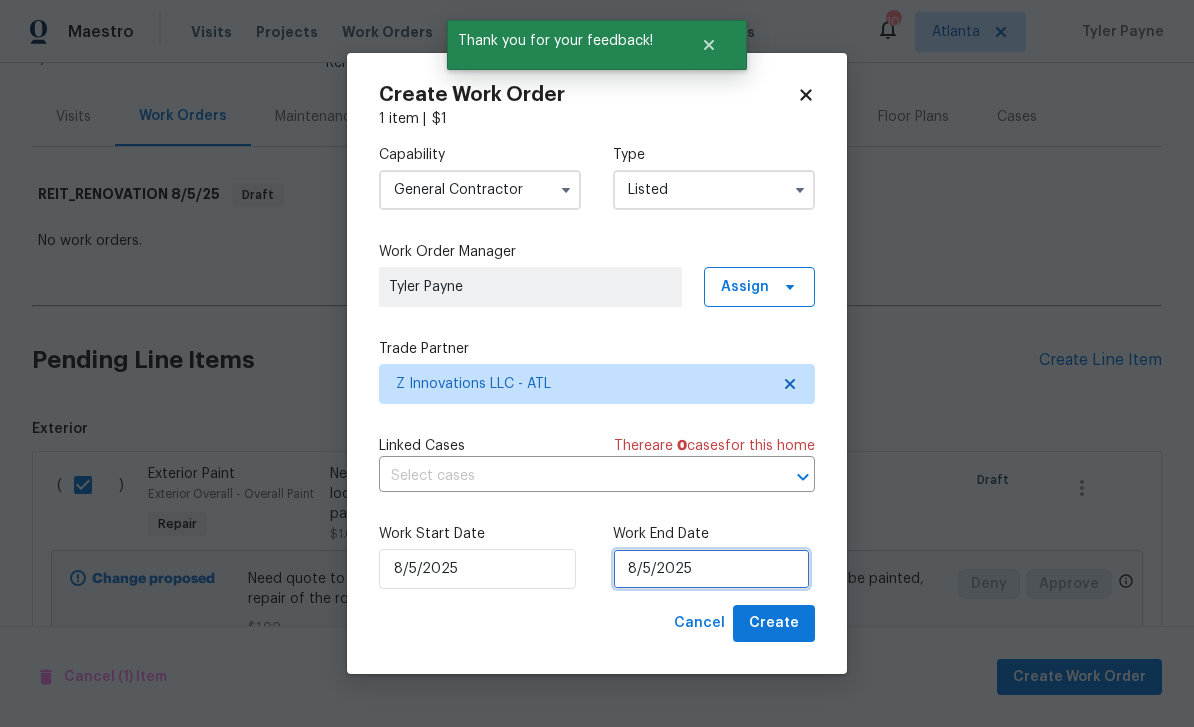 click on "8/5/2025" at bounding box center [711, 569] 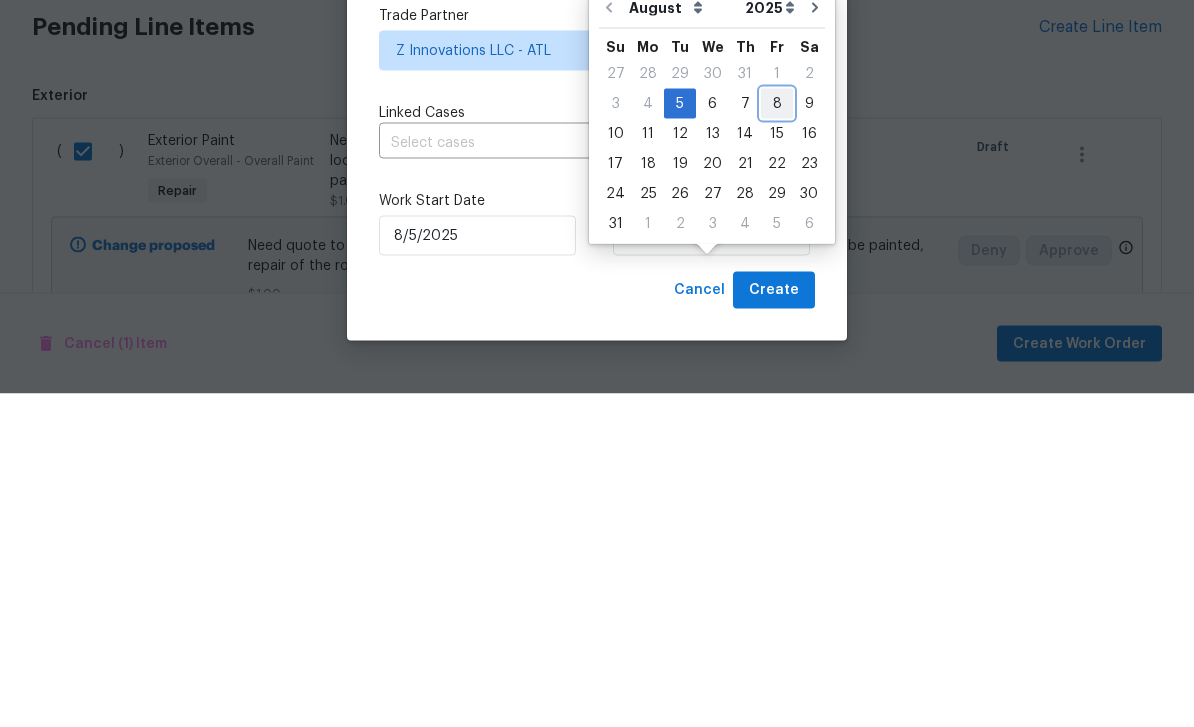 click on "8" at bounding box center (777, 437) 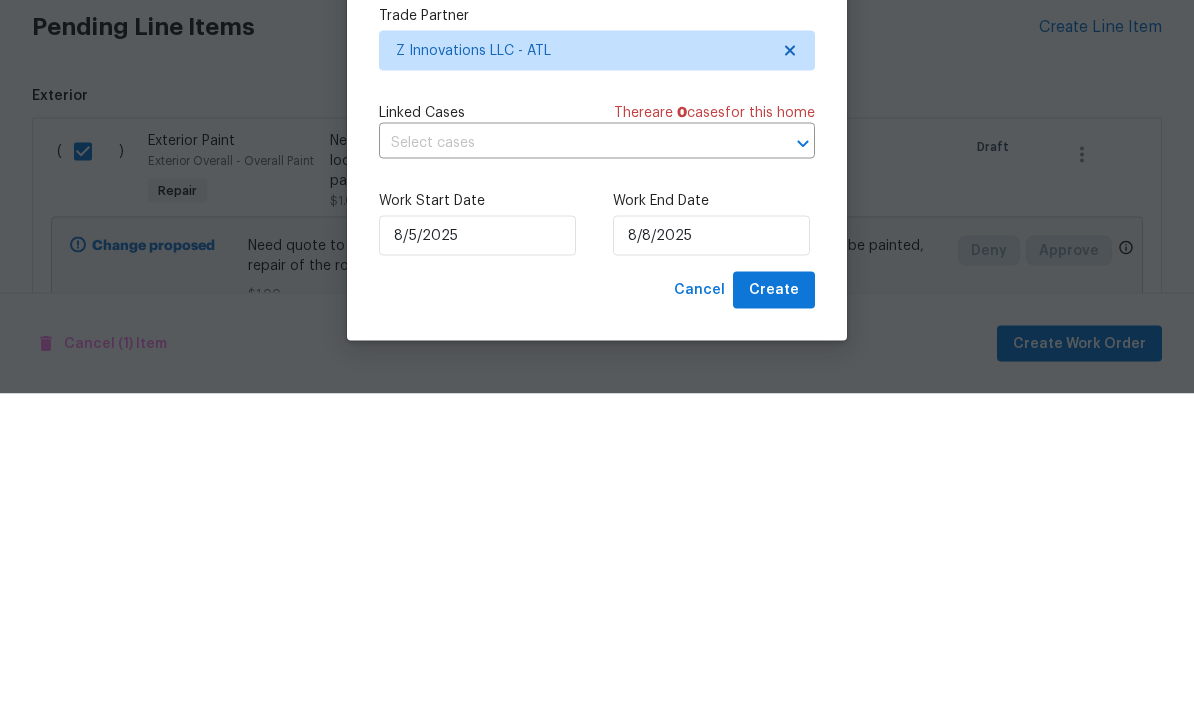 scroll, scrollTop: 64, scrollLeft: 0, axis: vertical 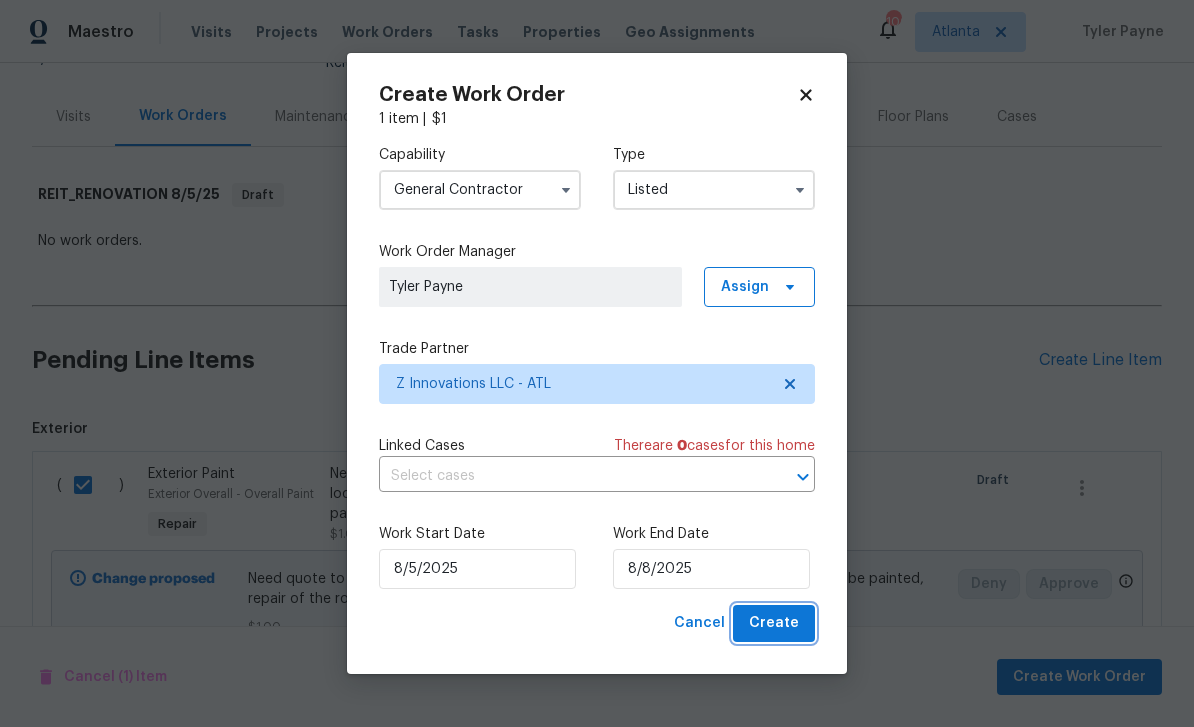 click on "Create" at bounding box center (774, 623) 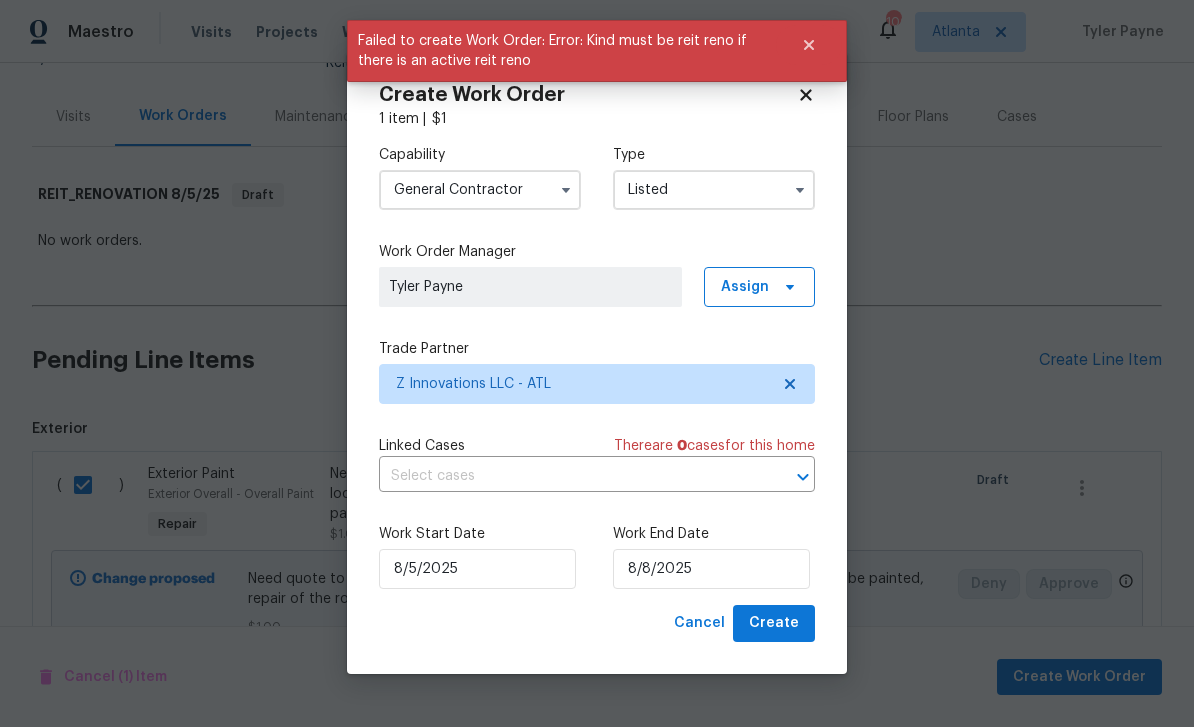 click on "Work End Date" at bounding box center [714, 534] 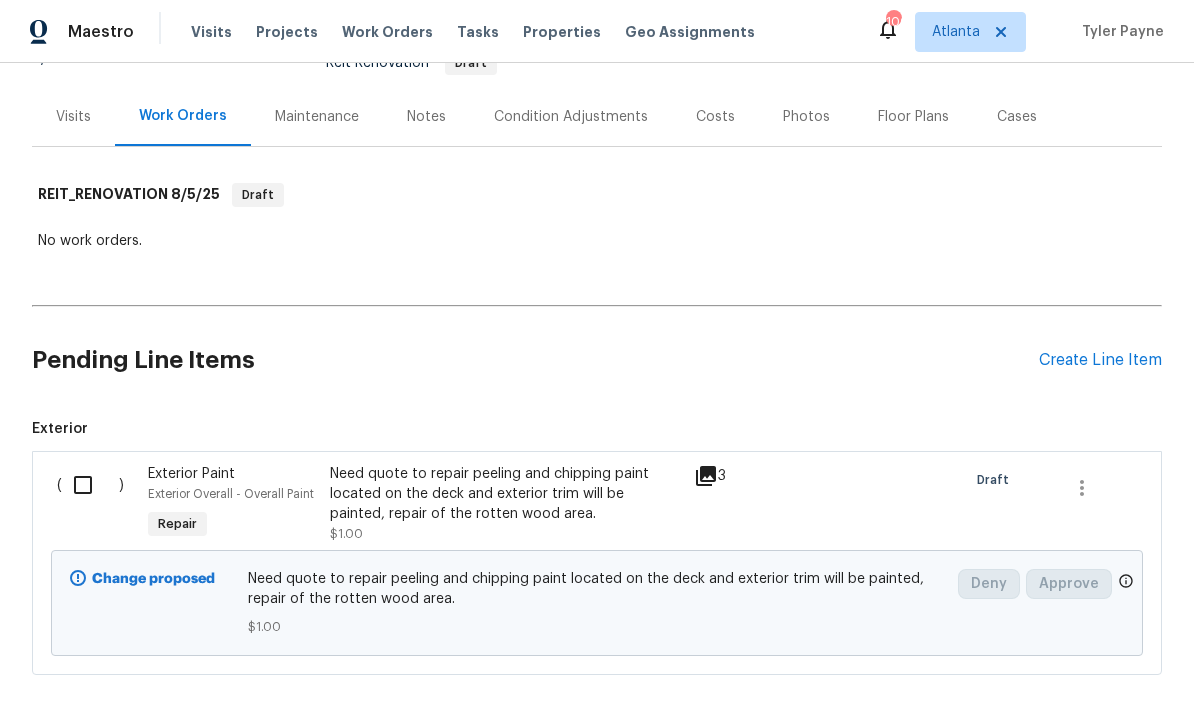 click at bounding box center [90, 485] 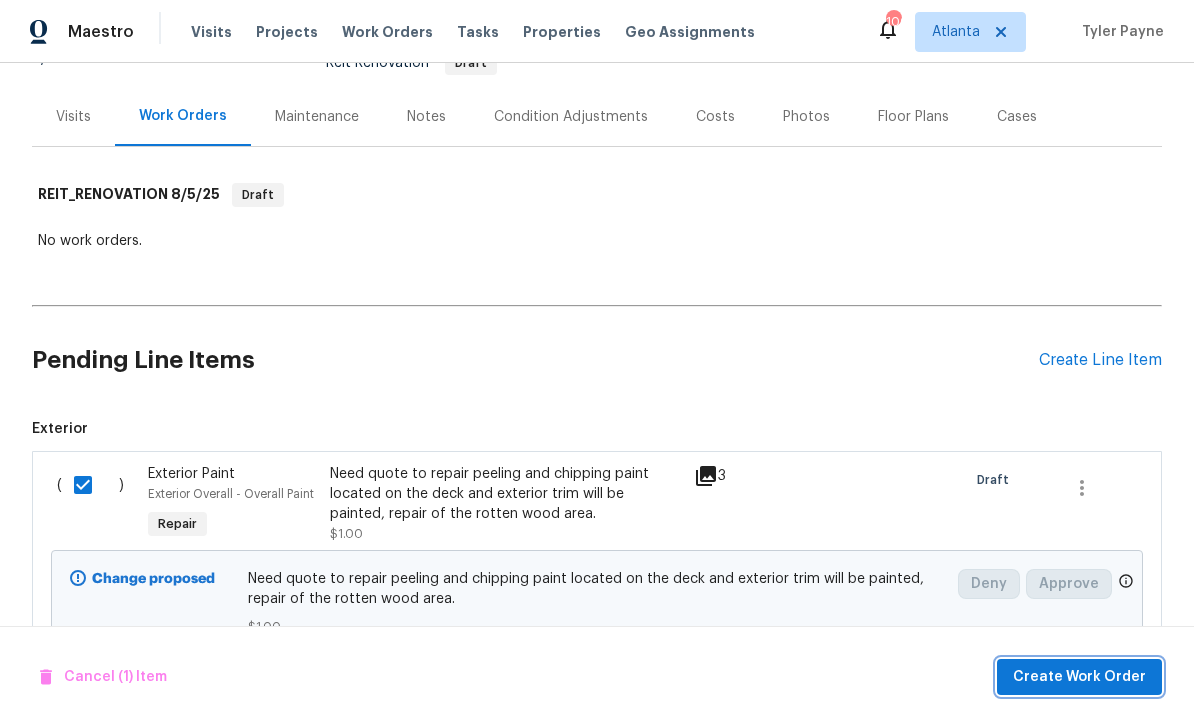 click on "Create Work Order" at bounding box center [1079, 677] 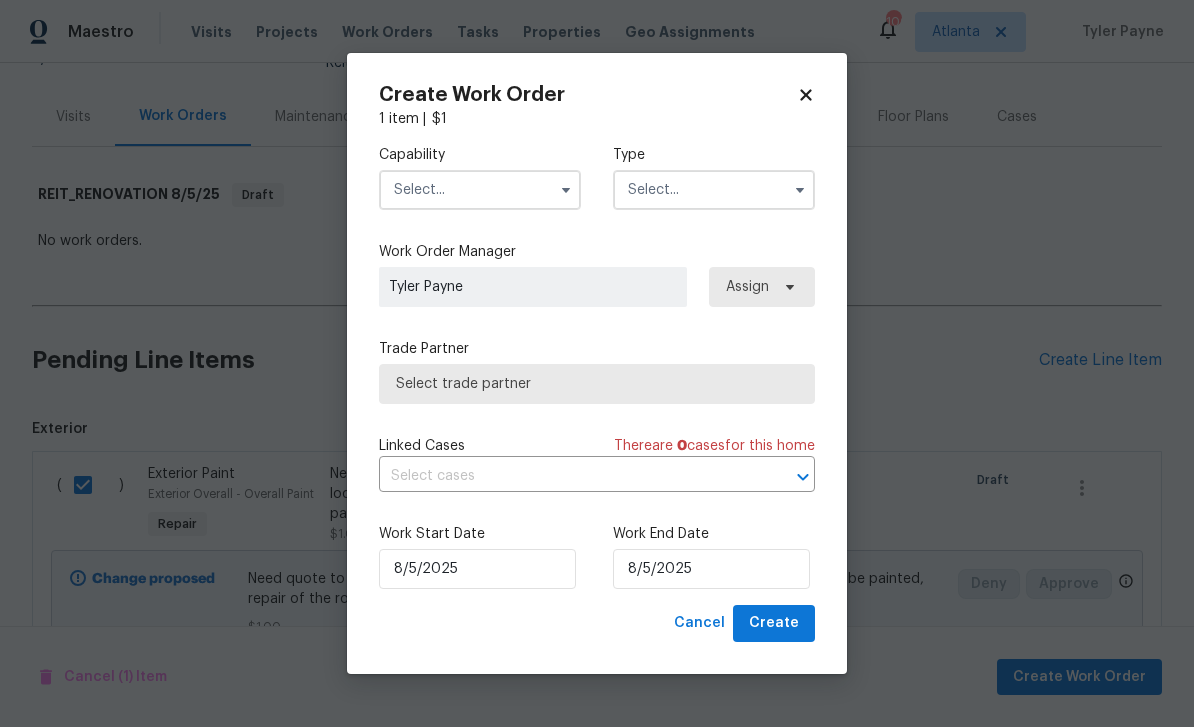 click at bounding box center [480, 190] 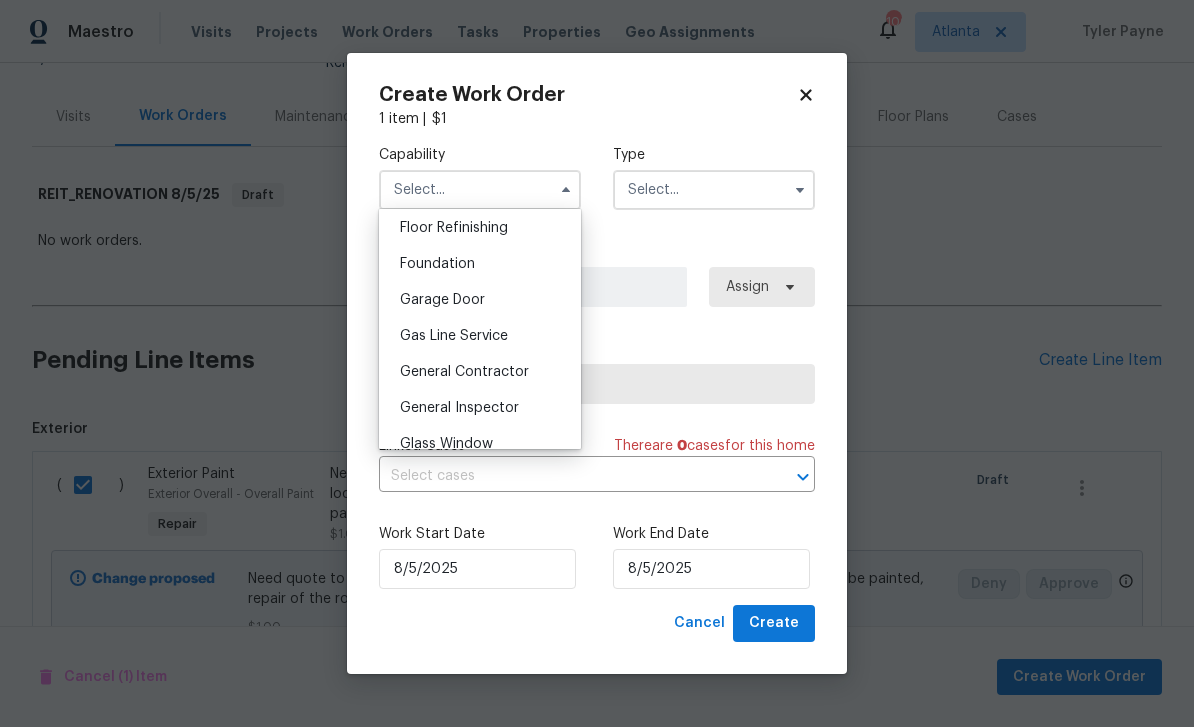 scroll, scrollTop: 881, scrollLeft: 0, axis: vertical 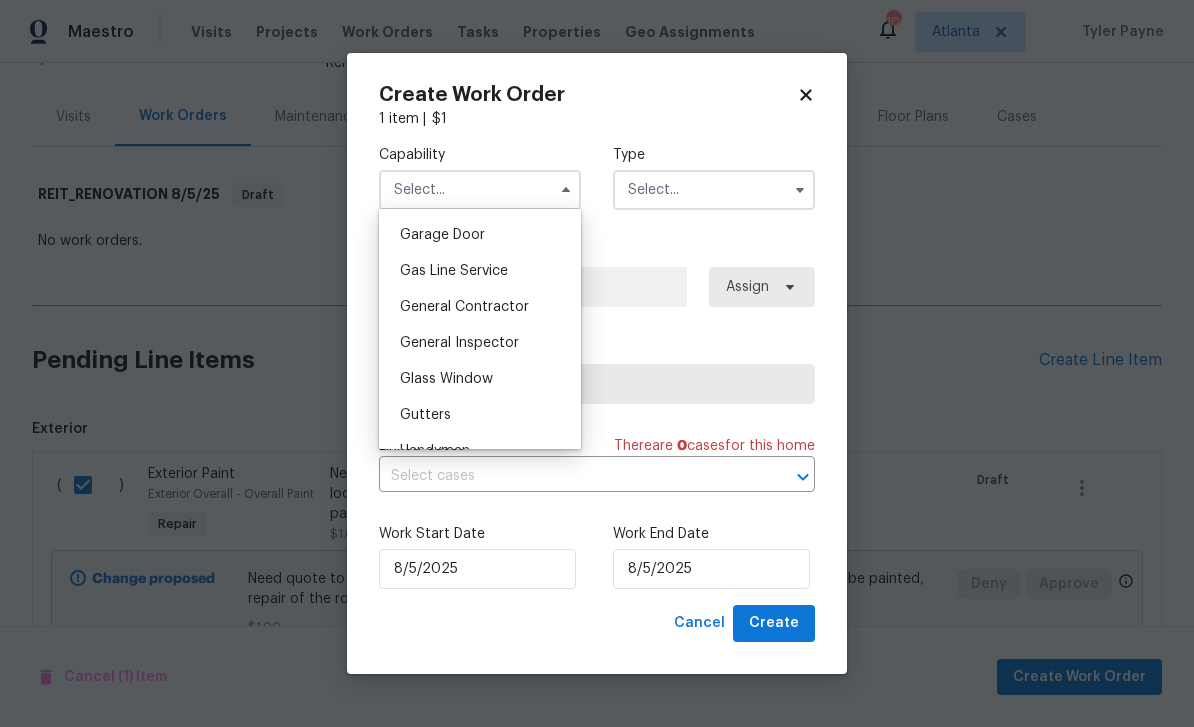 click on "General Contractor" at bounding box center [464, 307] 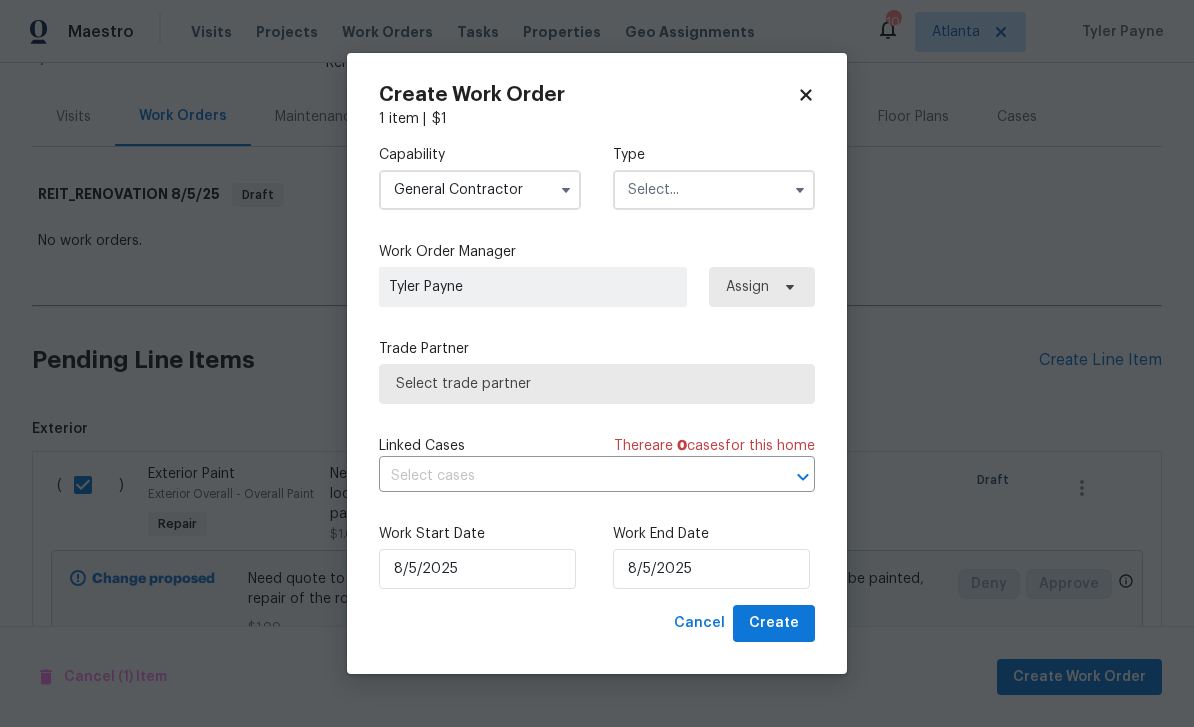 click at bounding box center (714, 190) 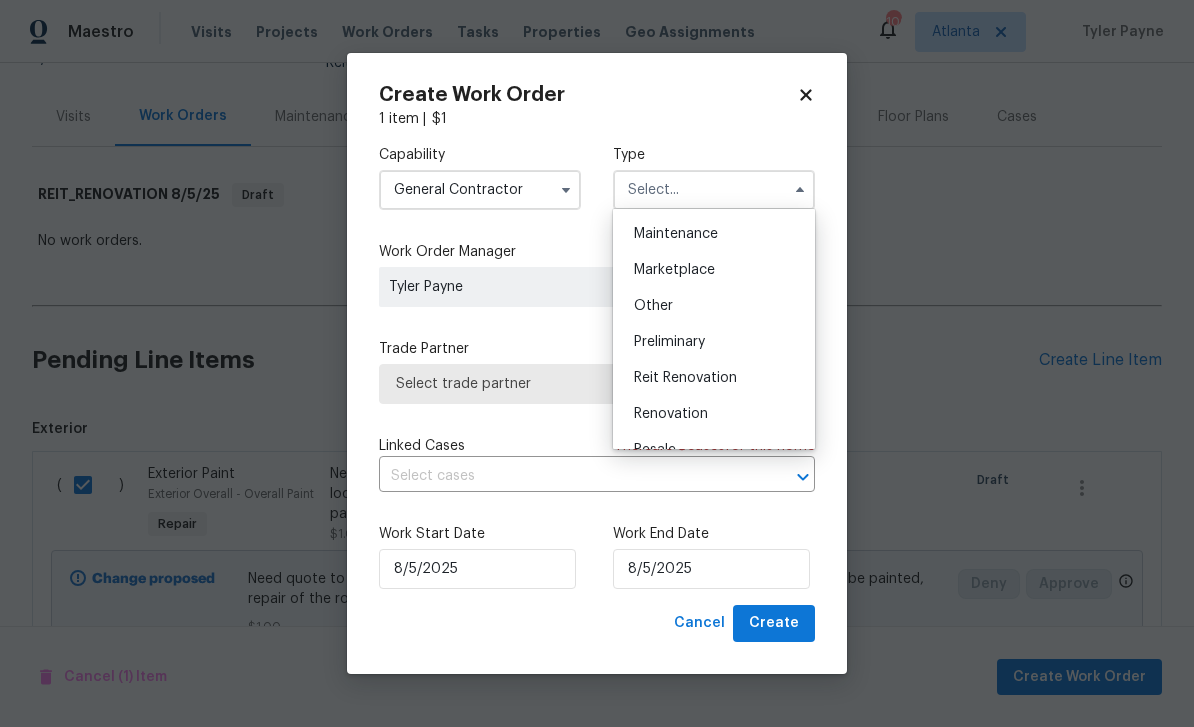 scroll, scrollTop: 329, scrollLeft: 0, axis: vertical 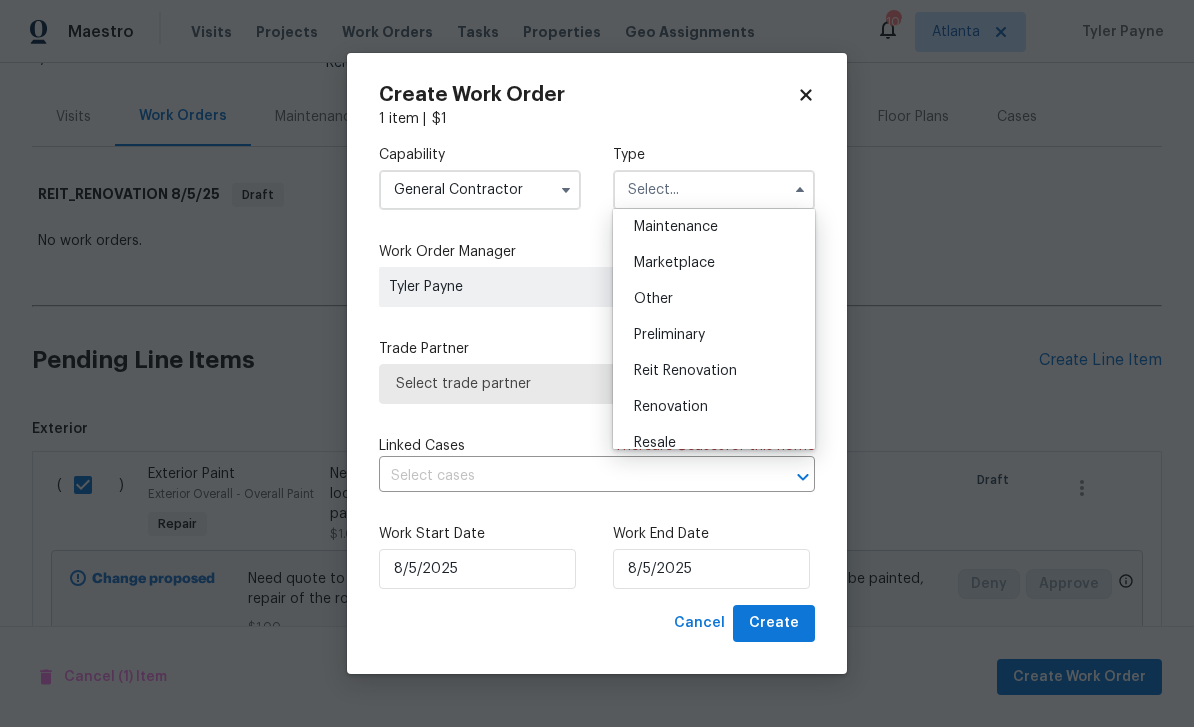 click on "Renovation" at bounding box center [714, 407] 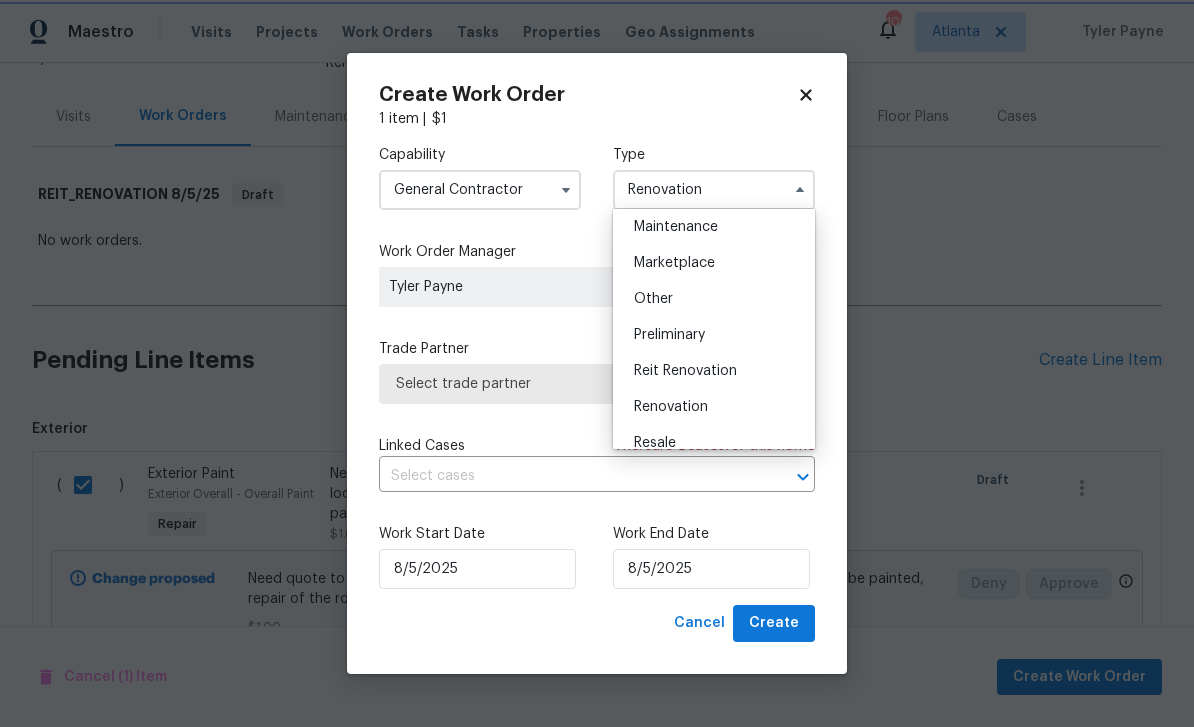 scroll, scrollTop: 0, scrollLeft: 0, axis: both 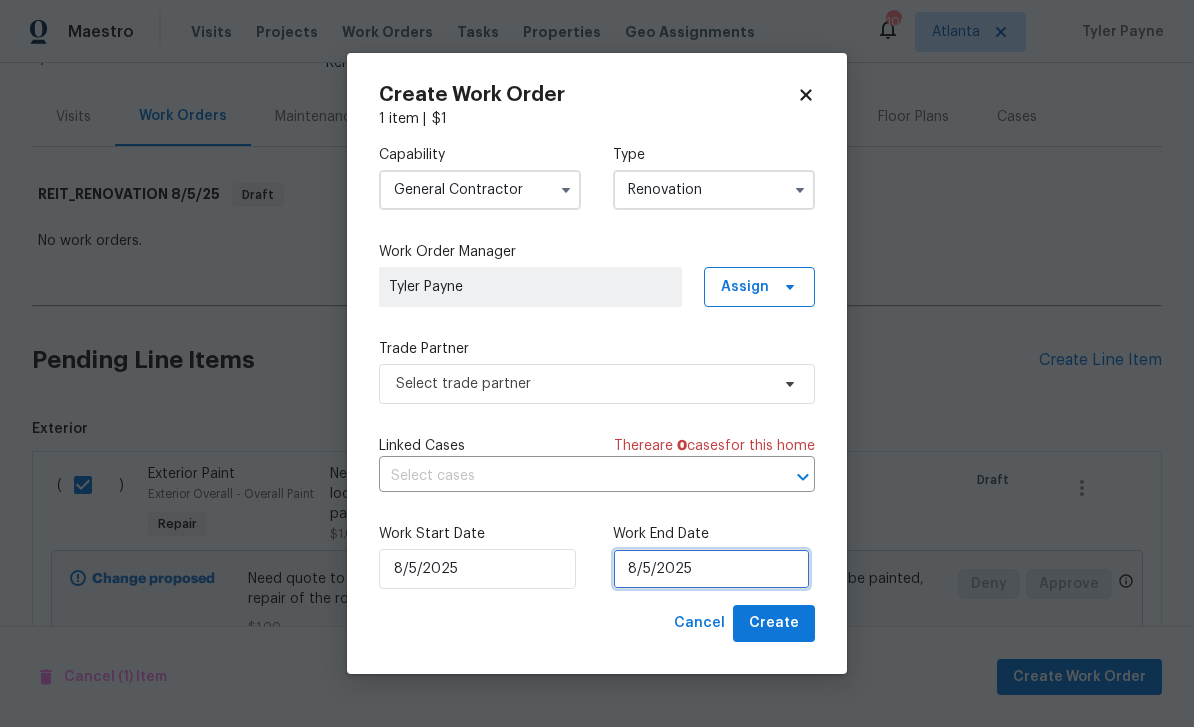 click on "8/5/2025" at bounding box center [711, 569] 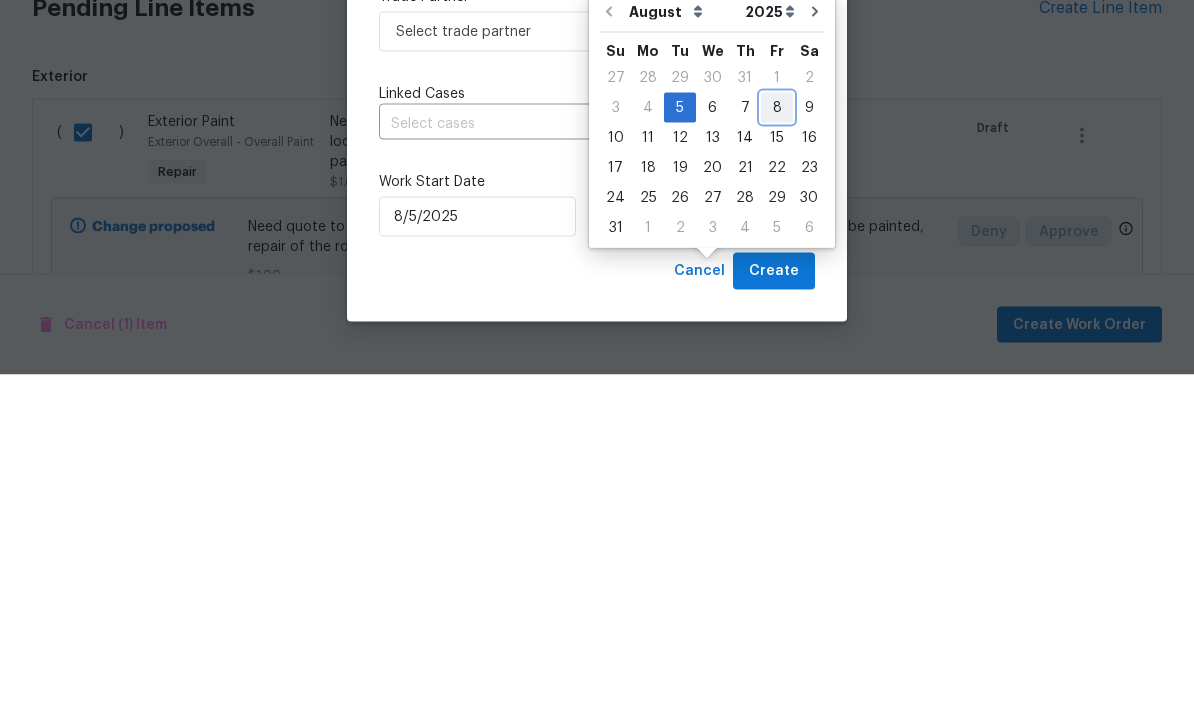 click on "8" at bounding box center (777, 460) 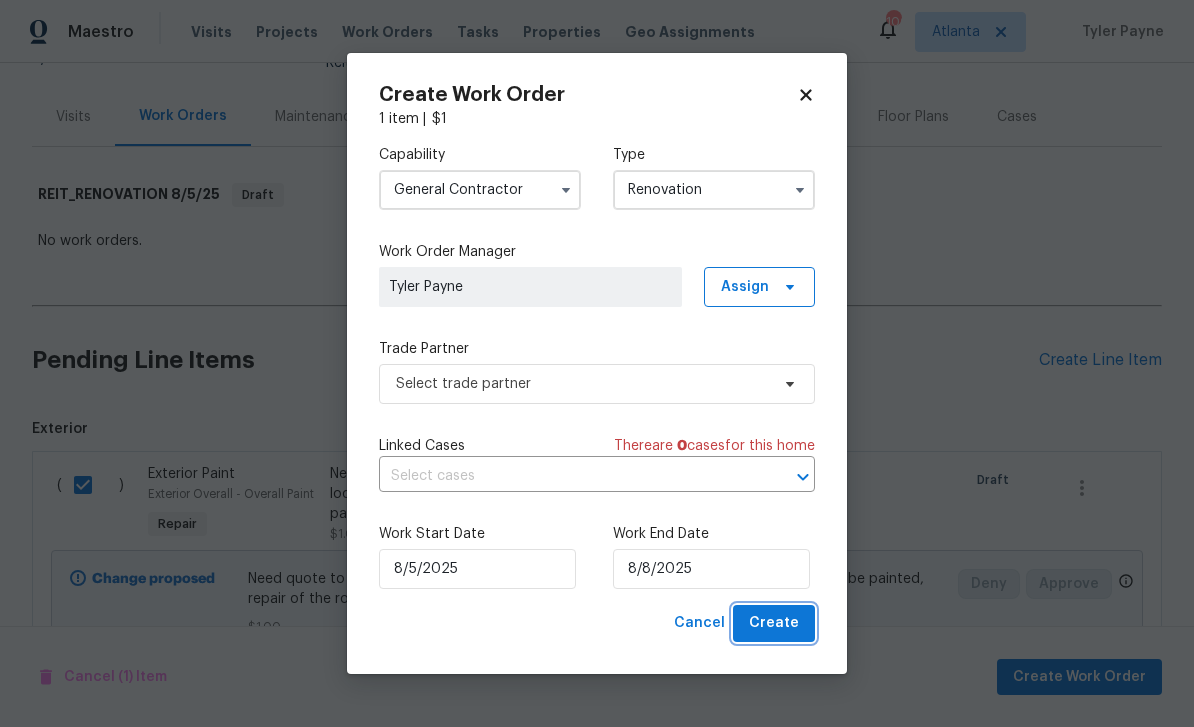 click on "Create" at bounding box center (774, 623) 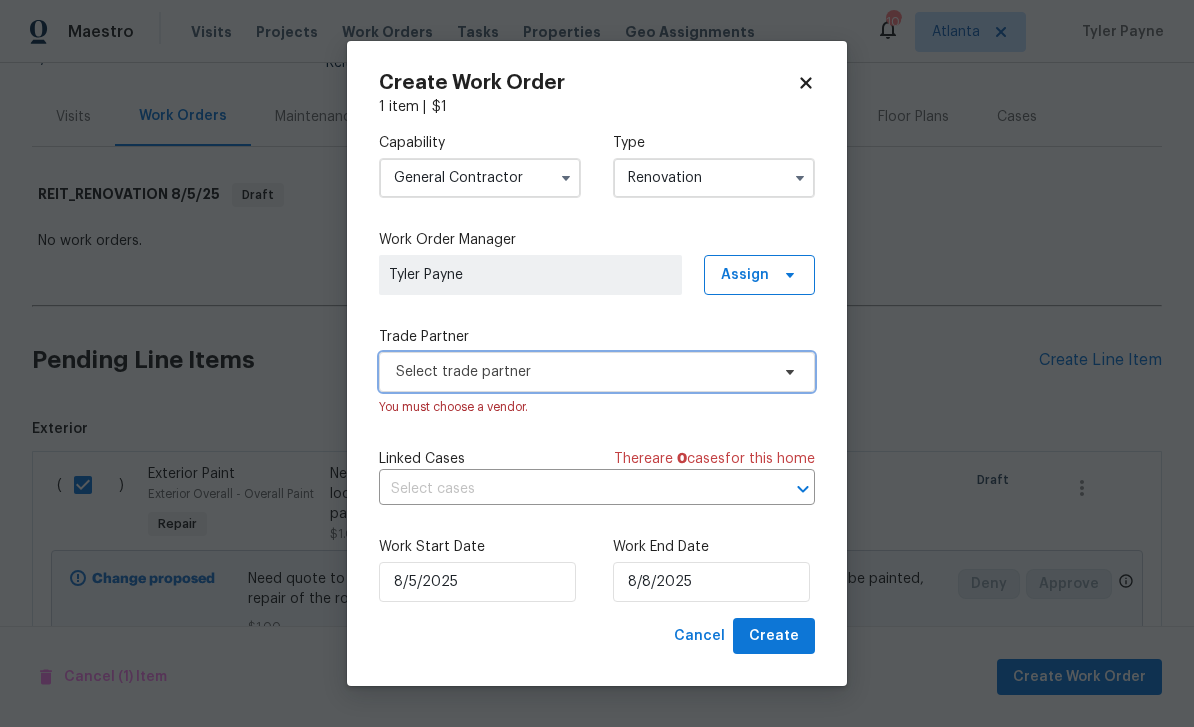 click on "Select trade partner" at bounding box center [582, 372] 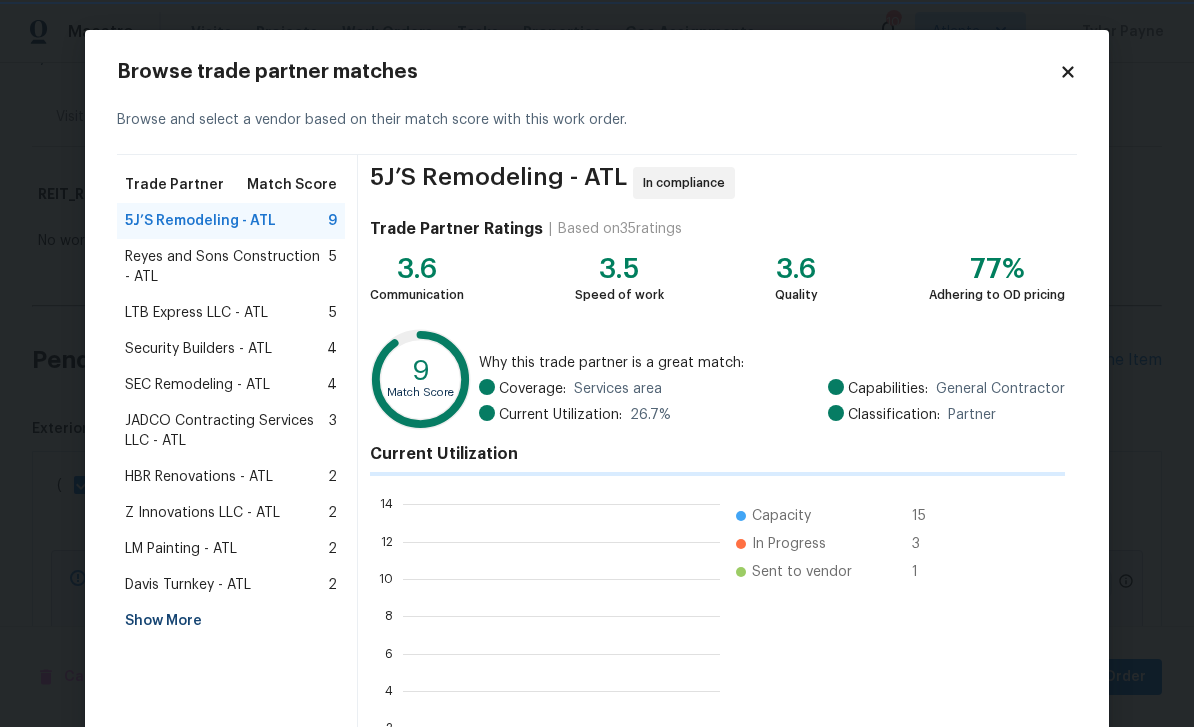 scroll, scrollTop: 280, scrollLeft: 317, axis: both 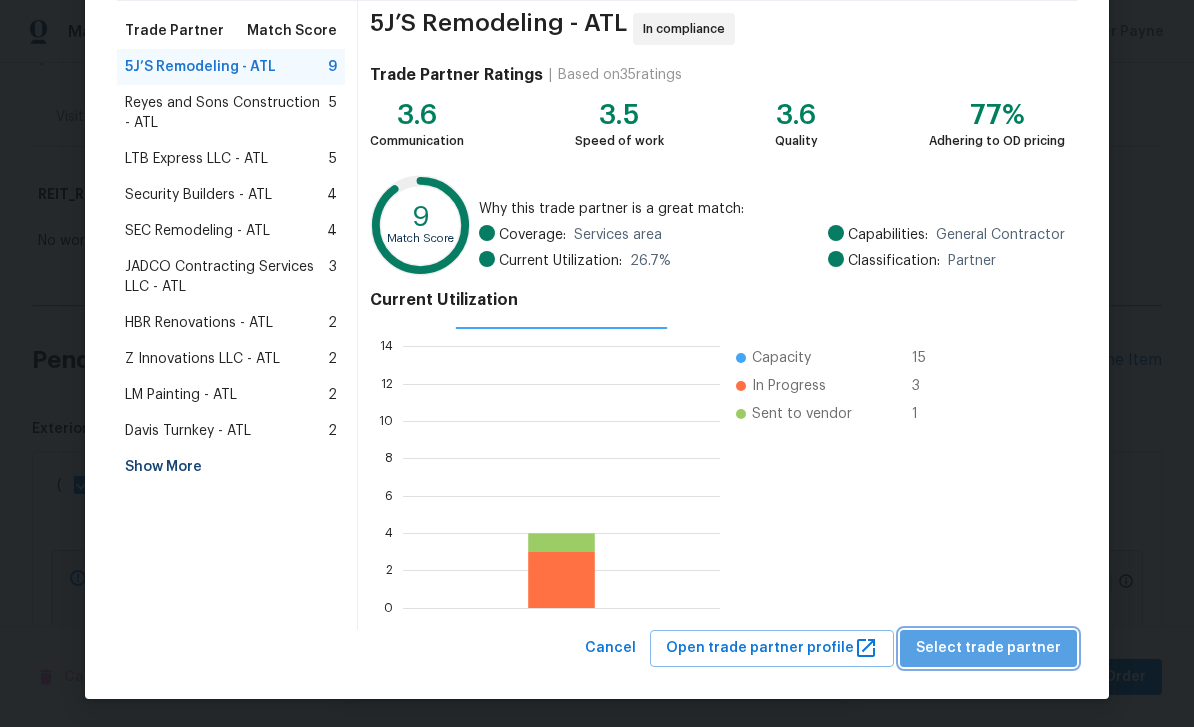 click on "Select trade partner" at bounding box center [988, 648] 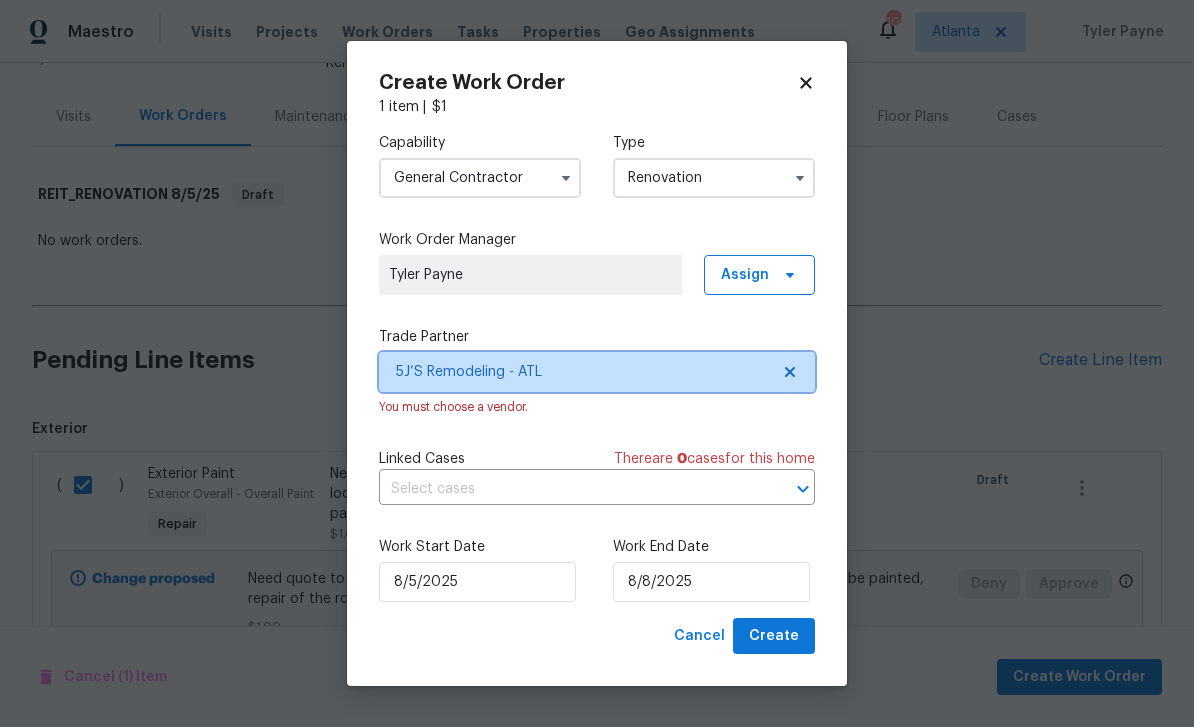 scroll, scrollTop: 0, scrollLeft: 0, axis: both 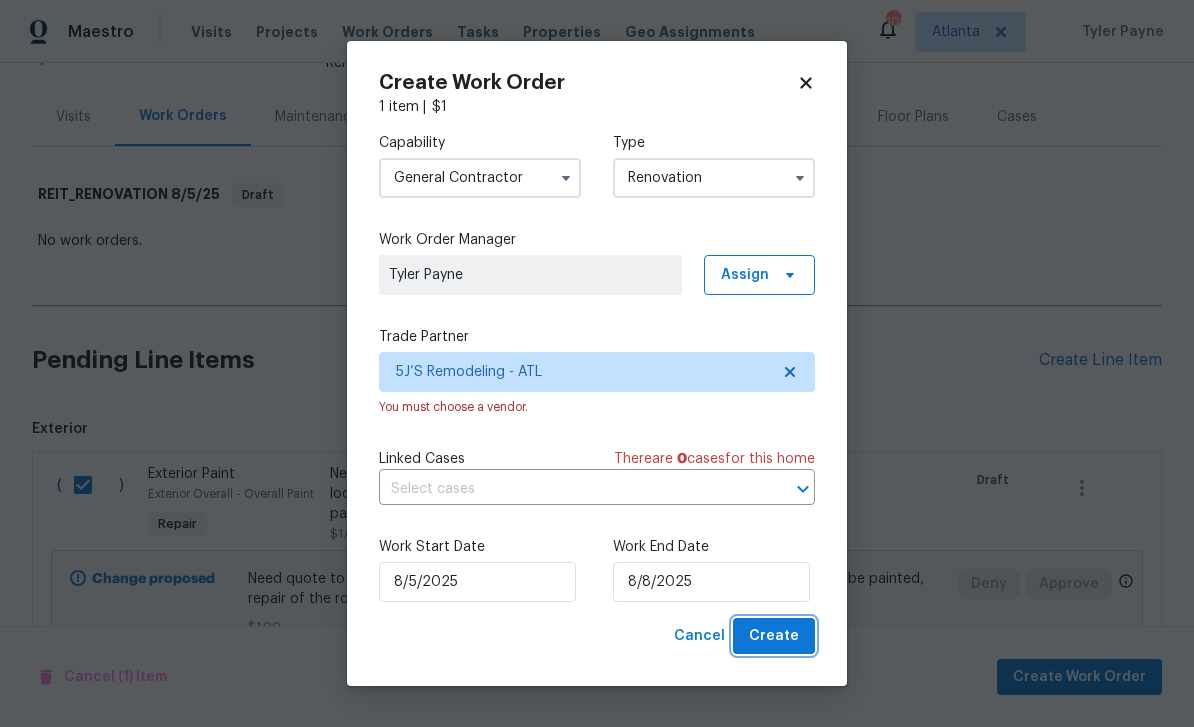 click on "Create" at bounding box center (774, 636) 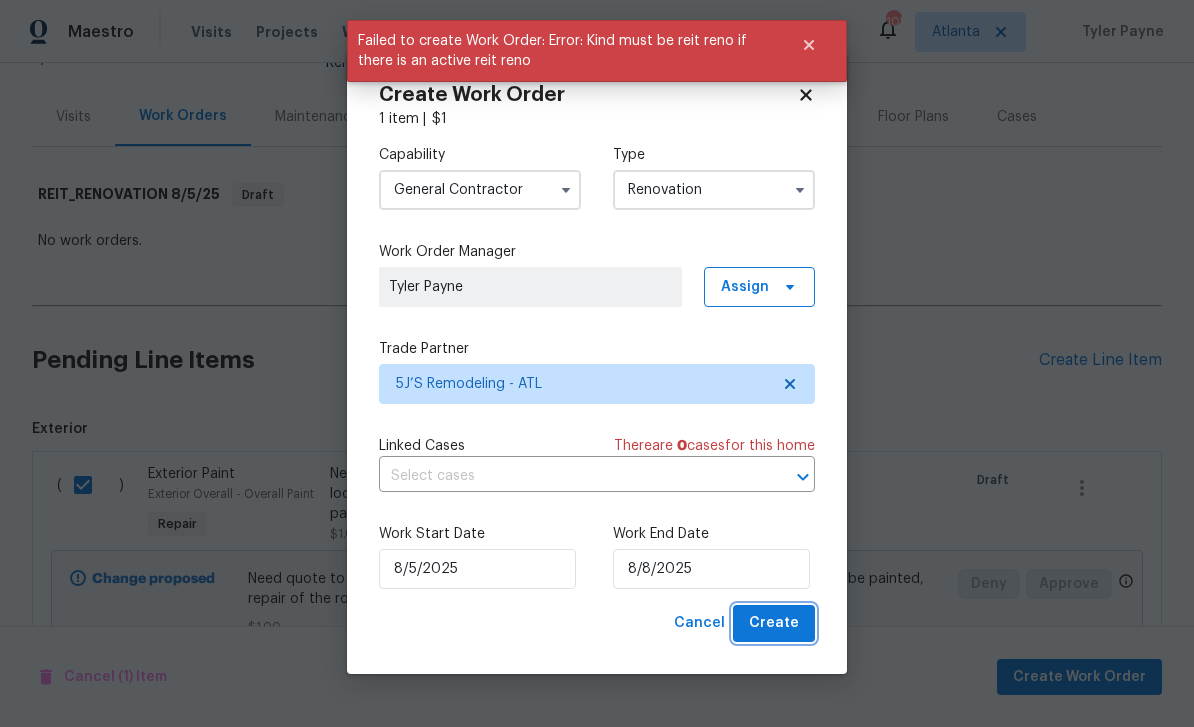 checkbox on "false" 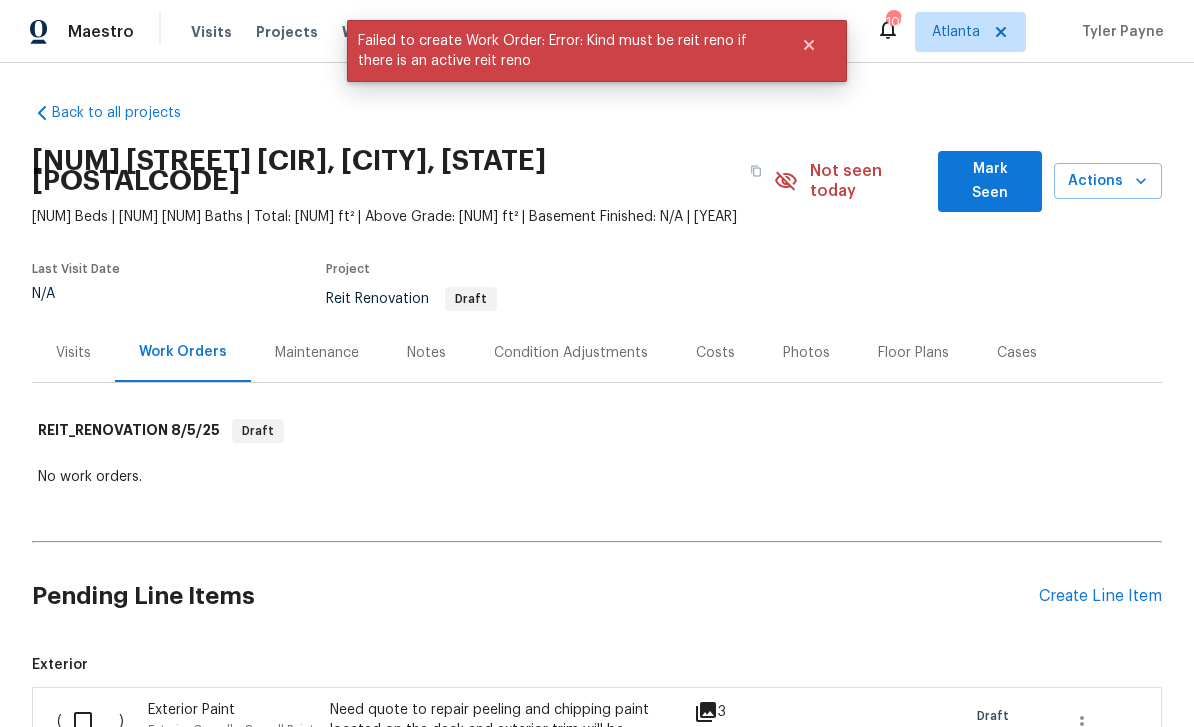scroll, scrollTop: 0, scrollLeft: 0, axis: both 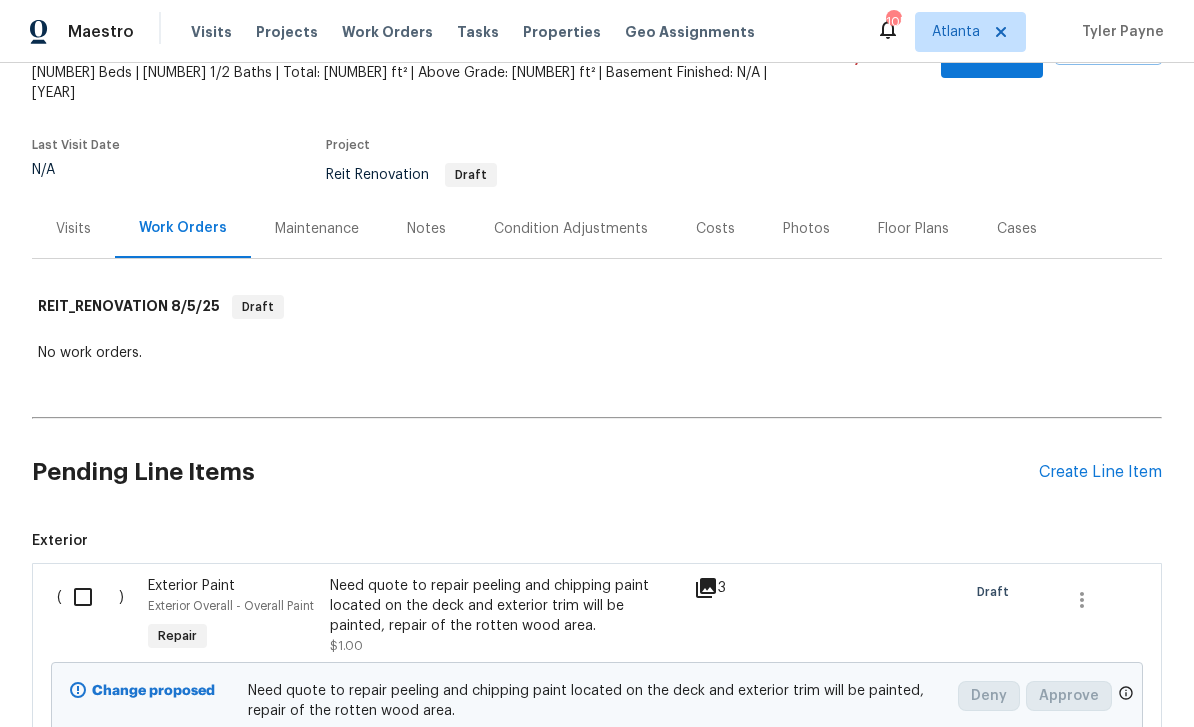 click at bounding box center (90, 597) 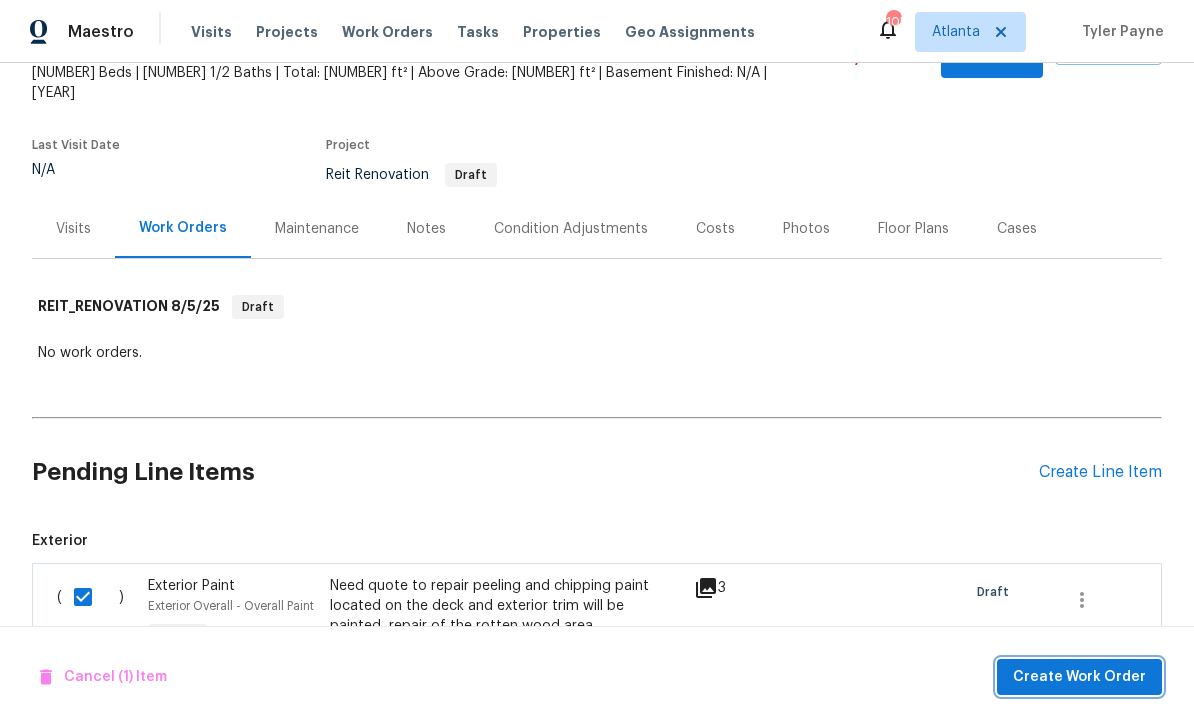 click on "Create Work Order" at bounding box center [1079, 677] 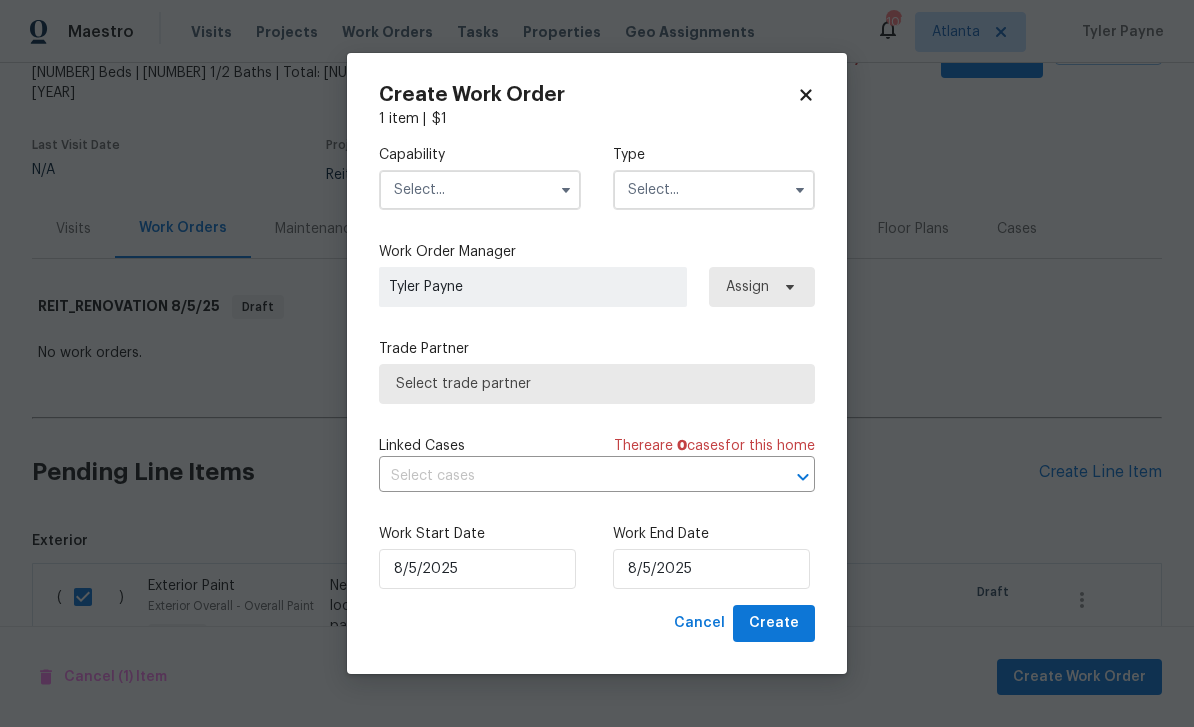 click at bounding box center (480, 190) 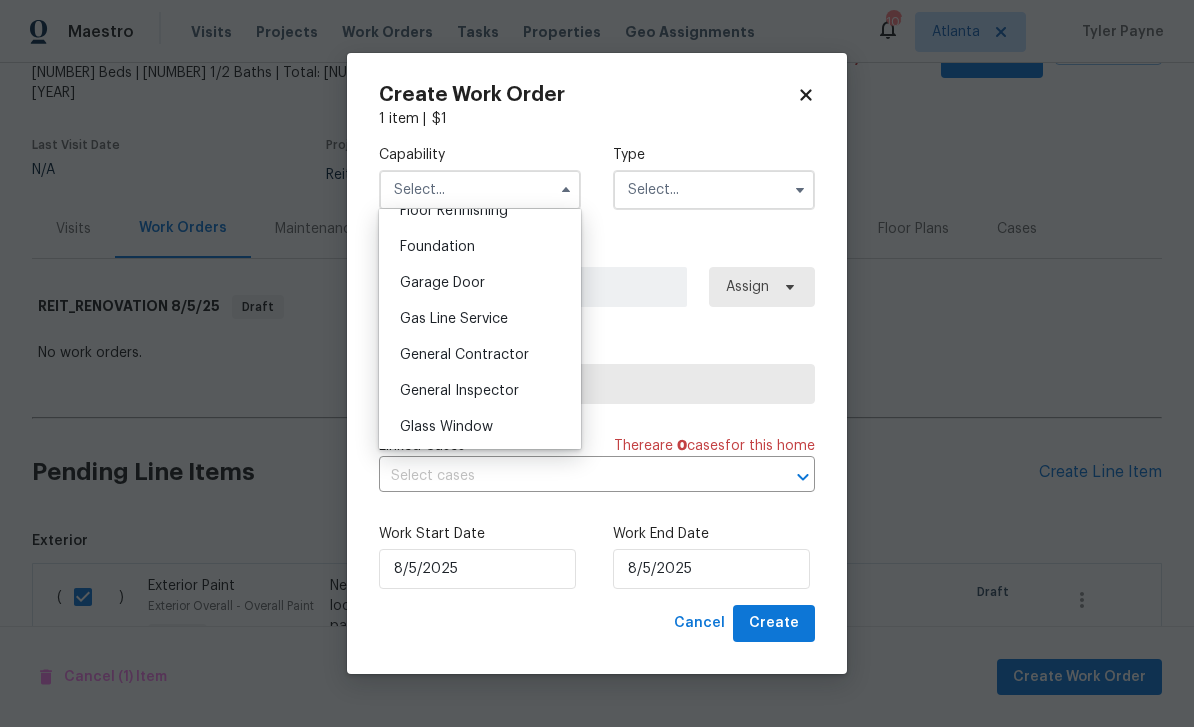 scroll, scrollTop: 890, scrollLeft: 0, axis: vertical 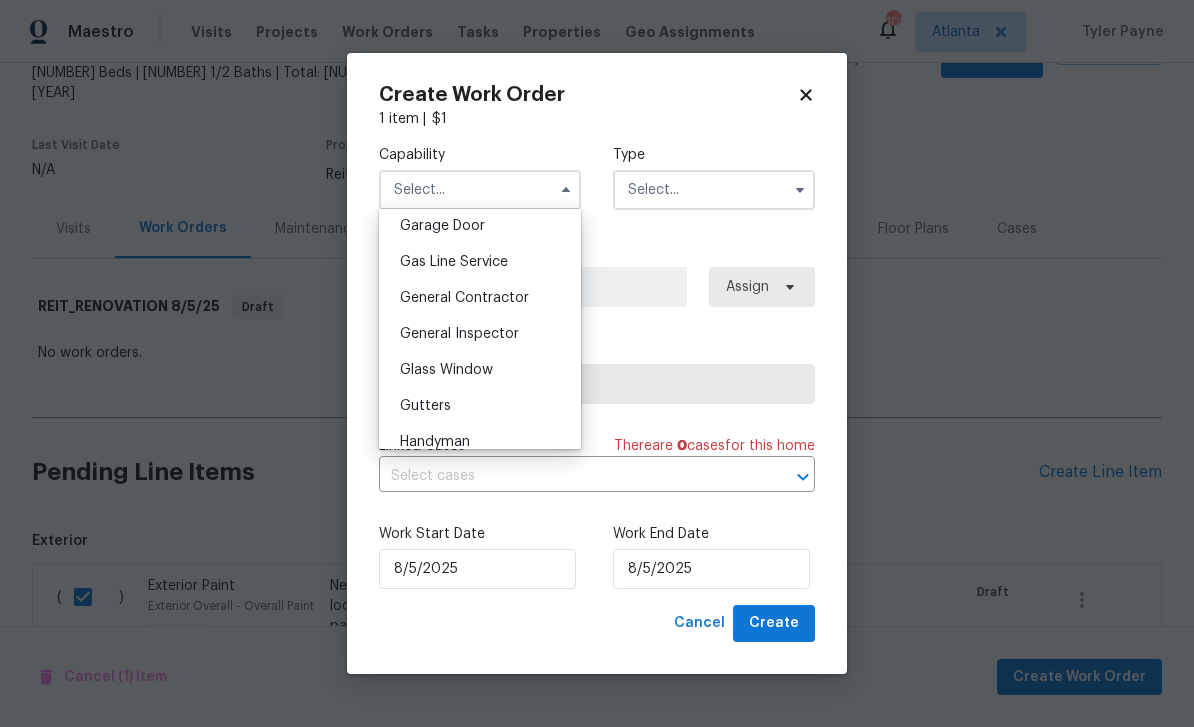 click on "General Contractor" at bounding box center [480, 298] 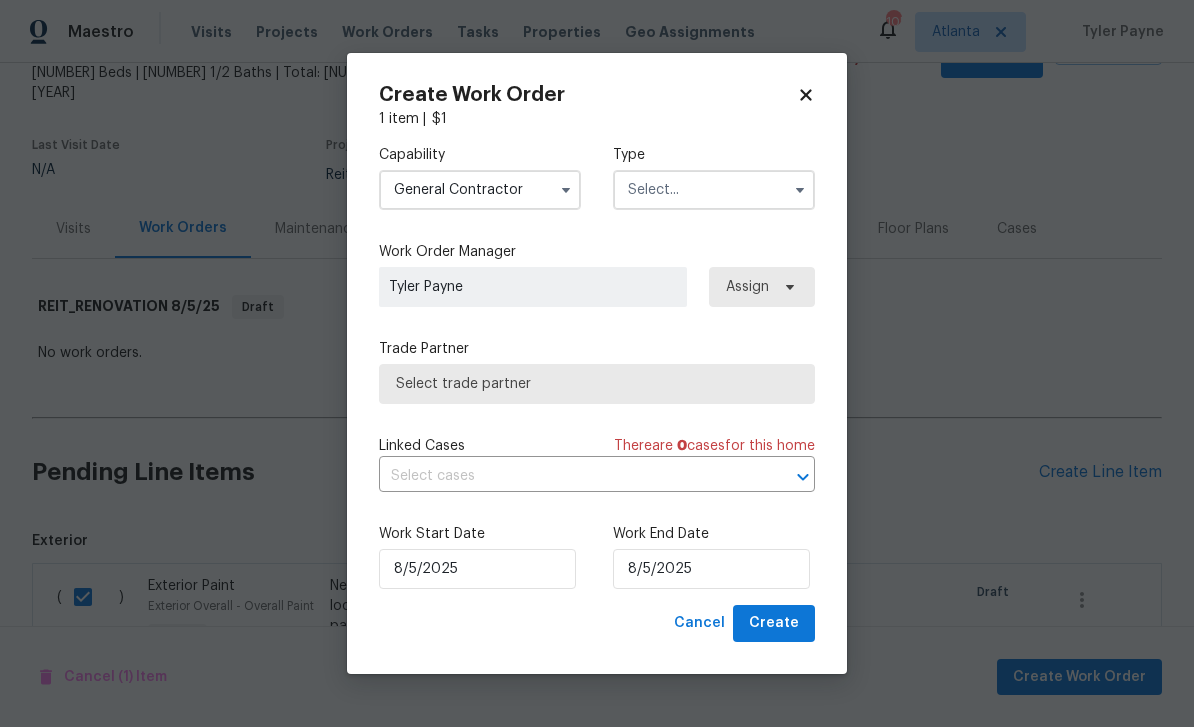 click at bounding box center (714, 190) 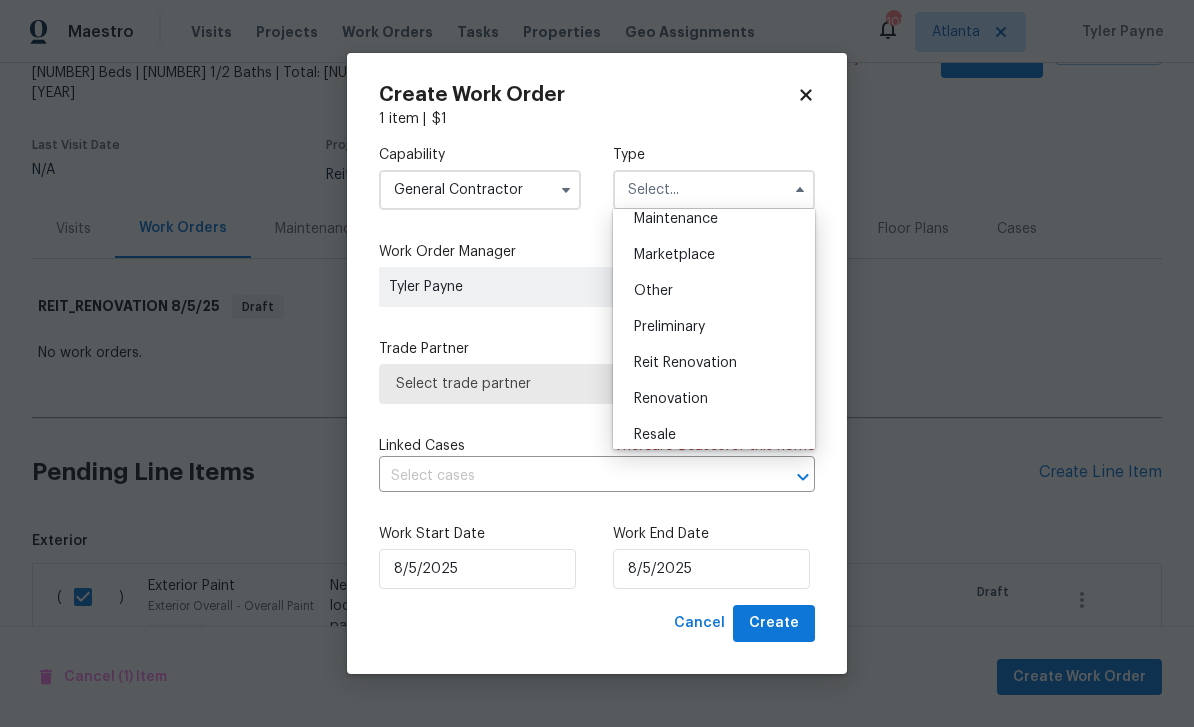 scroll, scrollTop: 343, scrollLeft: 0, axis: vertical 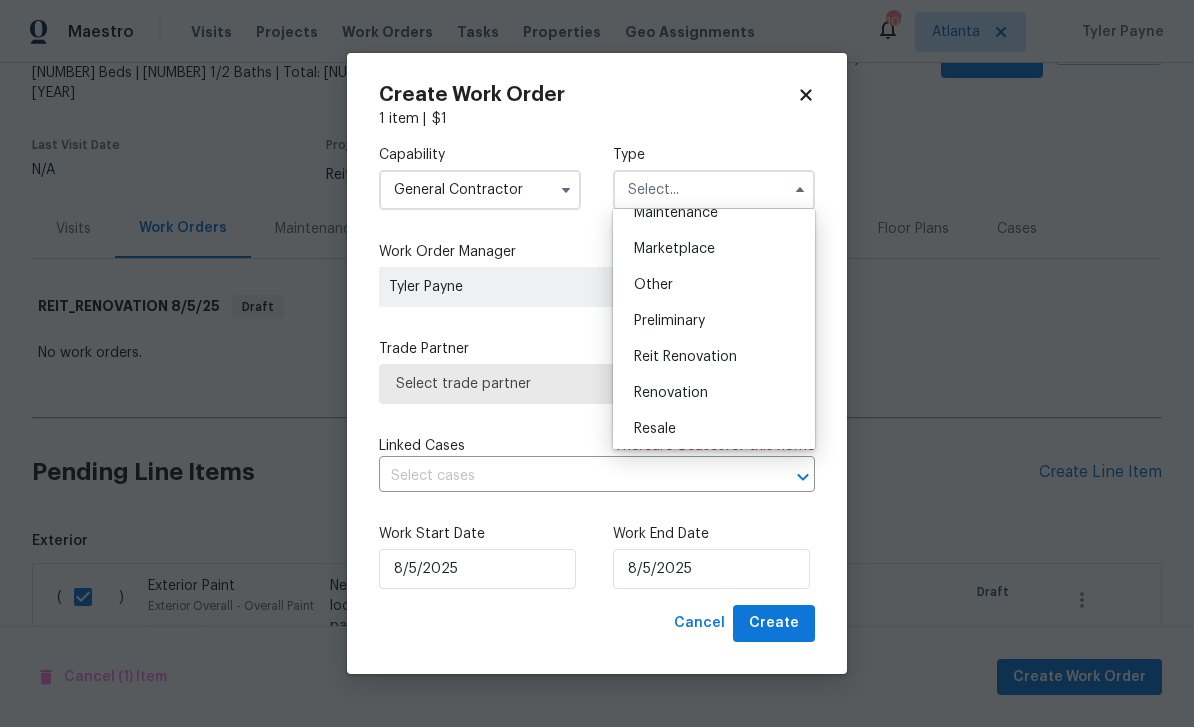 click on "Renovation" at bounding box center [714, 393] 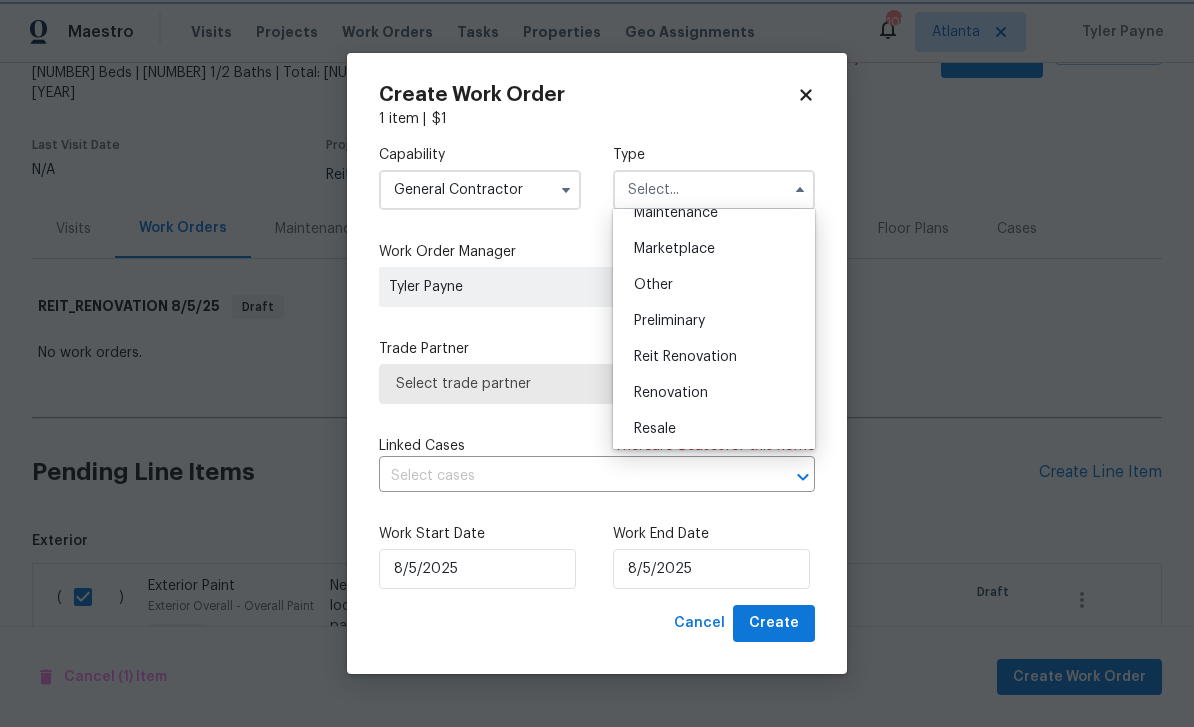 type on "Renovation" 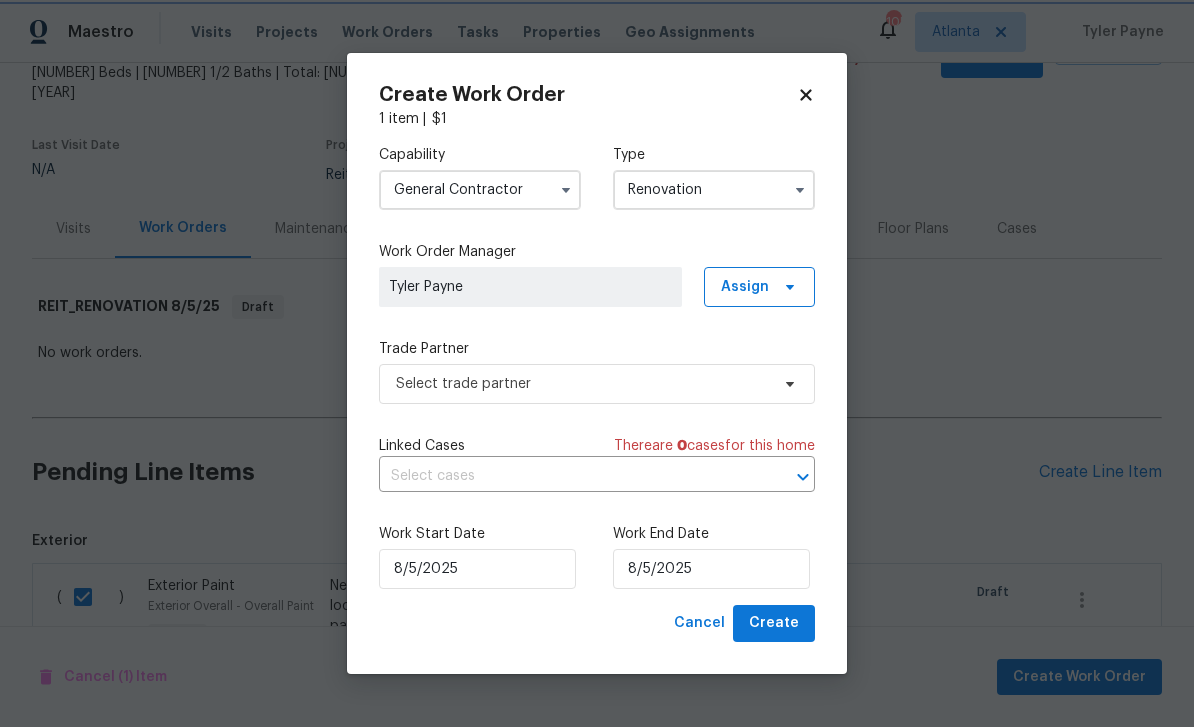 scroll, scrollTop: 0, scrollLeft: 0, axis: both 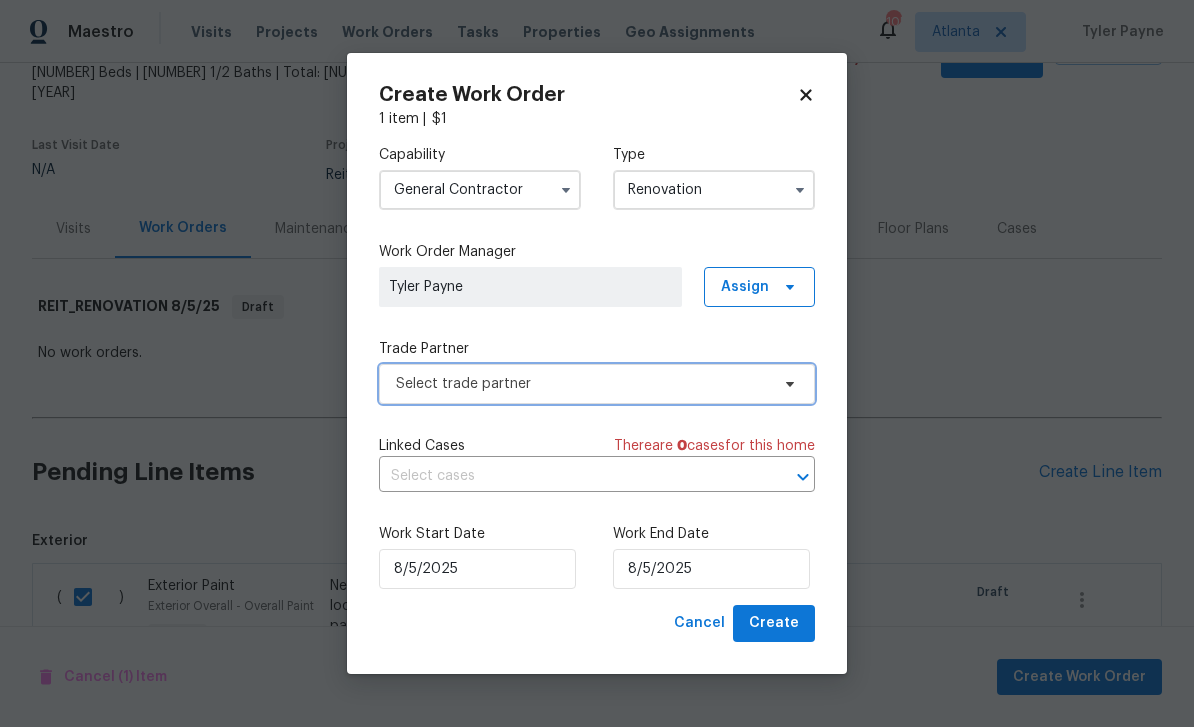 click on "Select trade partner" at bounding box center (597, 384) 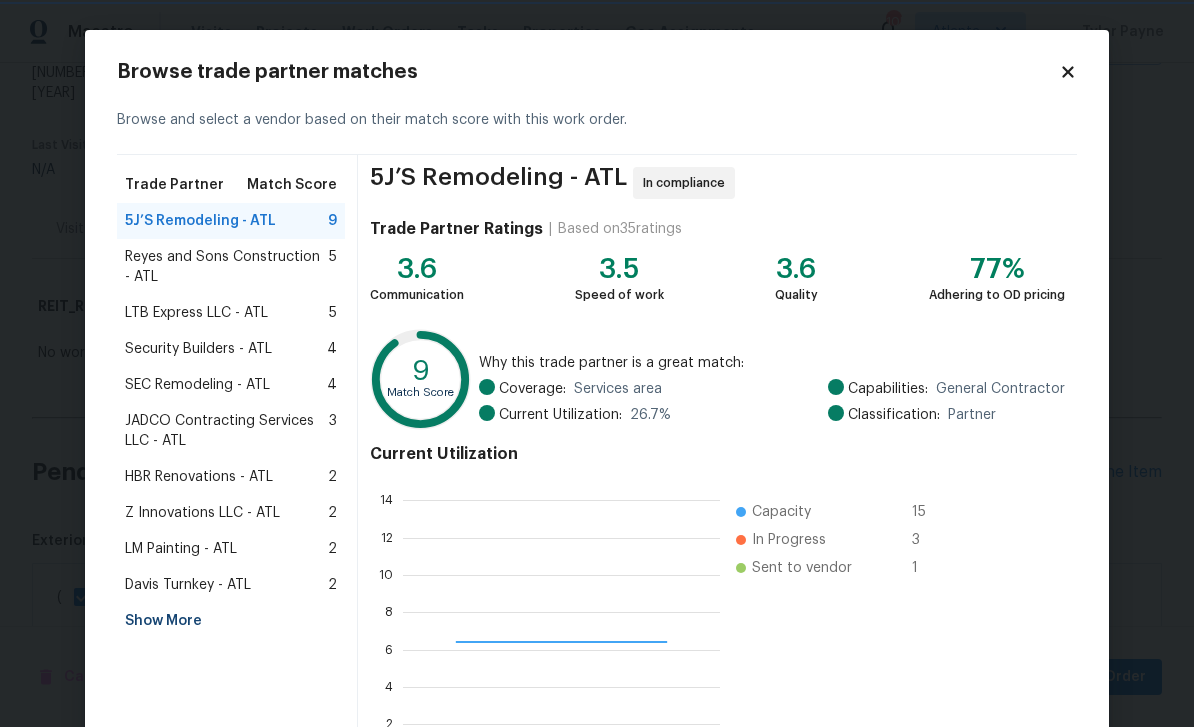 scroll, scrollTop: 2, scrollLeft: 2, axis: both 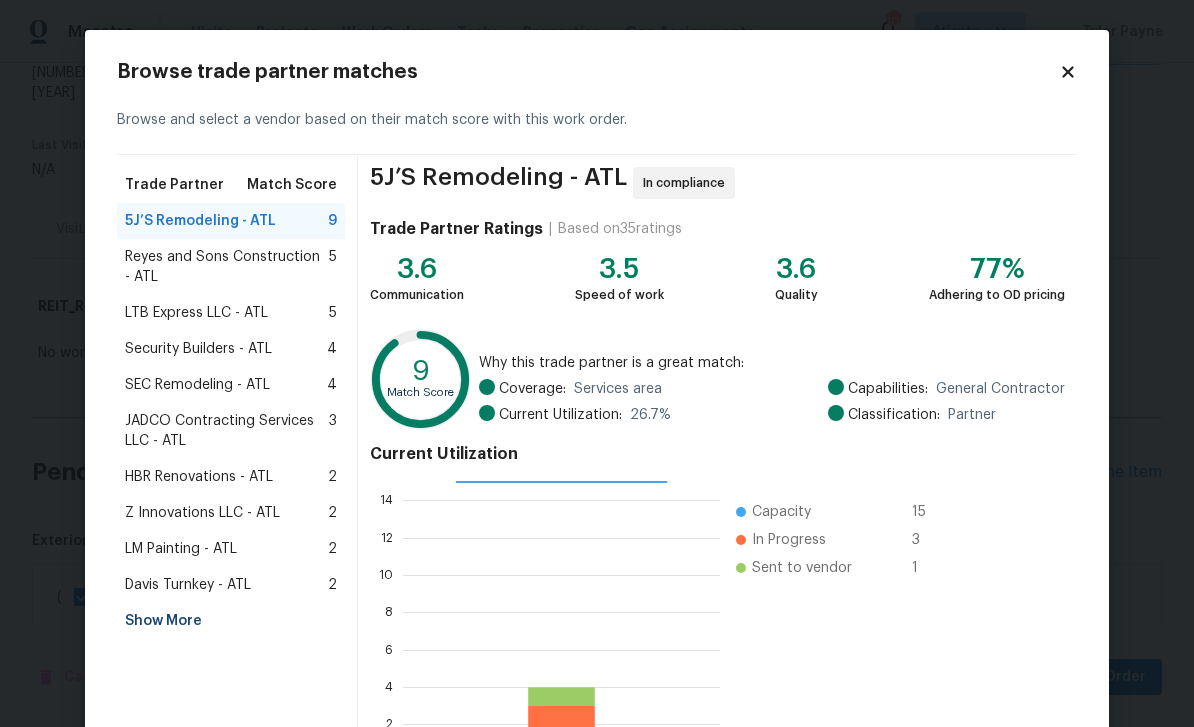 click on "Z Innovations LLC - ATL" at bounding box center [202, 513] 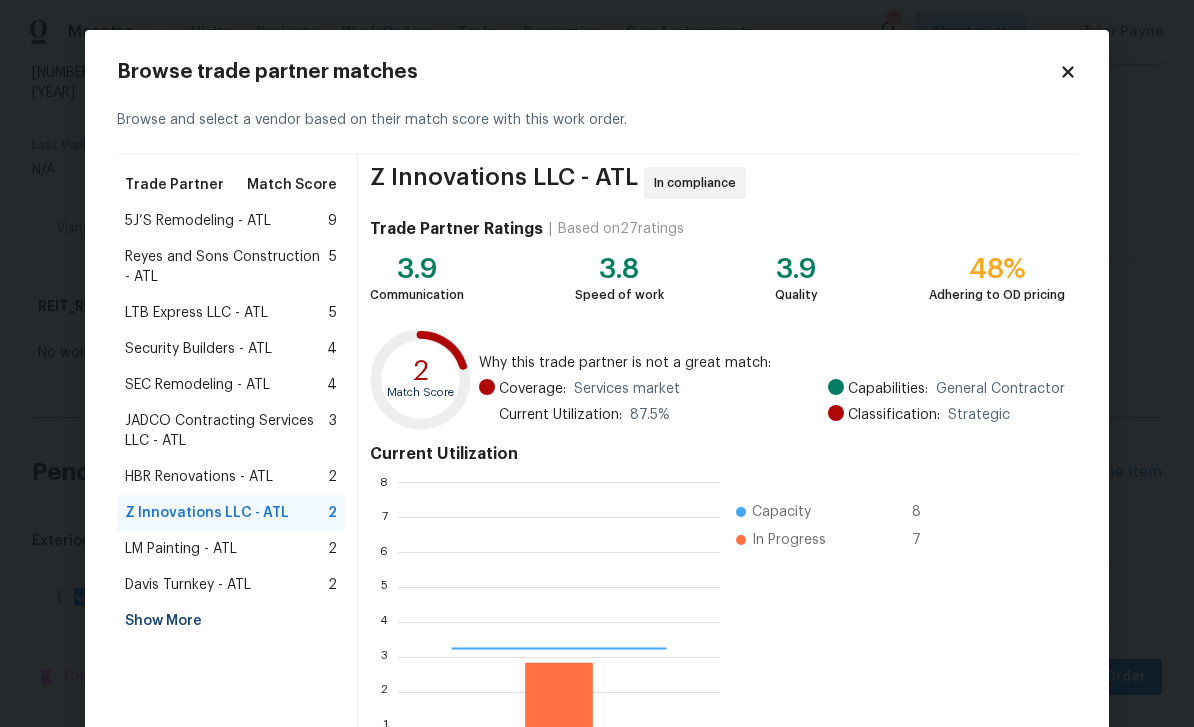 scroll, scrollTop: 2, scrollLeft: 2, axis: both 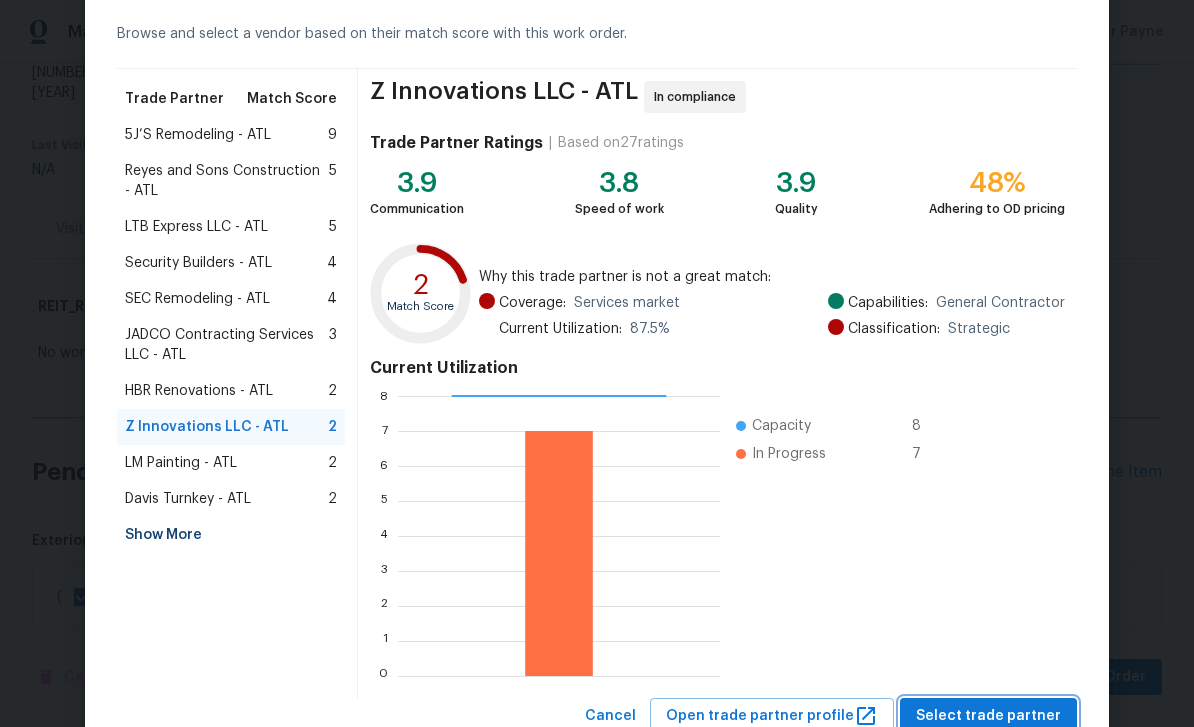 click on "Select trade partner" at bounding box center [988, 716] 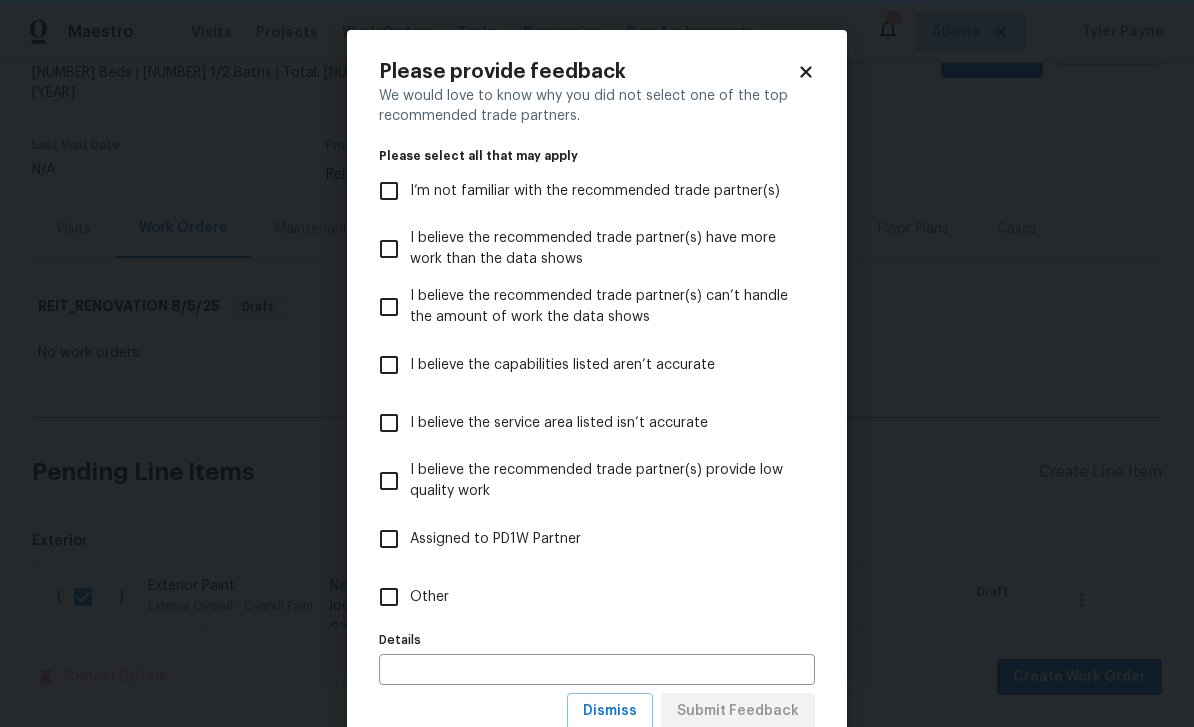 scroll, scrollTop: 0, scrollLeft: 0, axis: both 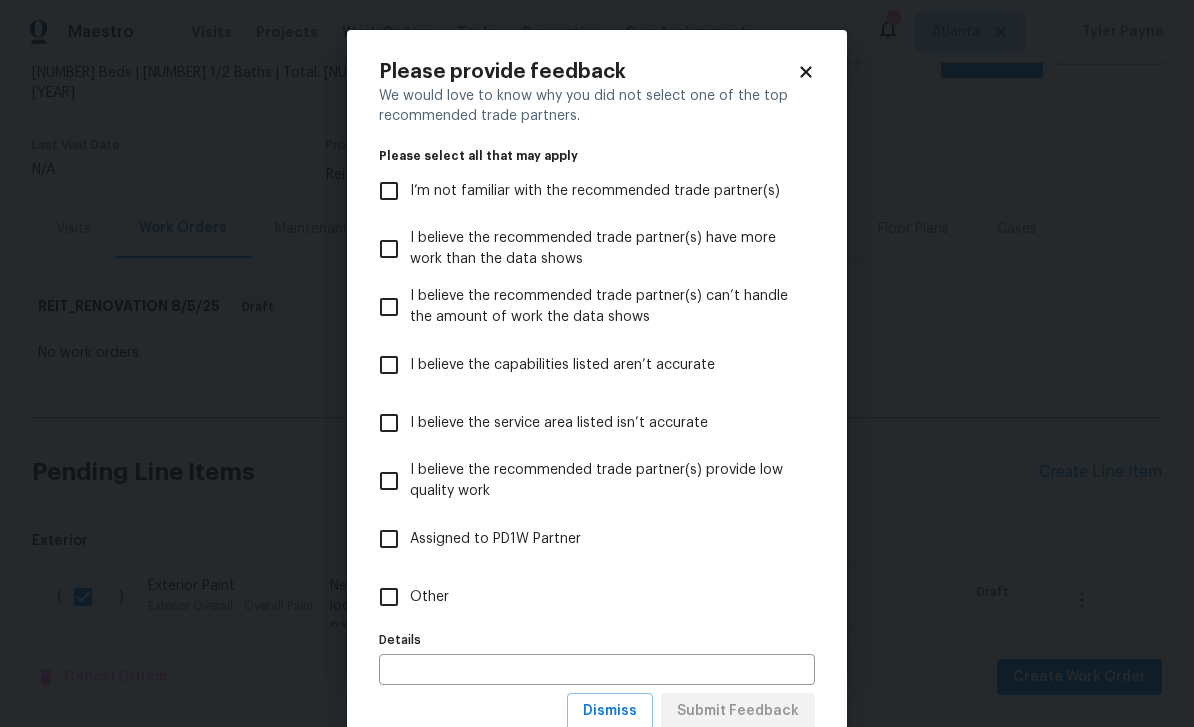 click on "Other" at bounding box center [389, 597] 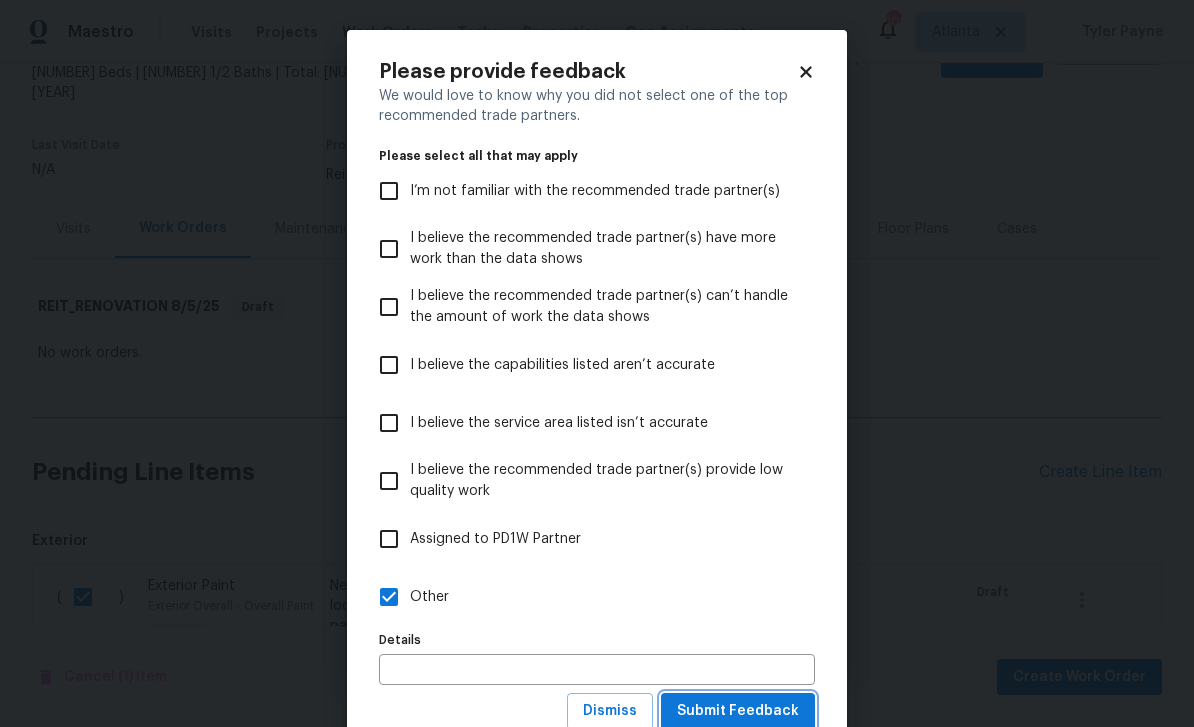 click on "Submit Feedback" at bounding box center (738, 711) 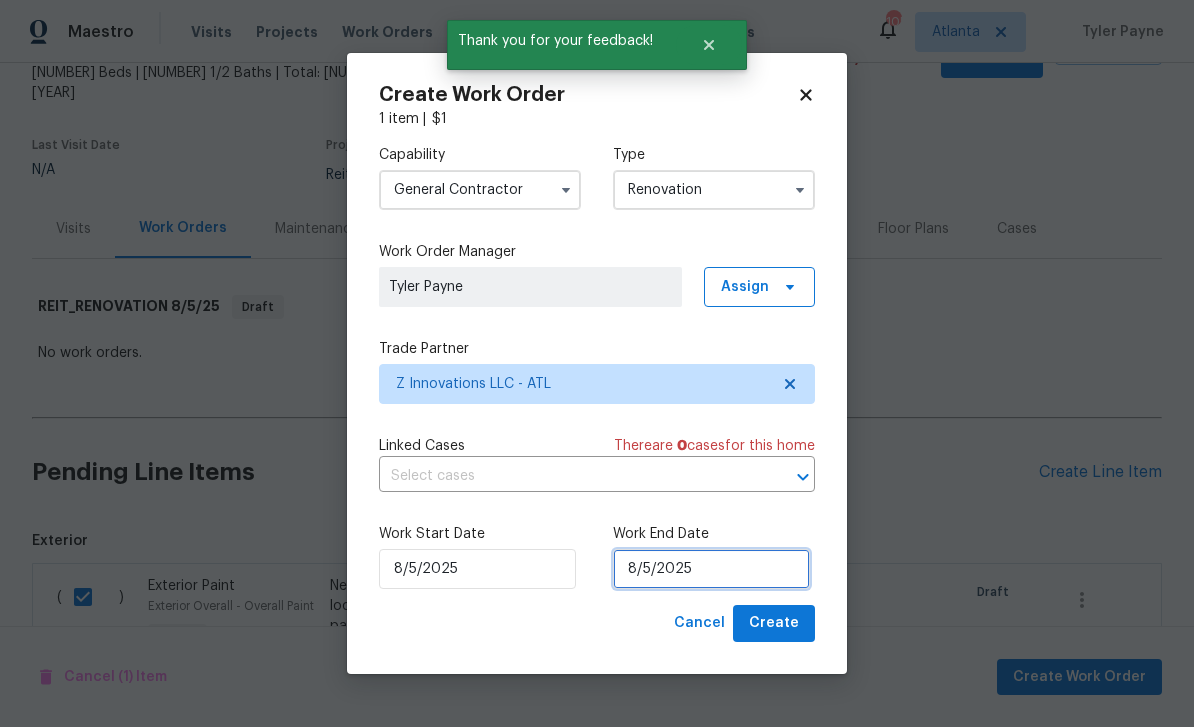 click on "8/5/2025" at bounding box center (711, 569) 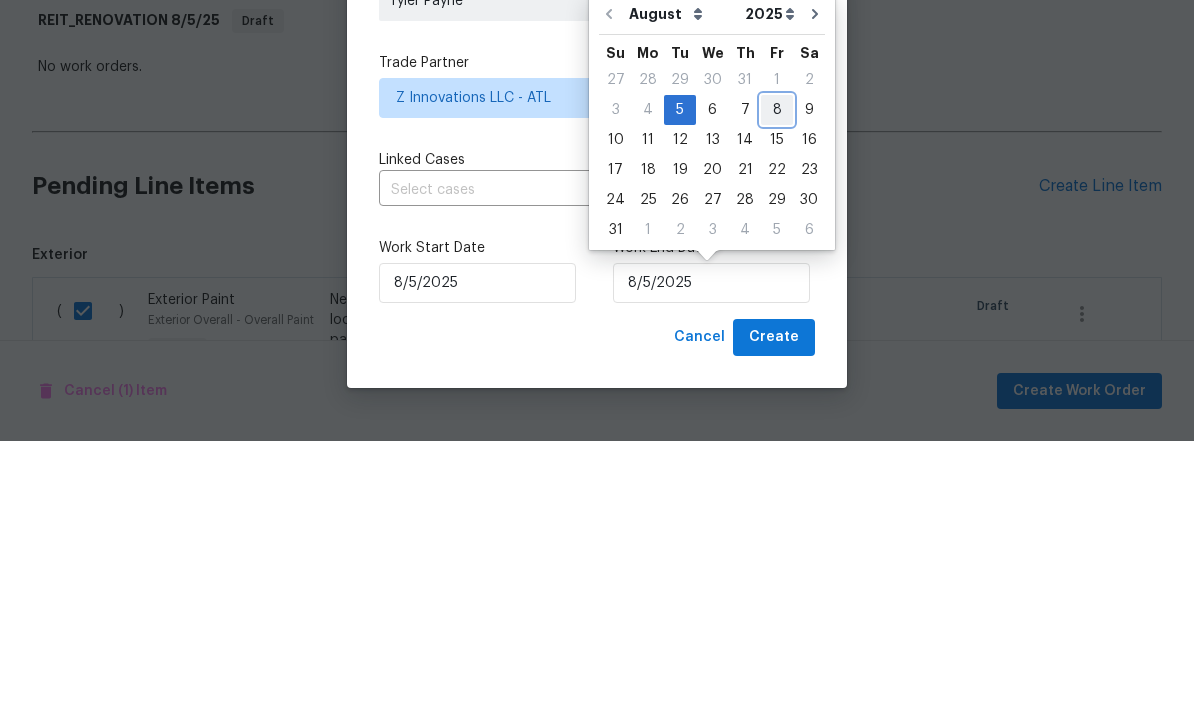 click on "8" at bounding box center (777, 396) 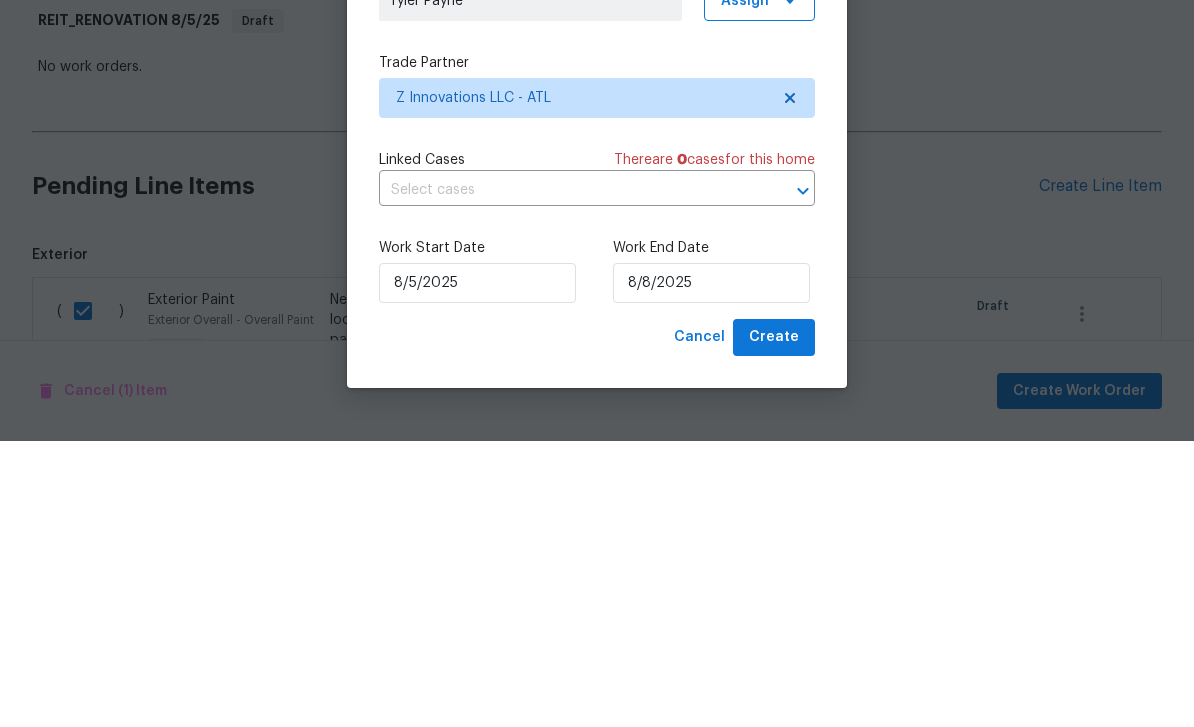 scroll, scrollTop: 64, scrollLeft: 0, axis: vertical 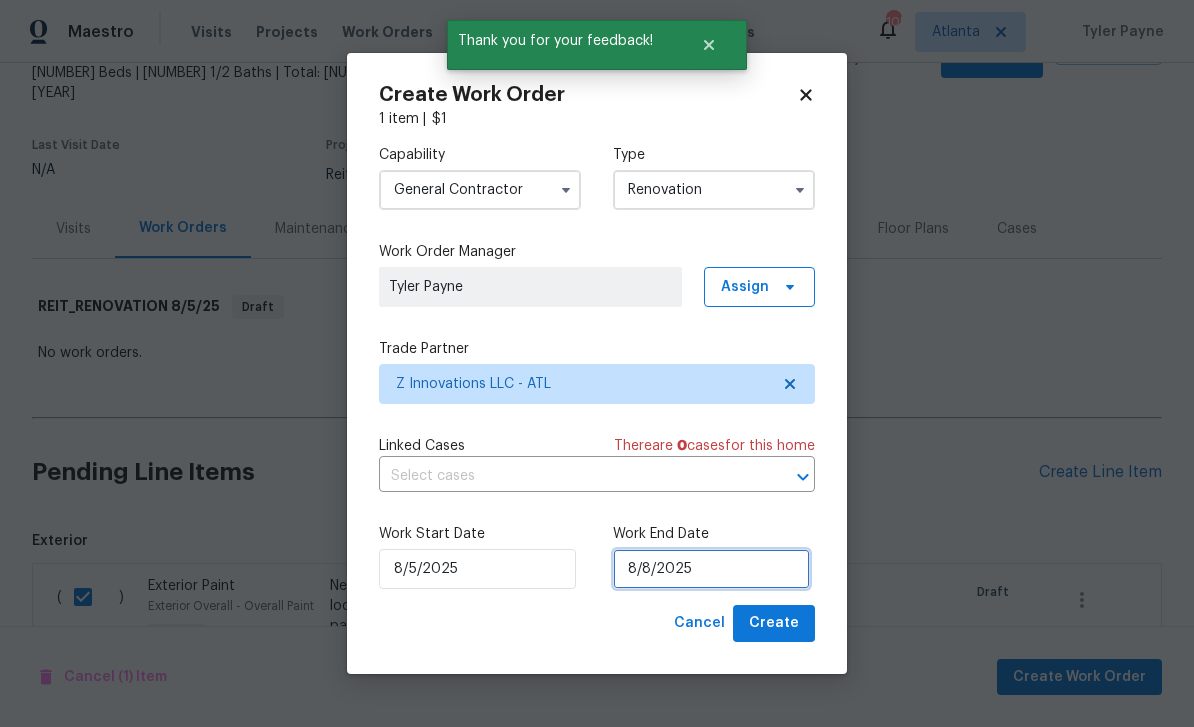click on "8/8/2025" at bounding box center (711, 569) 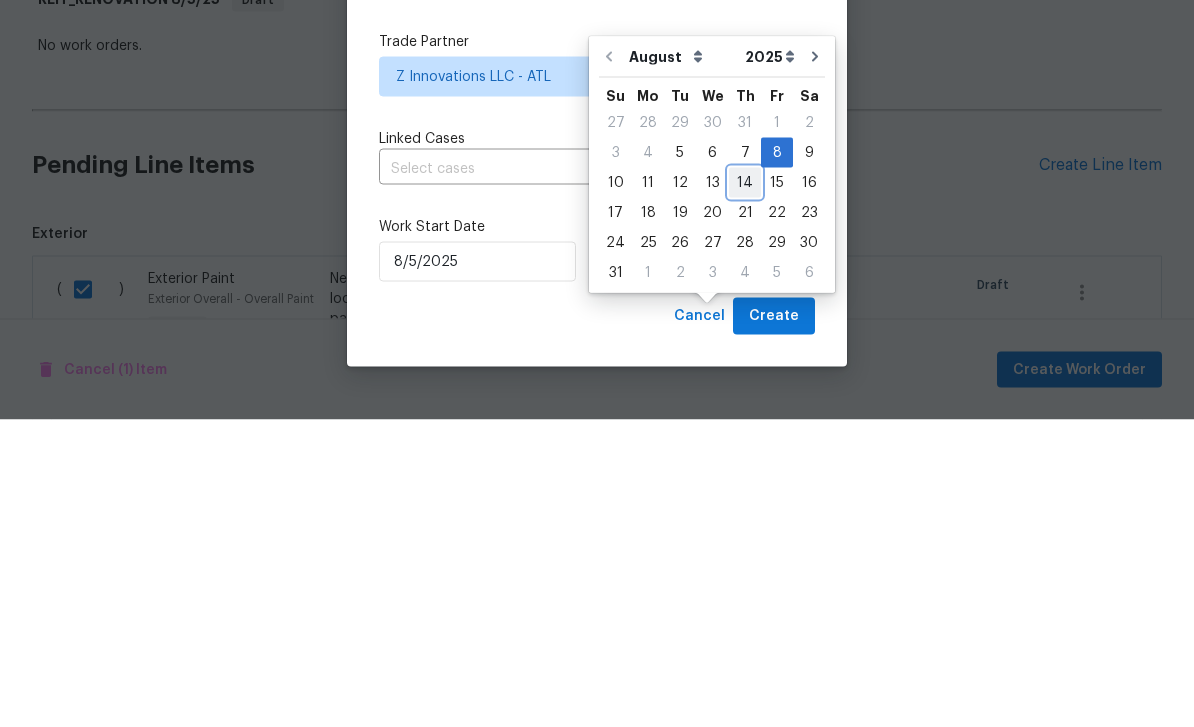click on "14" at bounding box center (745, 490) 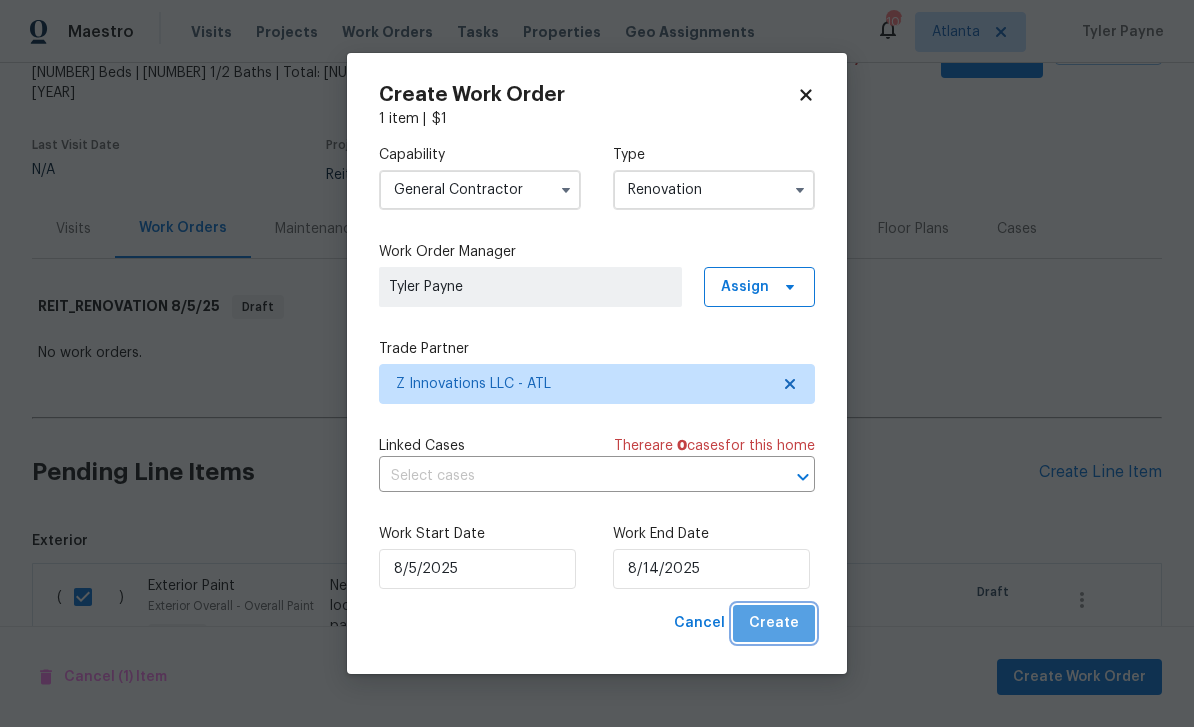 click on "Create" at bounding box center [774, 623] 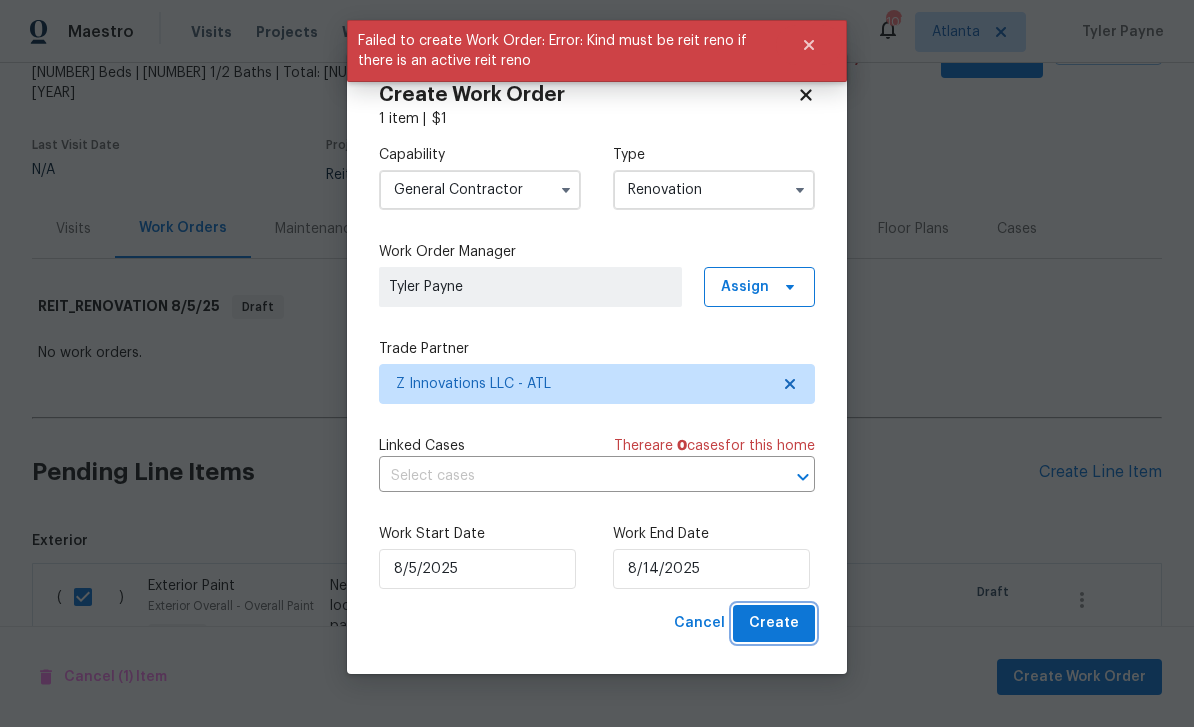 click on "Create" at bounding box center (774, 623) 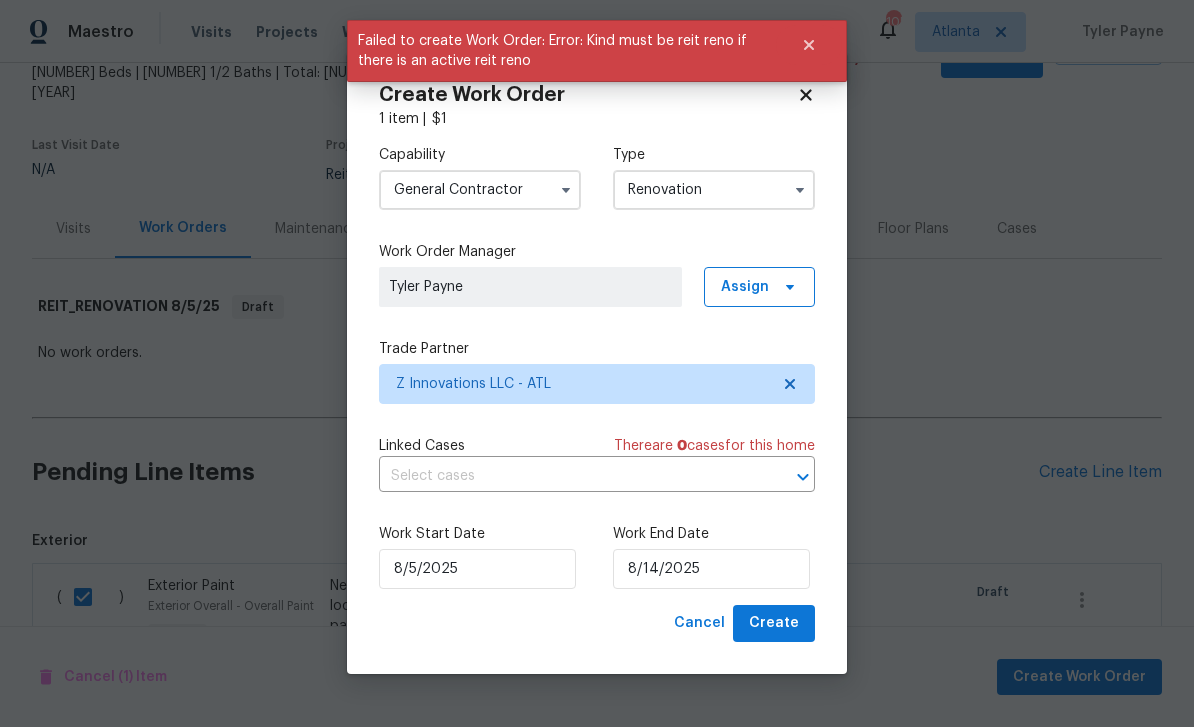 click 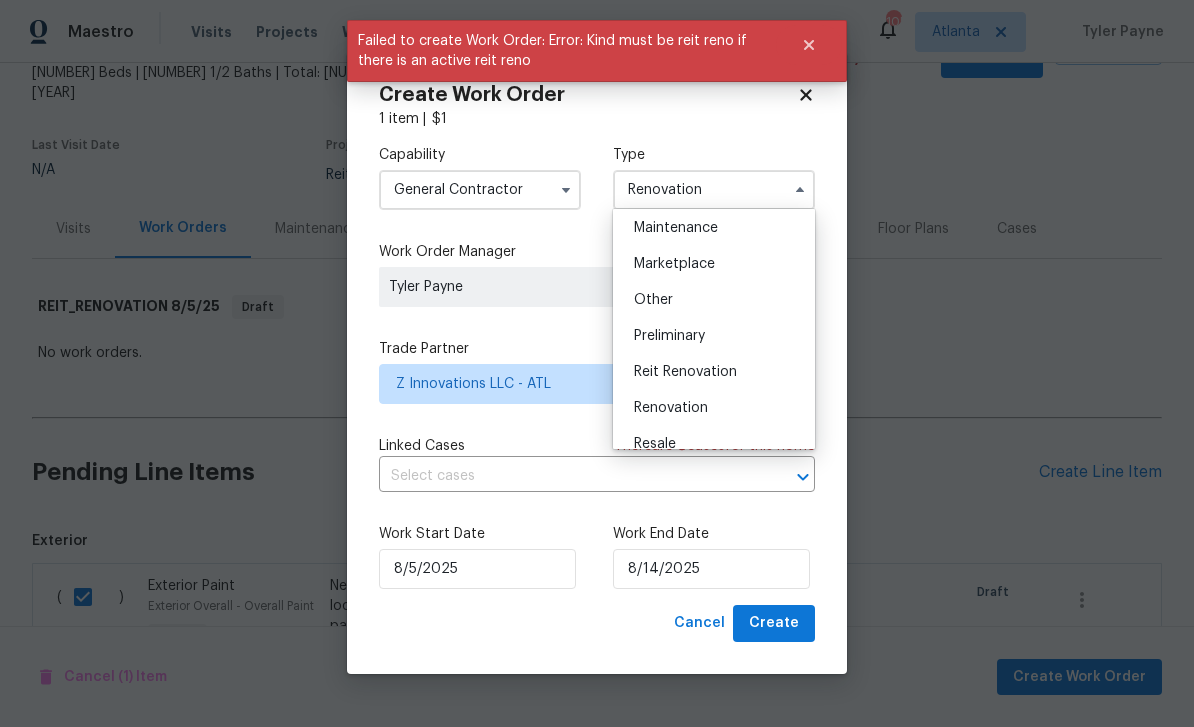 scroll, scrollTop: 329, scrollLeft: 0, axis: vertical 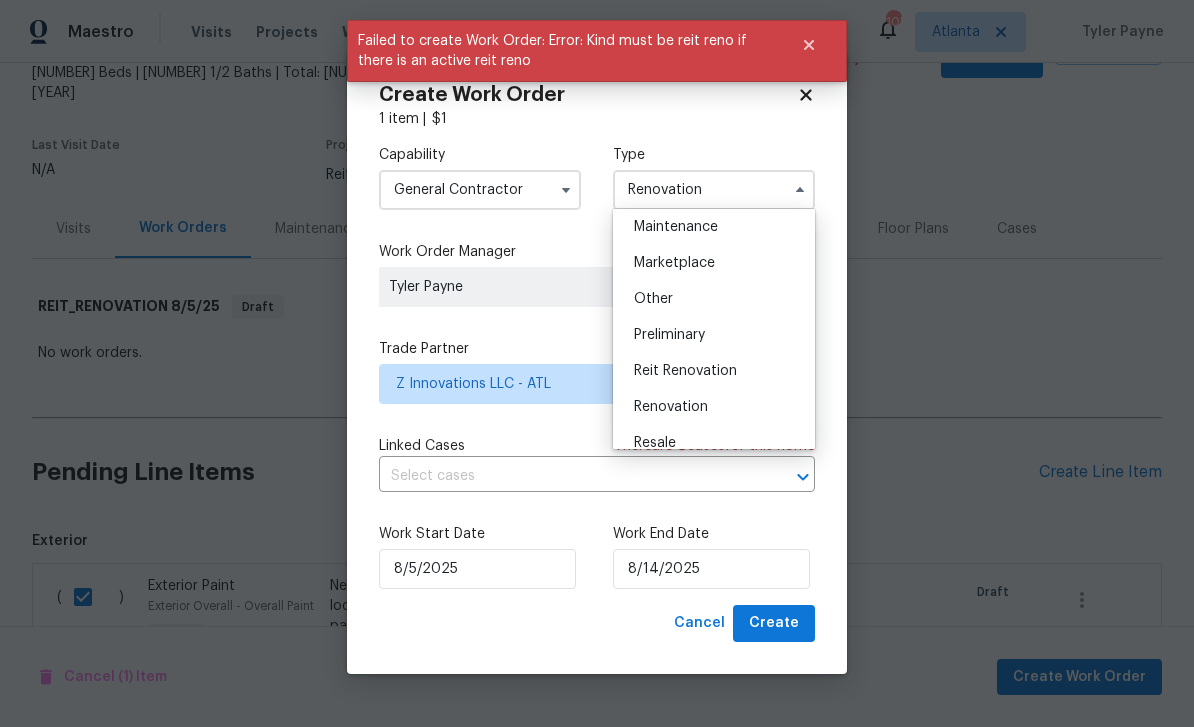 click on "Reit Renovation" at bounding box center (714, 371) 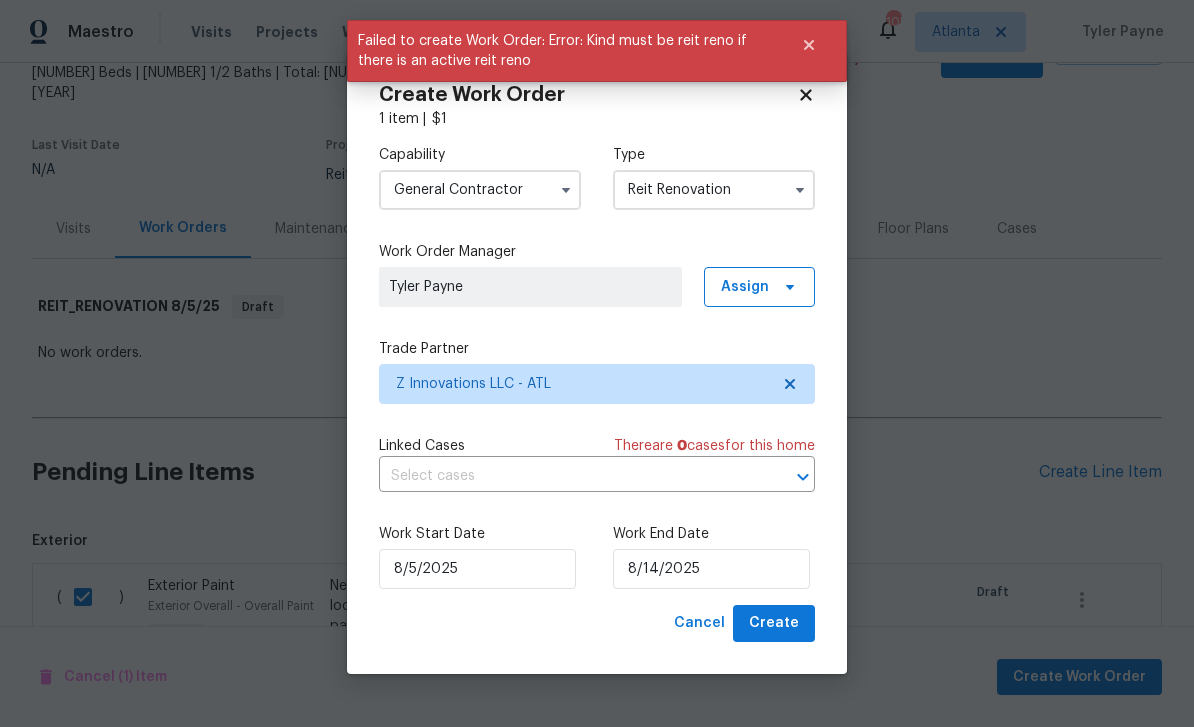 scroll, scrollTop: 0, scrollLeft: 0, axis: both 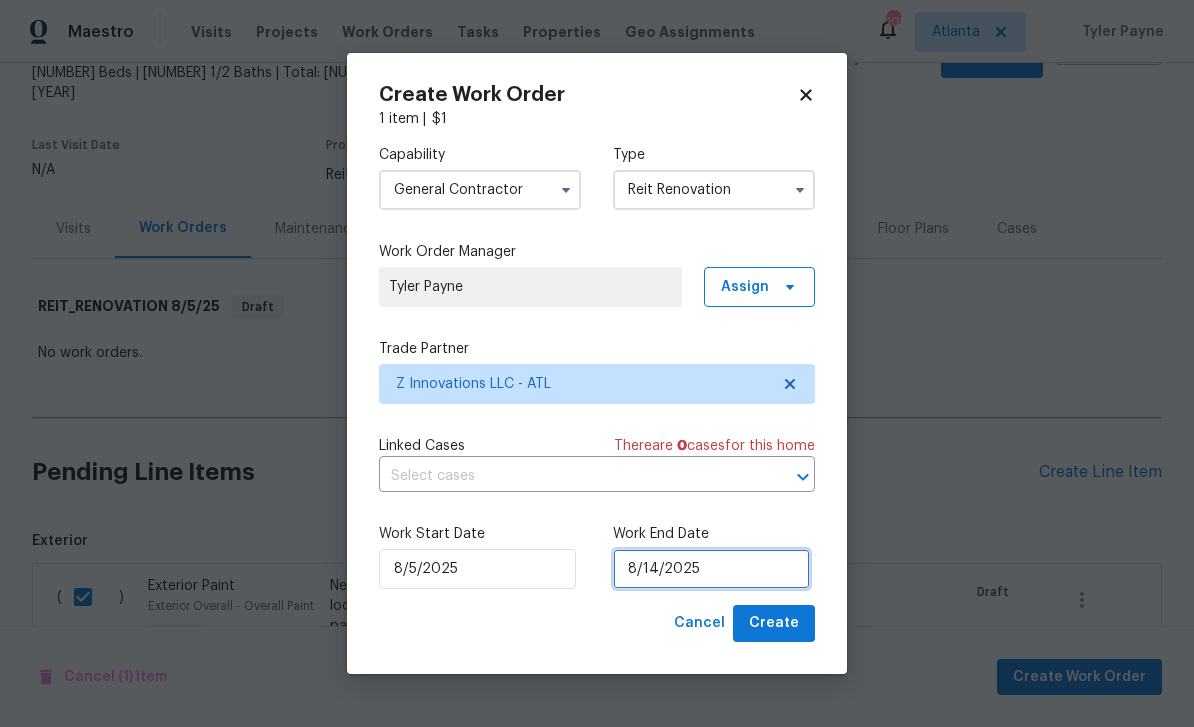 click on "8/14/2025" at bounding box center [711, 569] 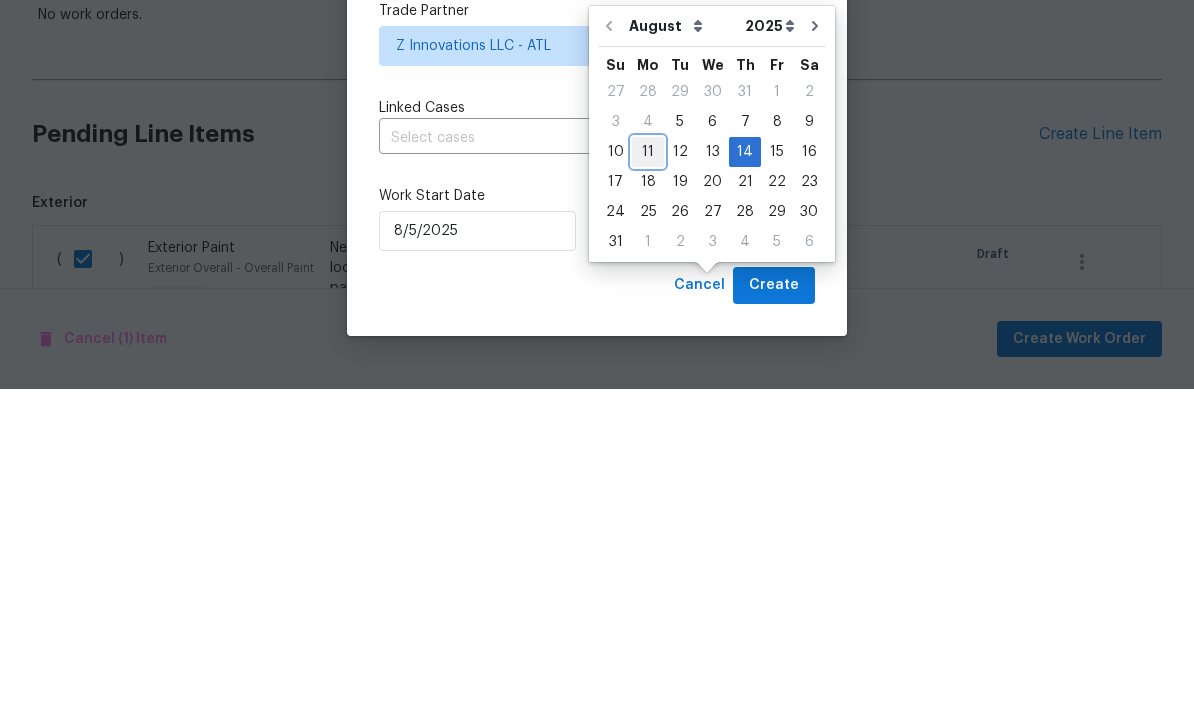 click on "11" at bounding box center [648, 490] 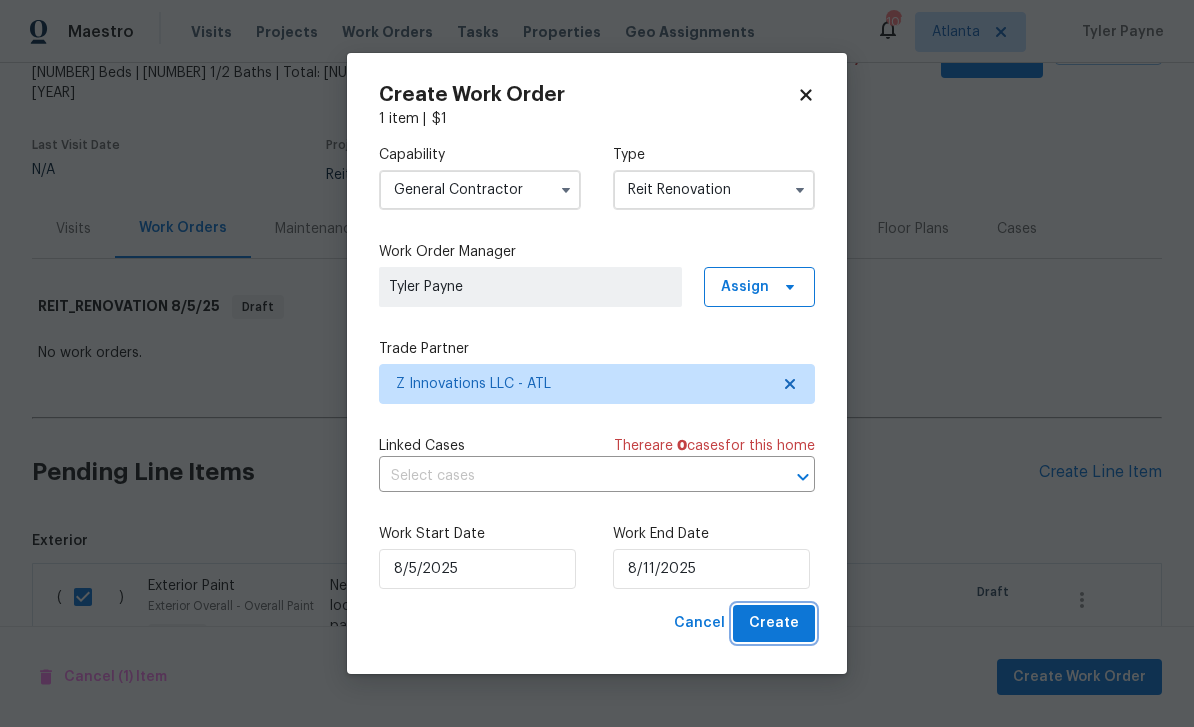 click on "Create" at bounding box center [774, 623] 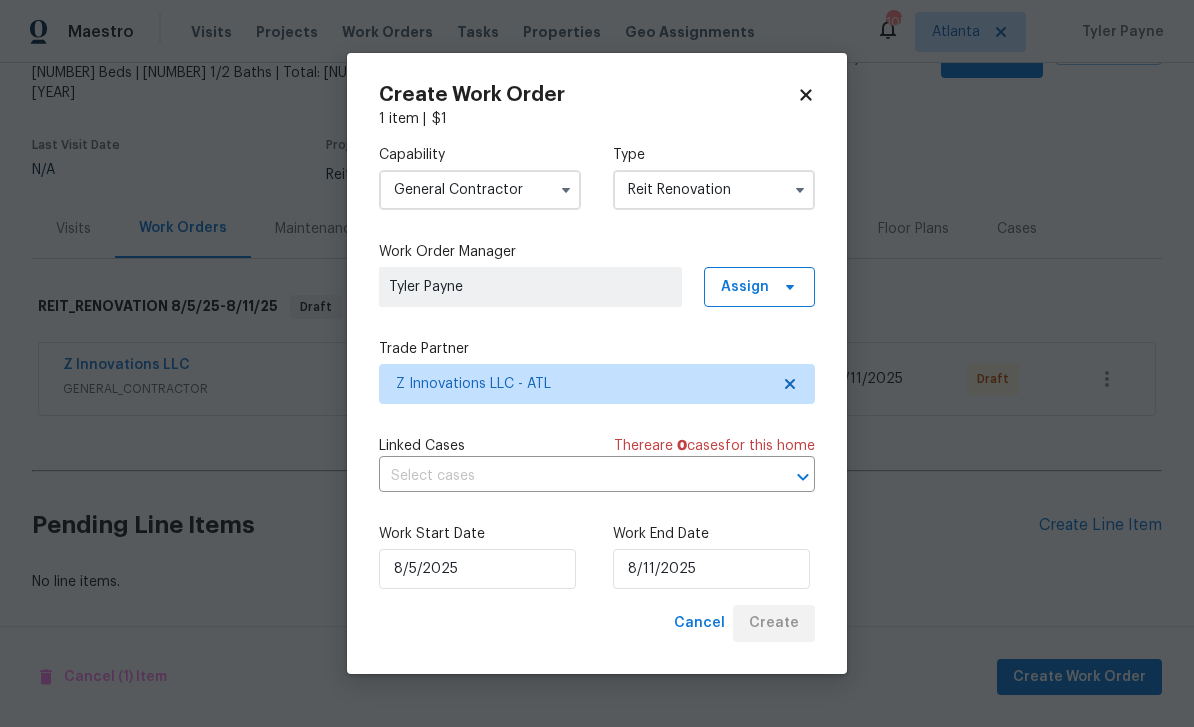 scroll, scrollTop: 40, scrollLeft: 0, axis: vertical 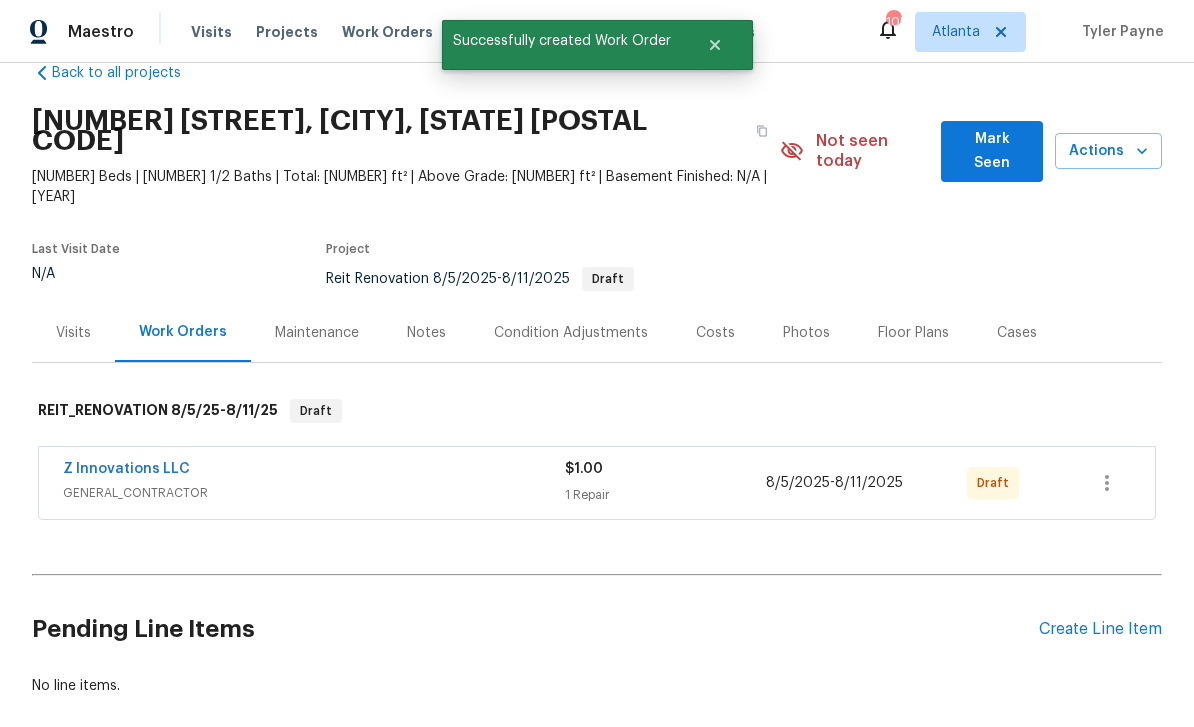 click on "Z Innovations LLC GENERAL_CONTRACTOR $1.00 1 Repair [DATE]  -  [DATE] Draft" at bounding box center [597, 483] 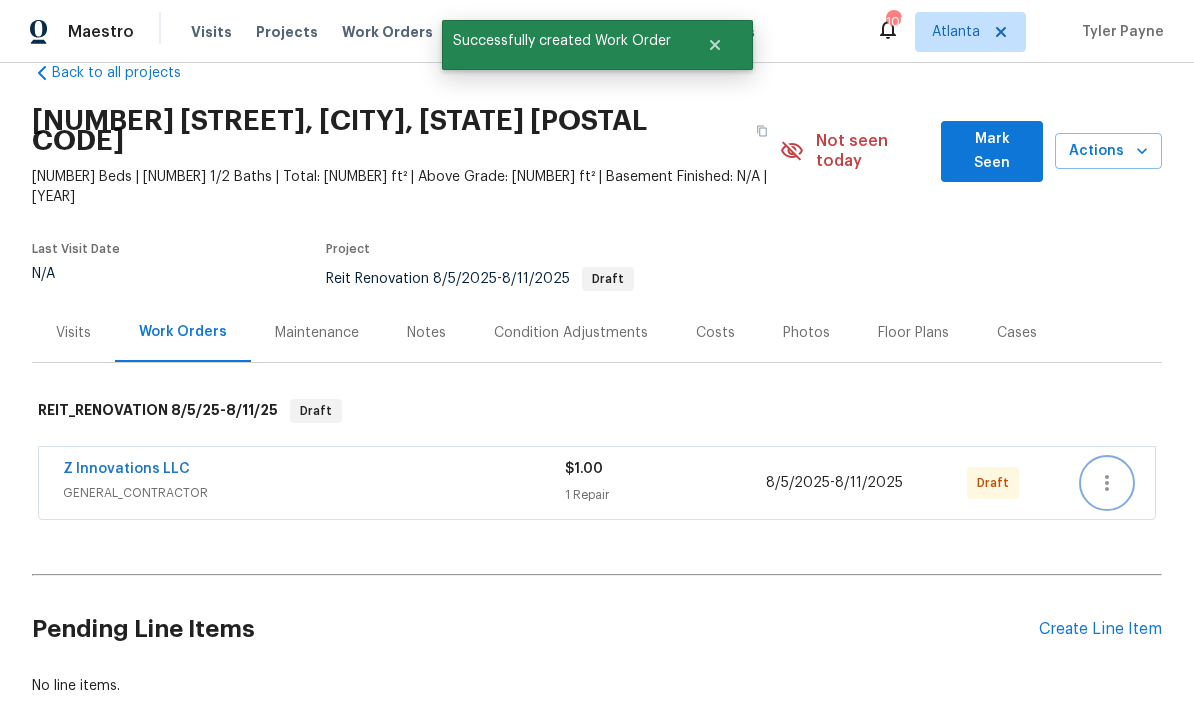 click 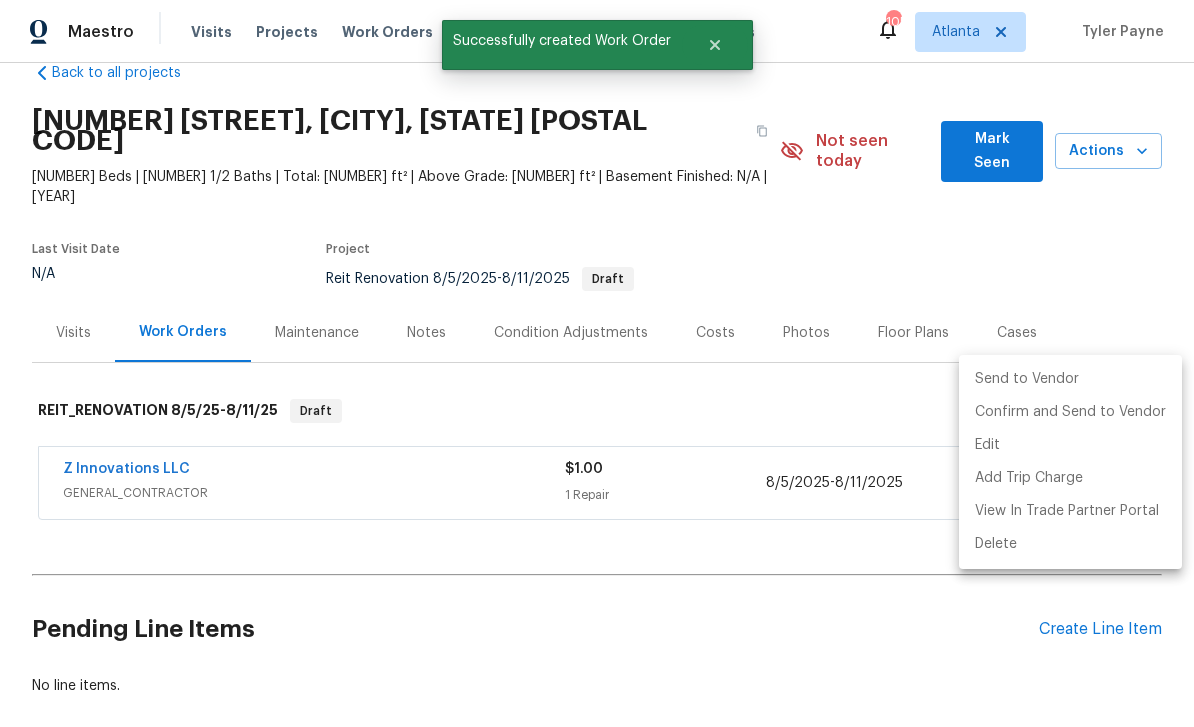 click on "Send to Vendor" at bounding box center [1070, 379] 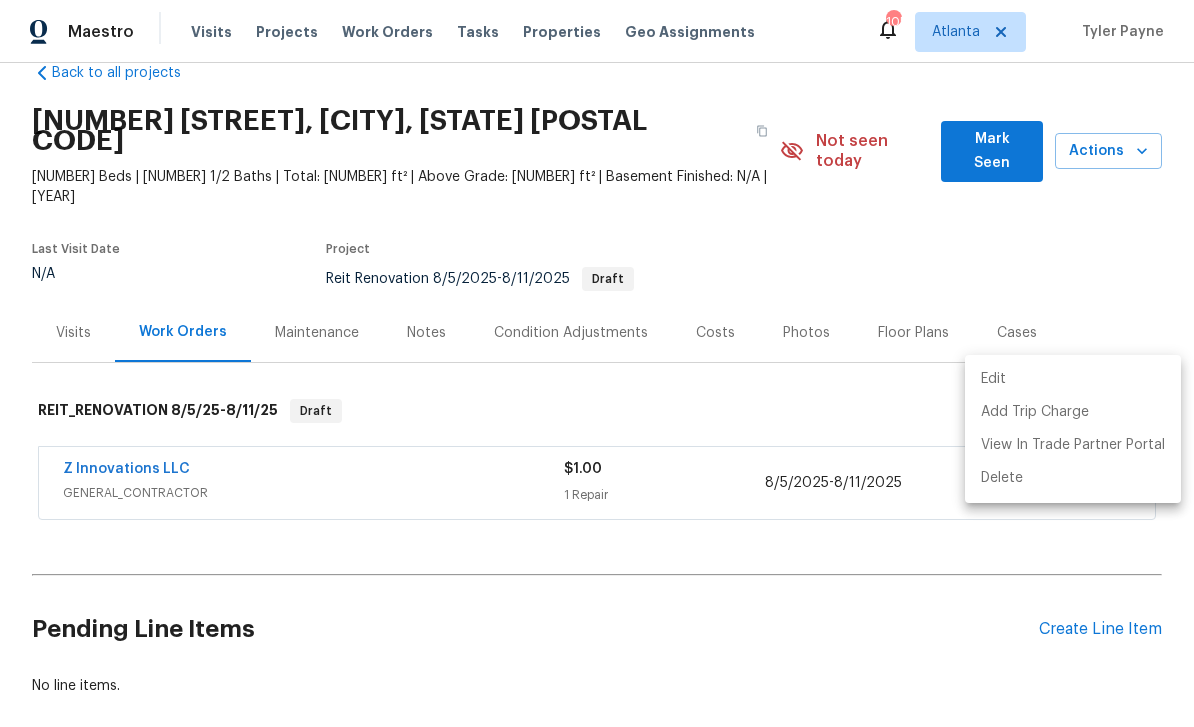 click at bounding box center (597, 363) 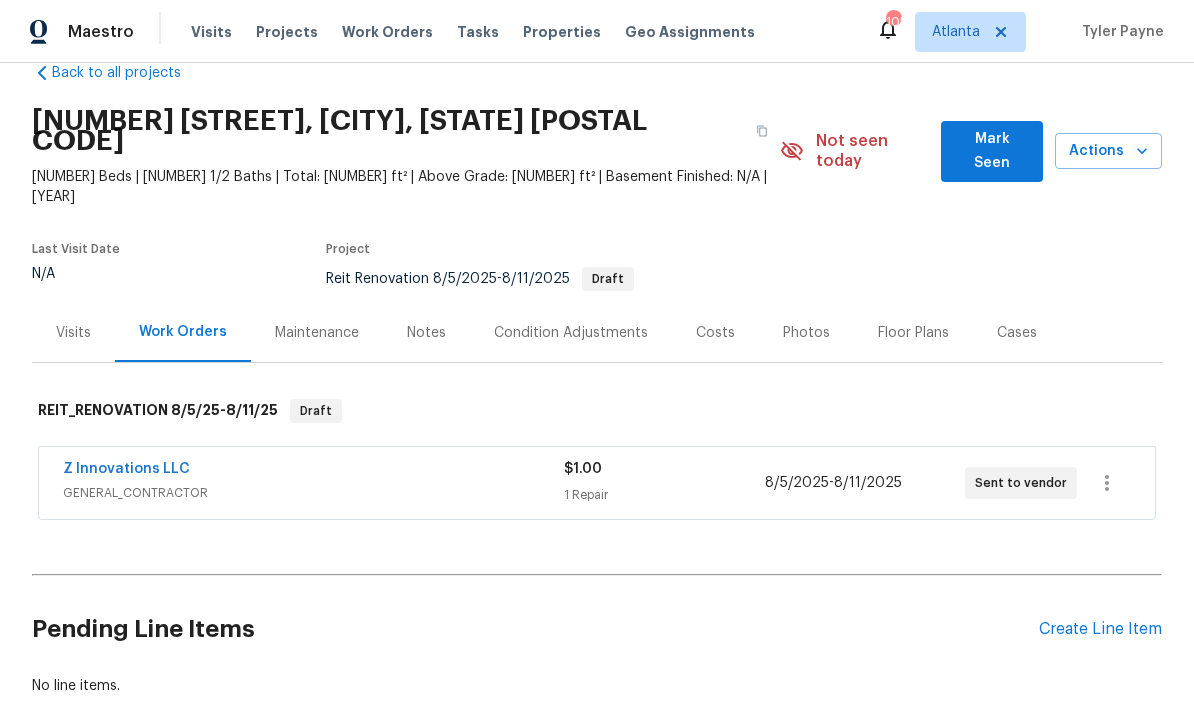 click on "Z Innovations LLC" at bounding box center [126, 469] 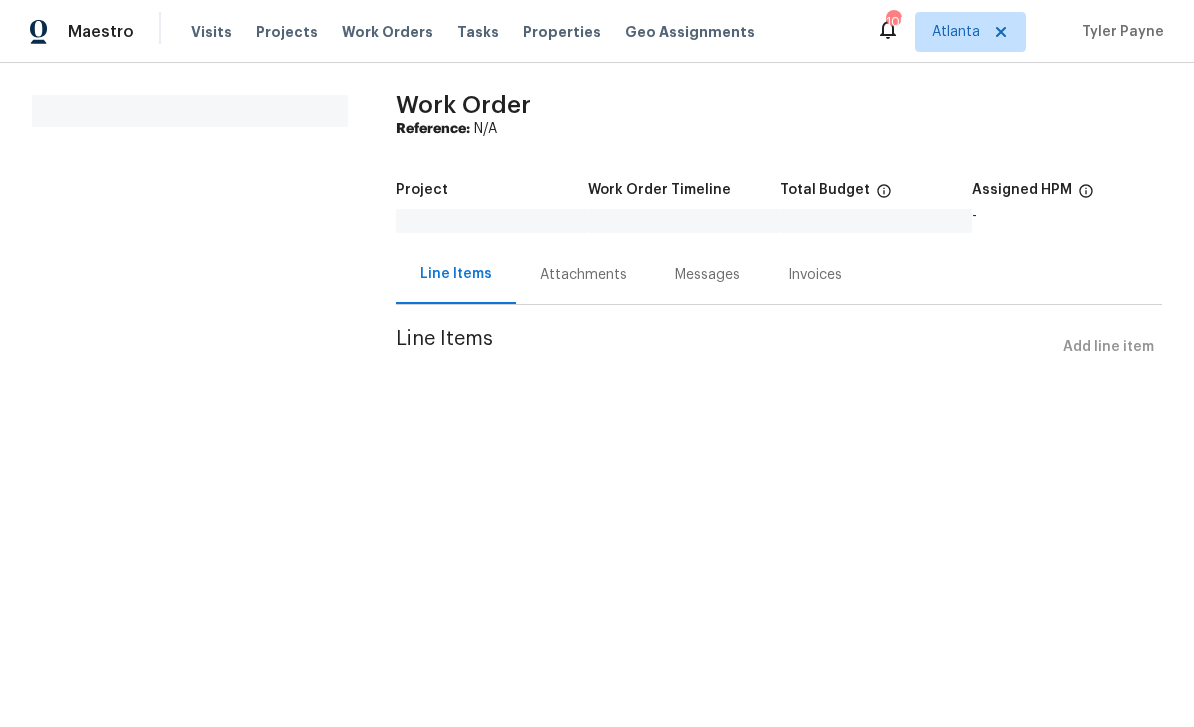 scroll, scrollTop: 0, scrollLeft: 0, axis: both 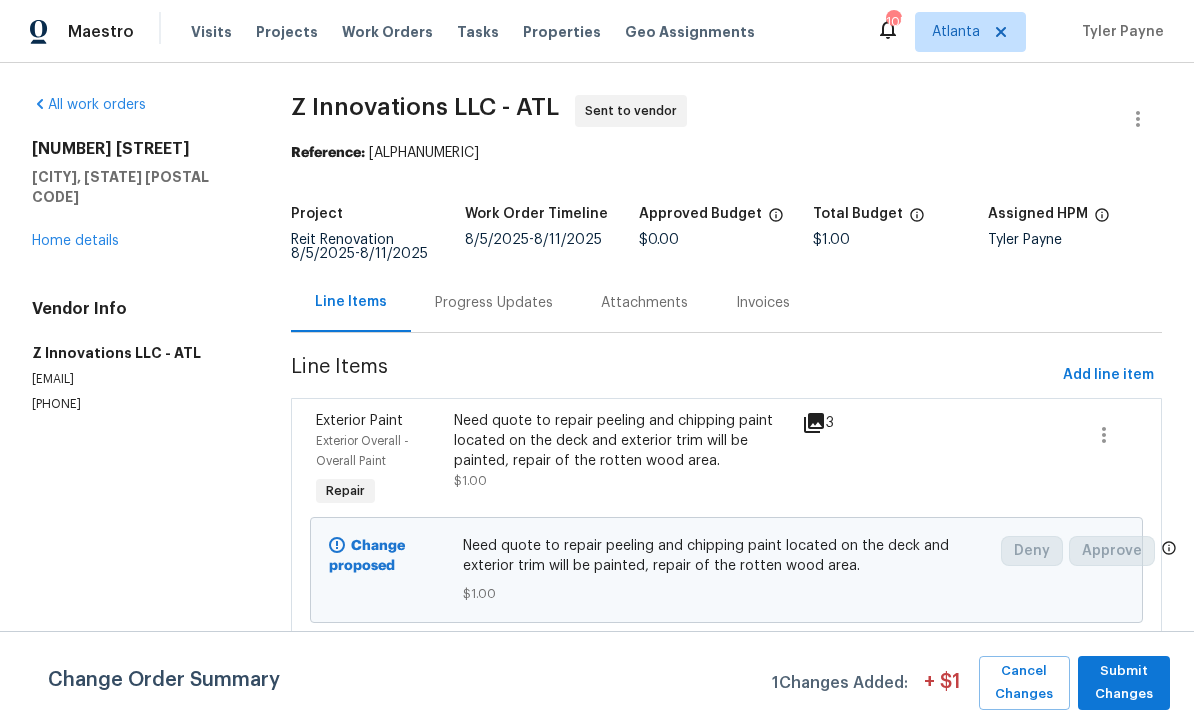 click on "Progress Updates" at bounding box center (494, 303) 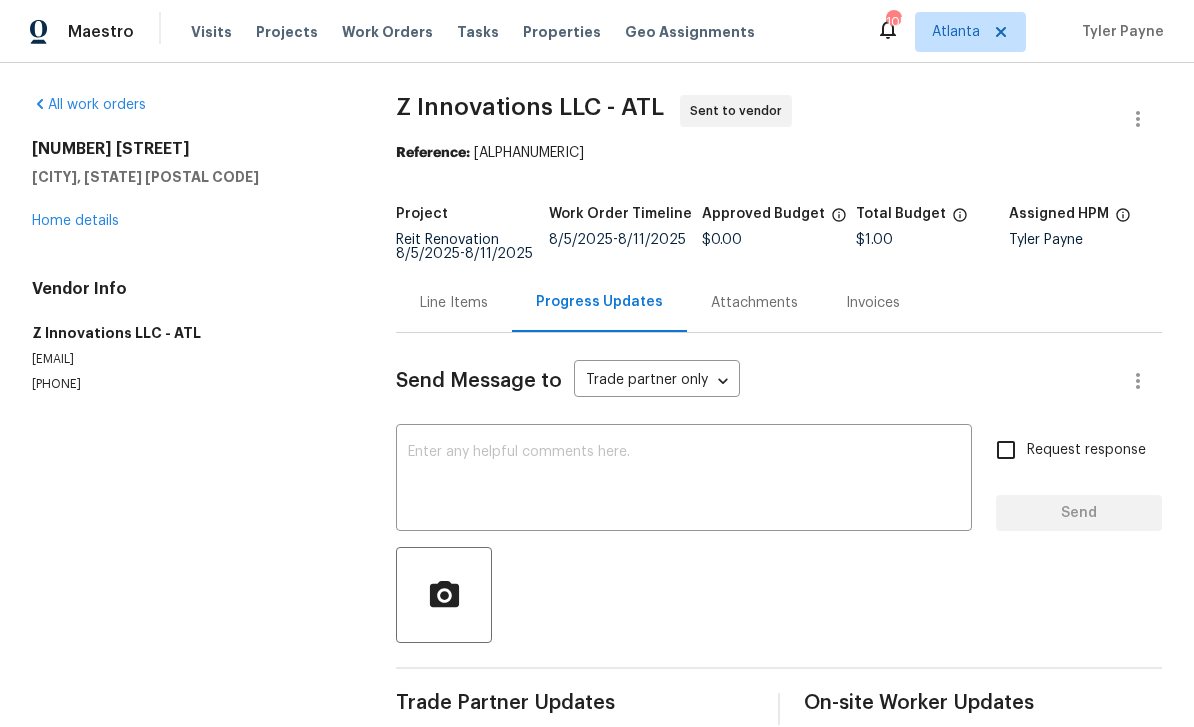 click at bounding box center [684, 480] 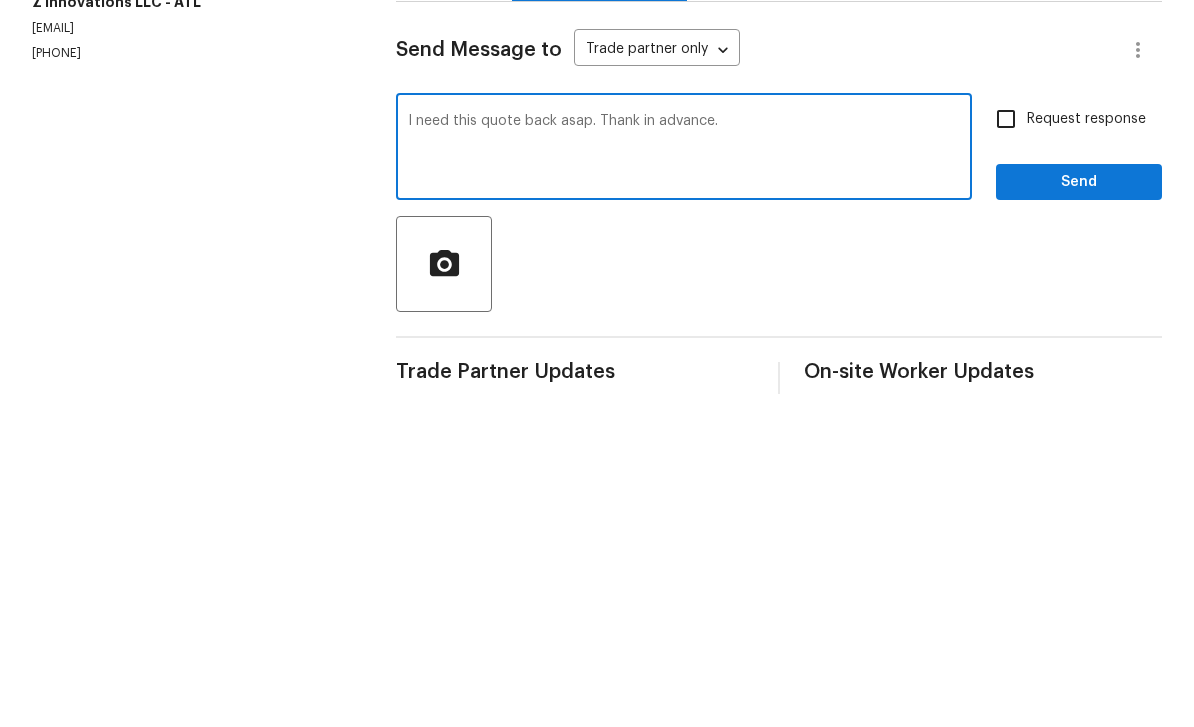 type on "I need this quote back asap. Thank in advance." 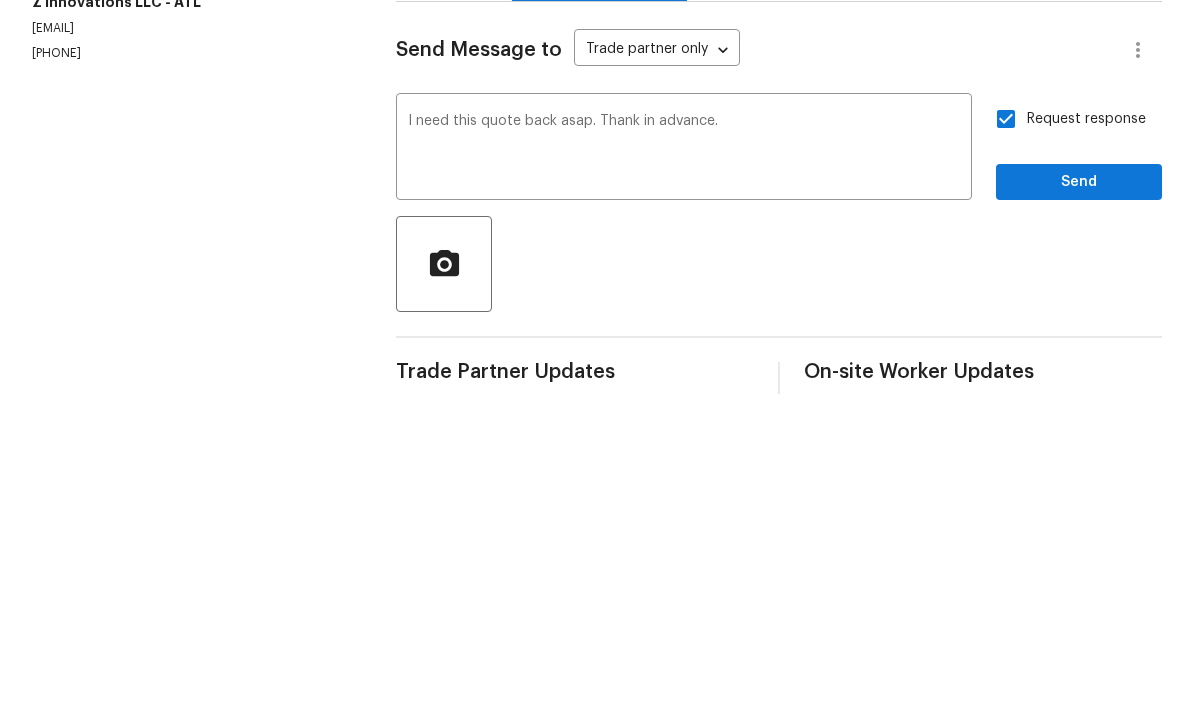 scroll, scrollTop: 31, scrollLeft: 0, axis: vertical 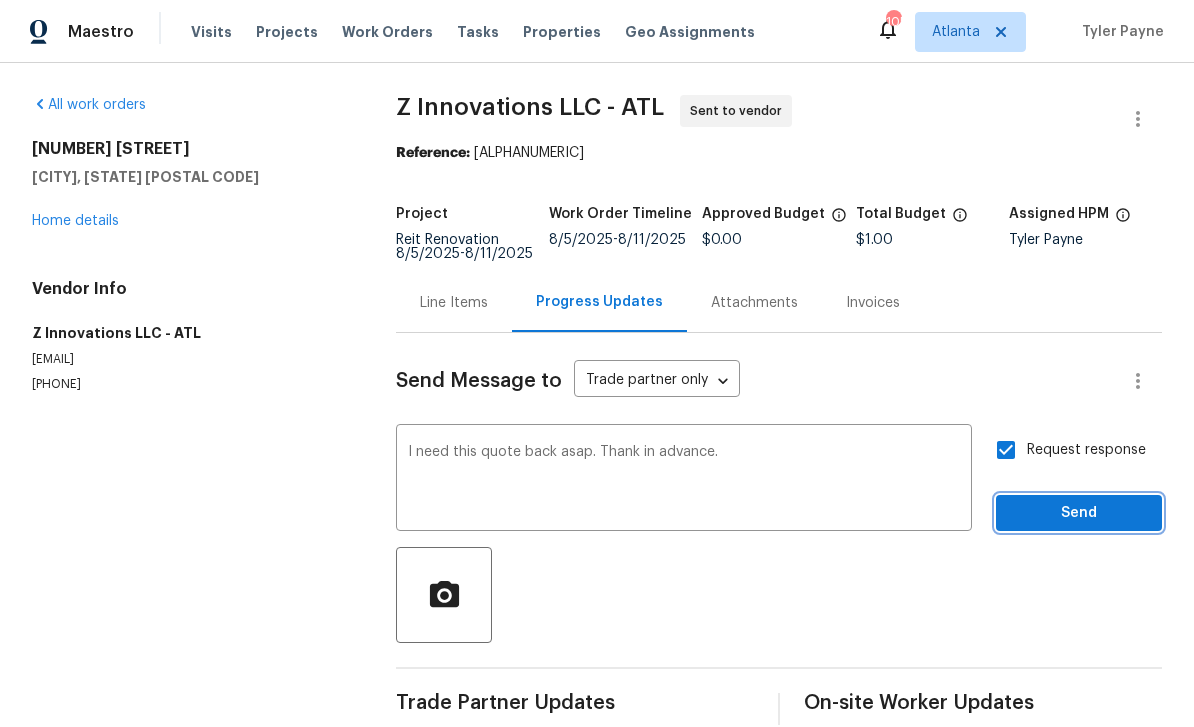 click on "Send" at bounding box center [1079, 513] 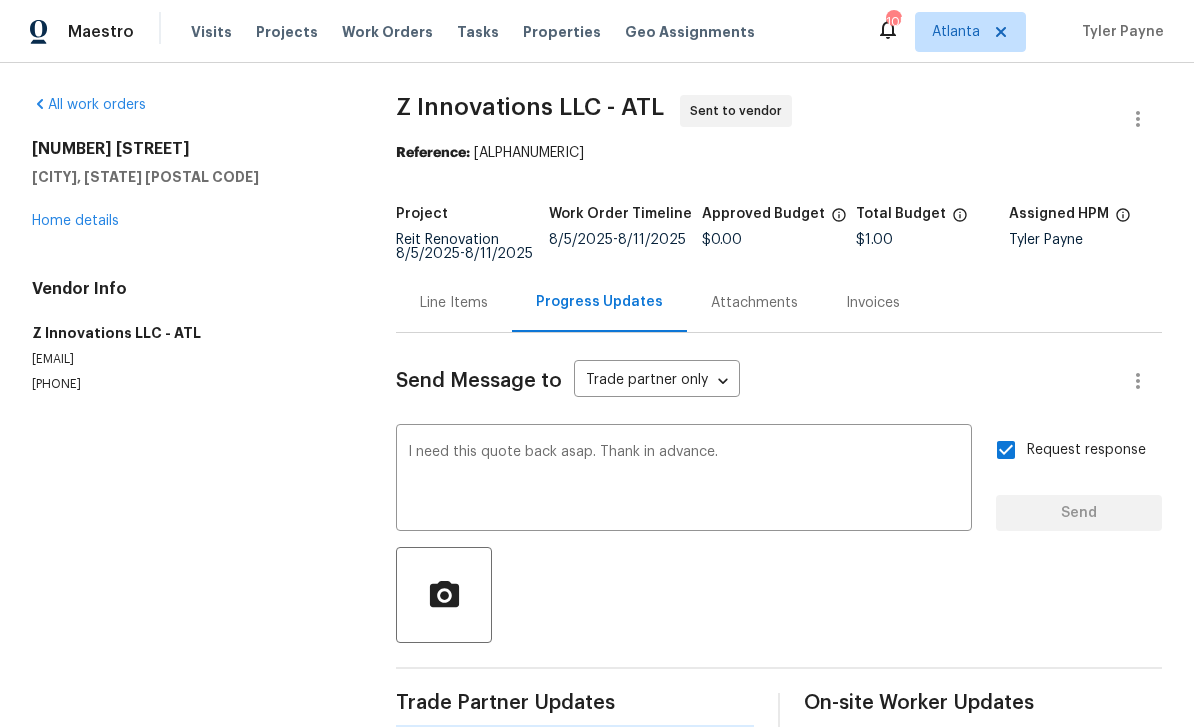 type 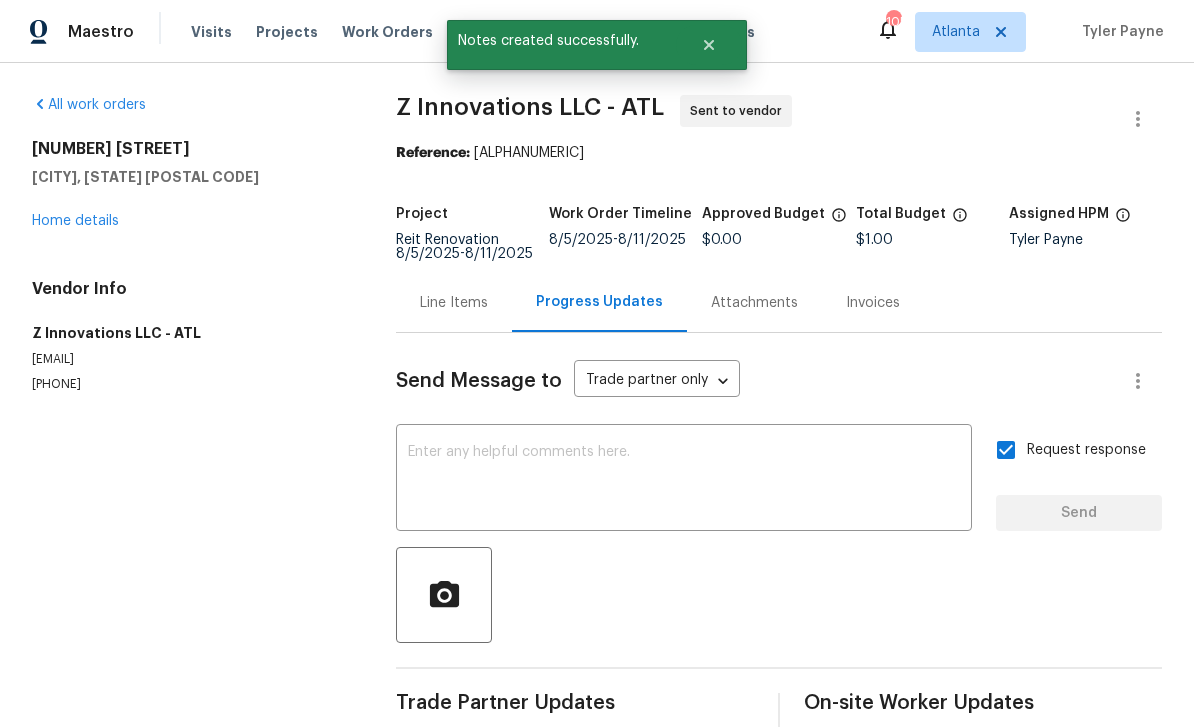 click on "Home details" at bounding box center (75, 221) 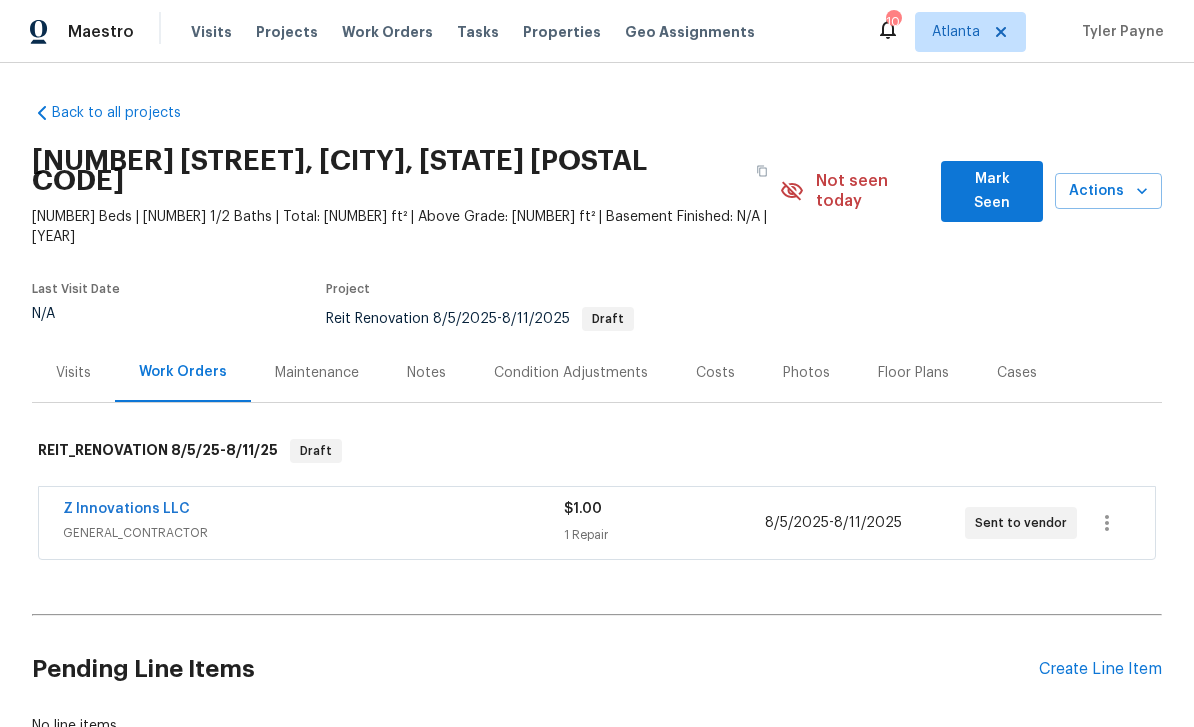 scroll, scrollTop: 0, scrollLeft: 0, axis: both 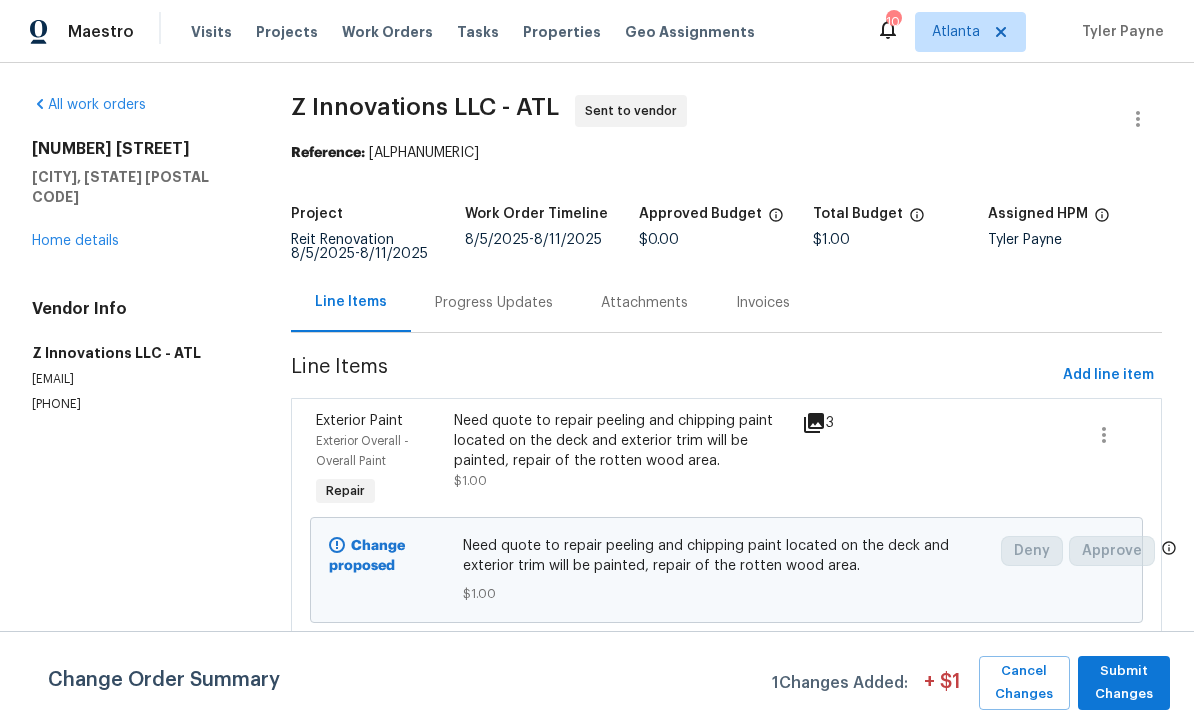 click on "Progress Updates" at bounding box center [494, 303] 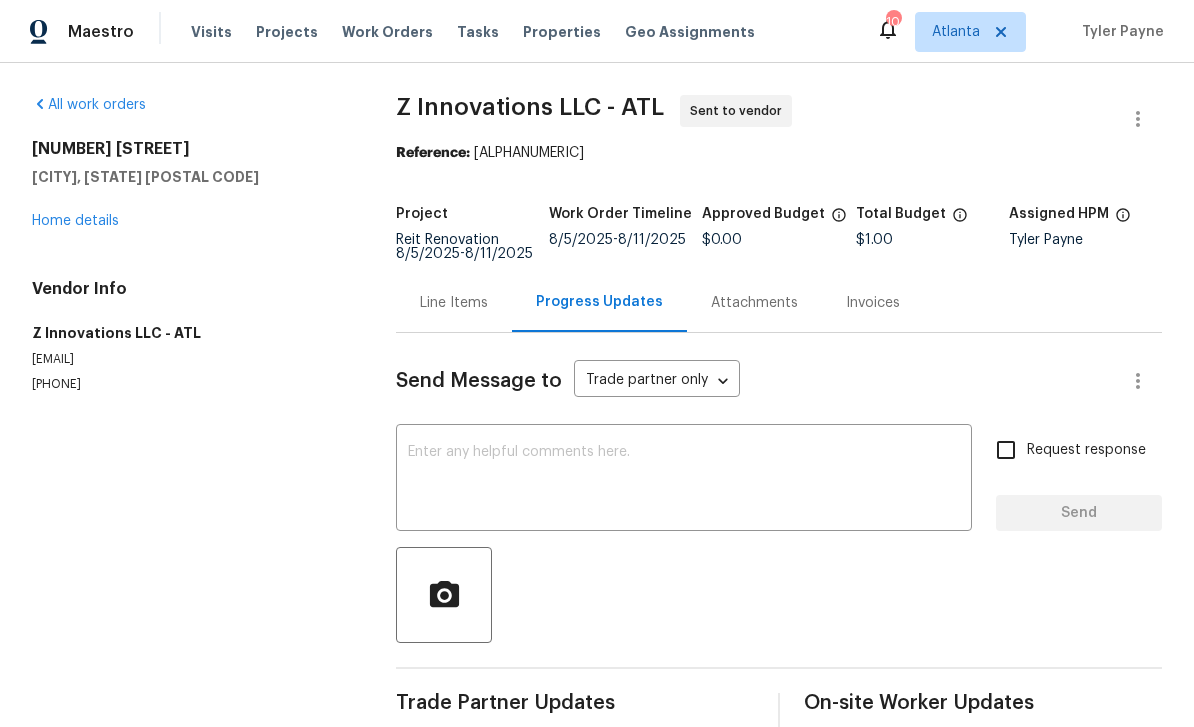 click at bounding box center [684, 480] 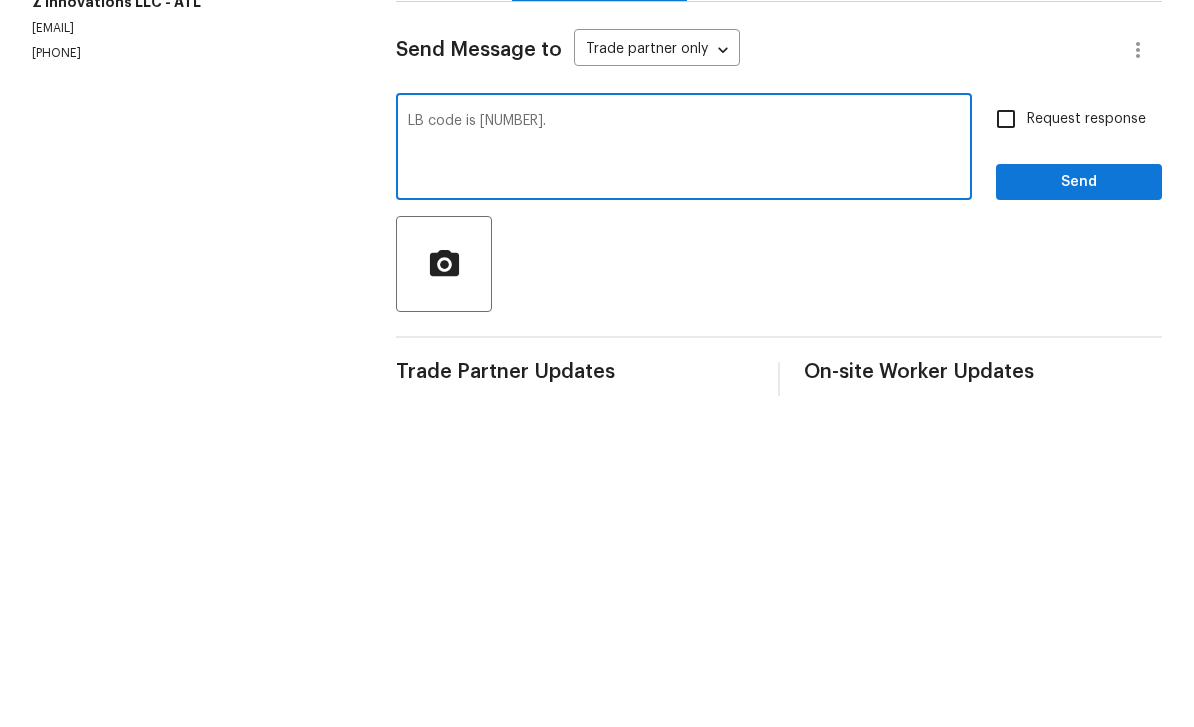 type on "LB code is [NUMBER]." 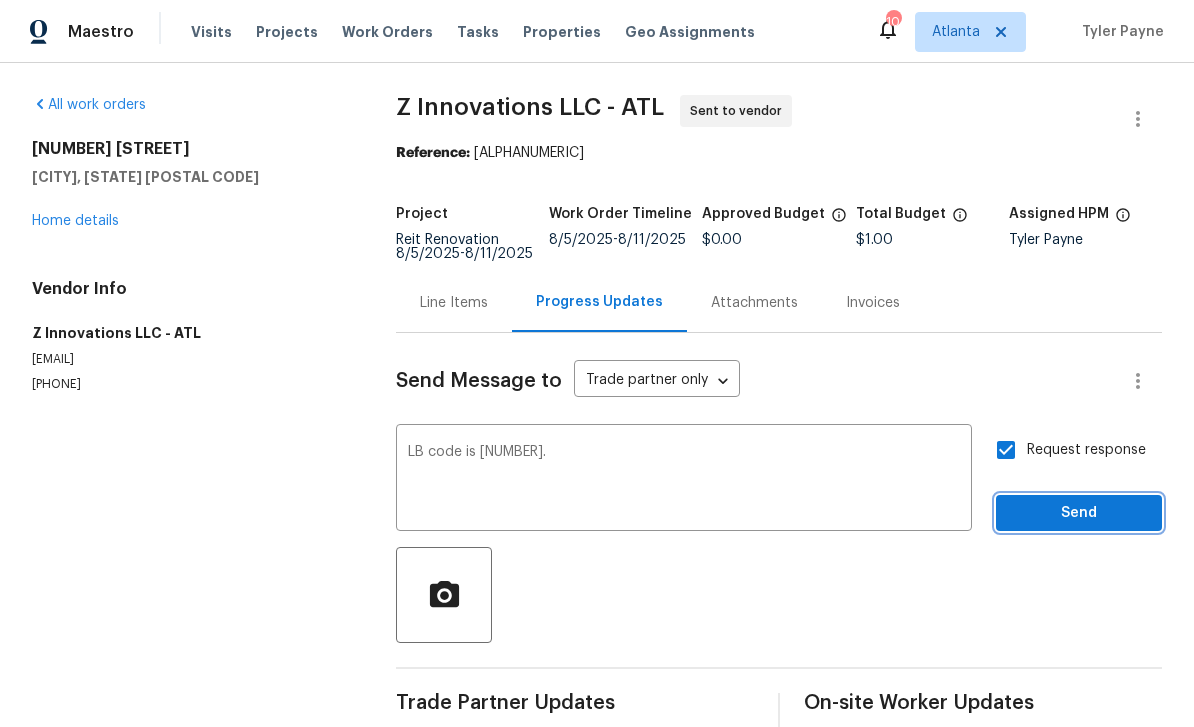 click on "Send" at bounding box center (1079, 513) 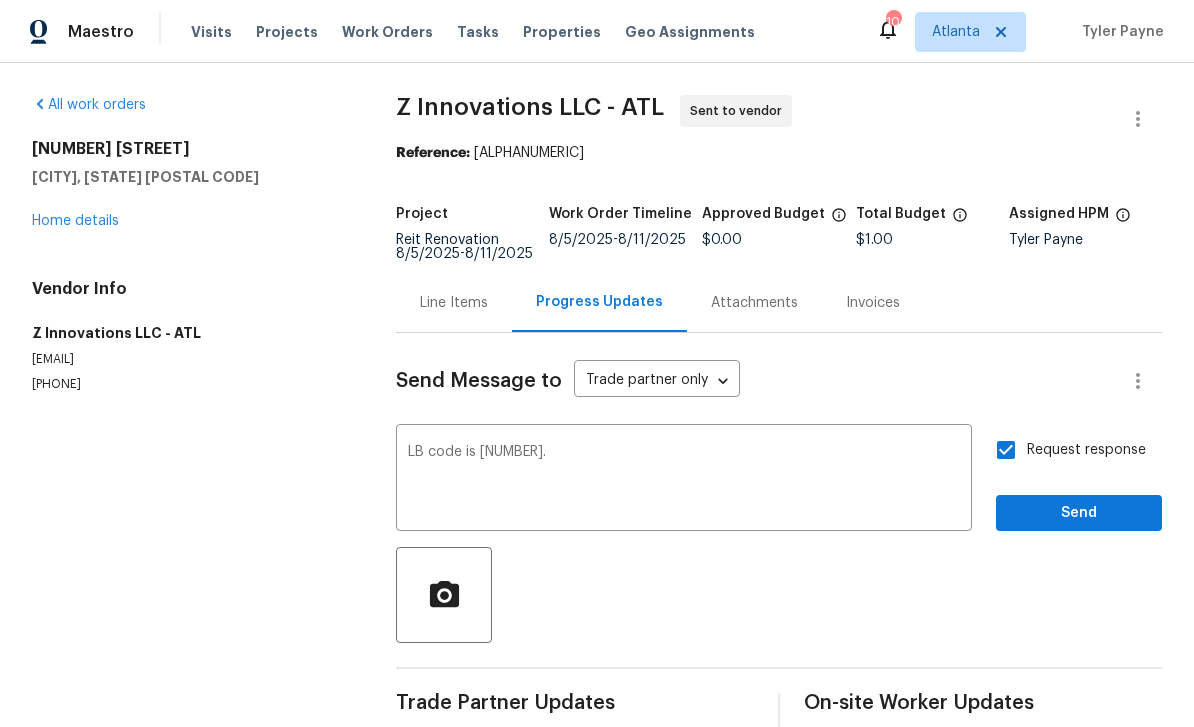 scroll, scrollTop: 35, scrollLeft: 0, axis: vertical 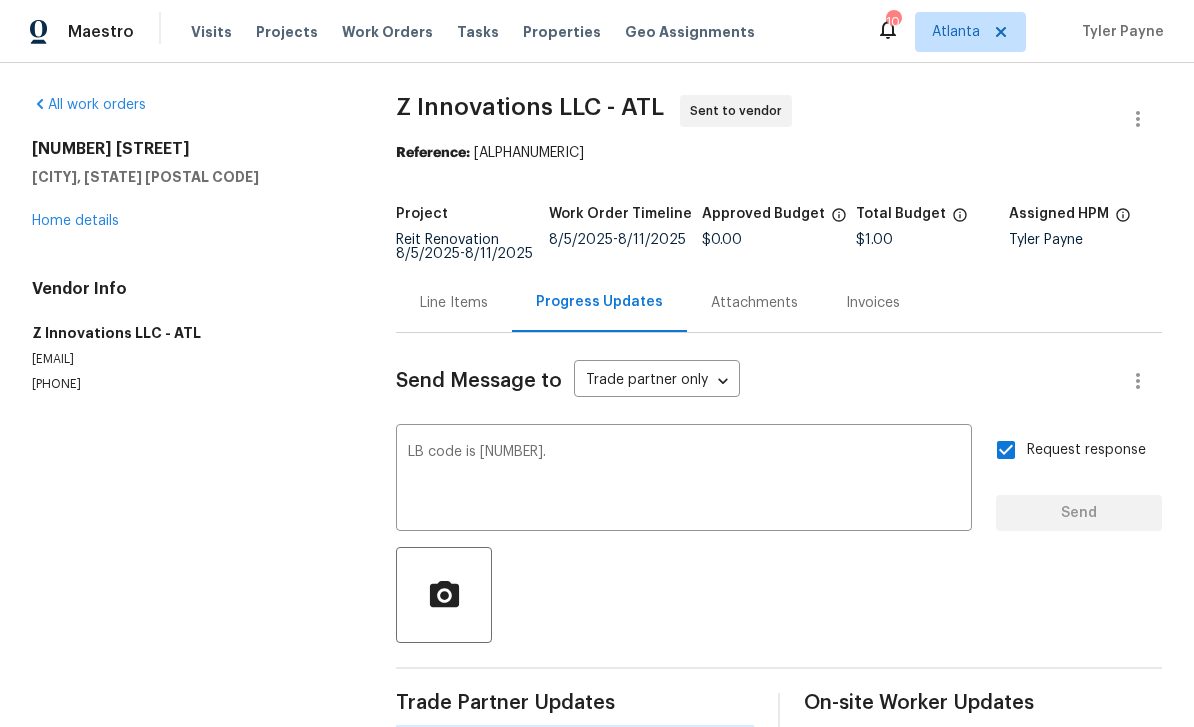 type 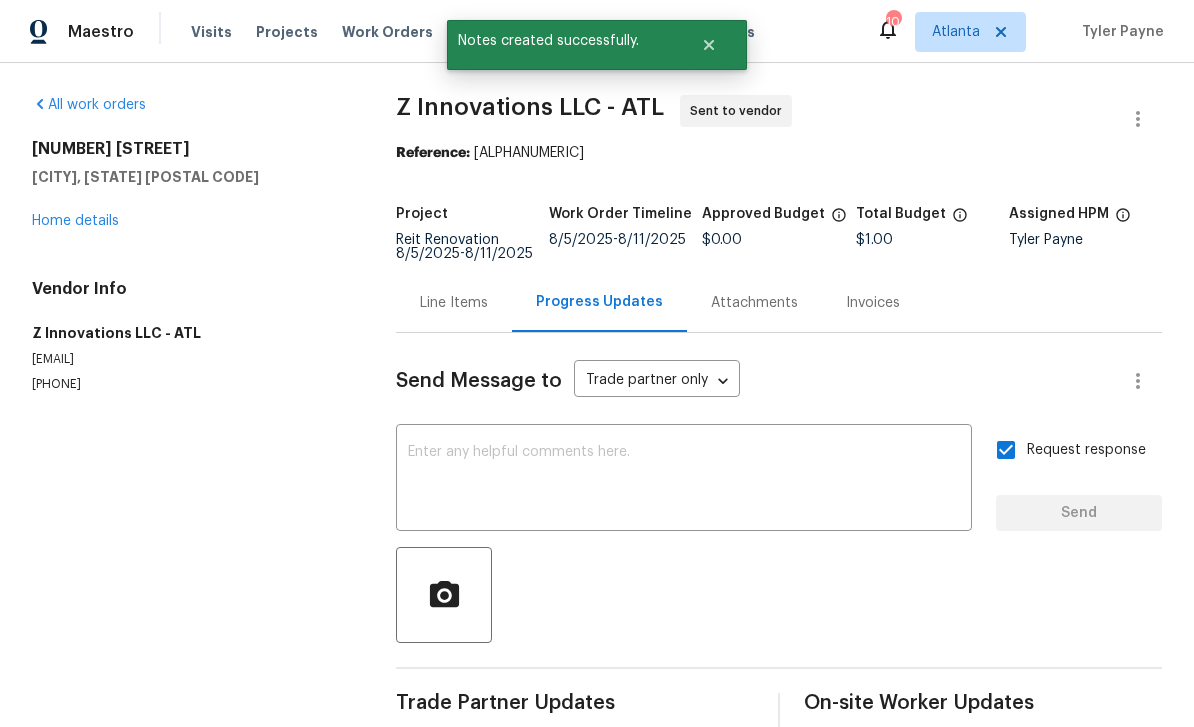 click on "Home details" at bounding box center [75, 221] 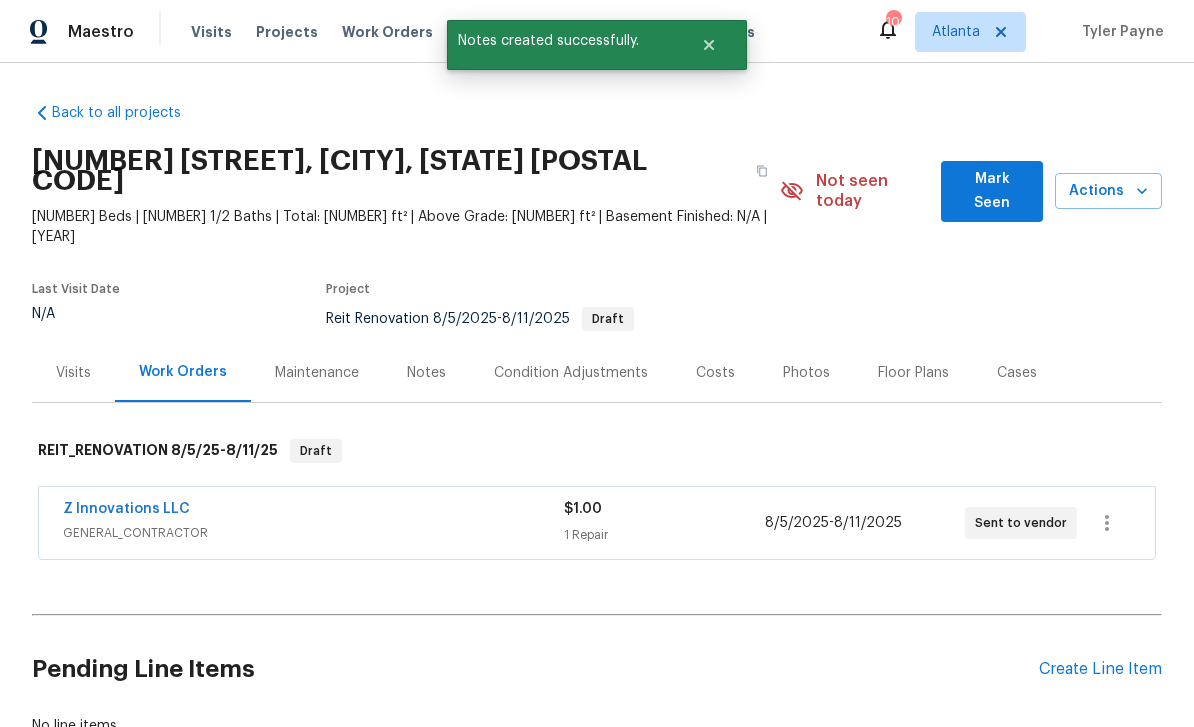 click on "Mark Seen" at bounding box center [992, 191] 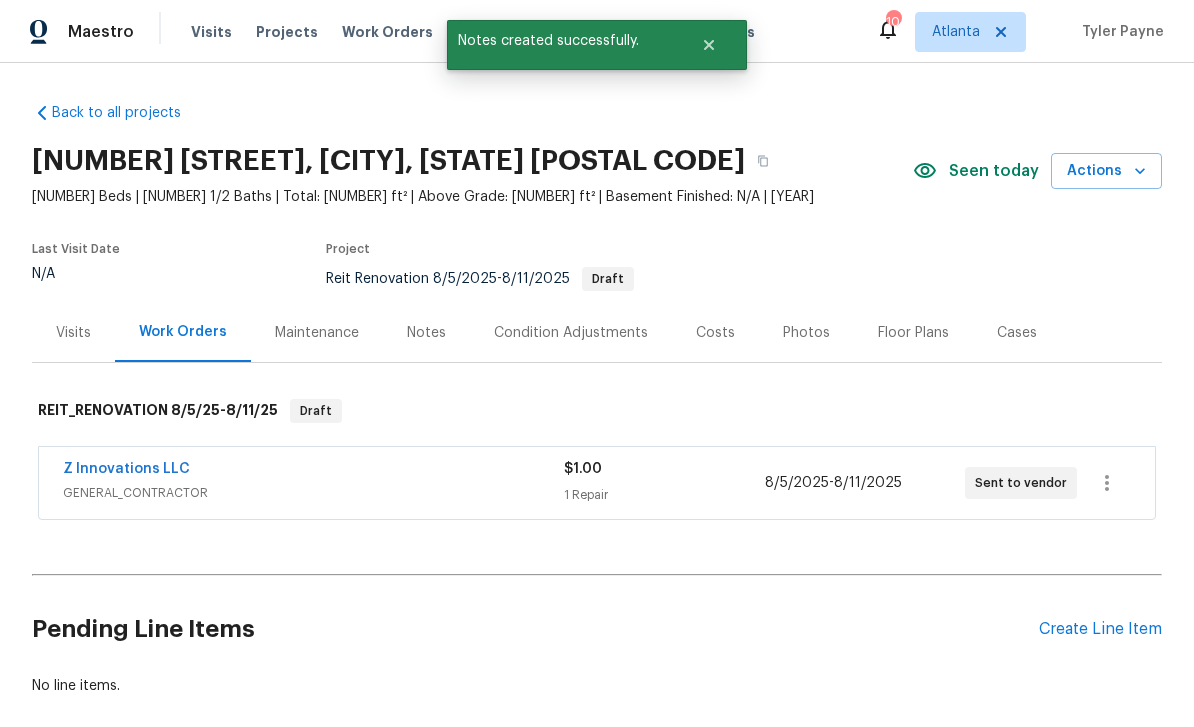 scroll, scrollTop: 0, scrollLeft: 0, axis: both 